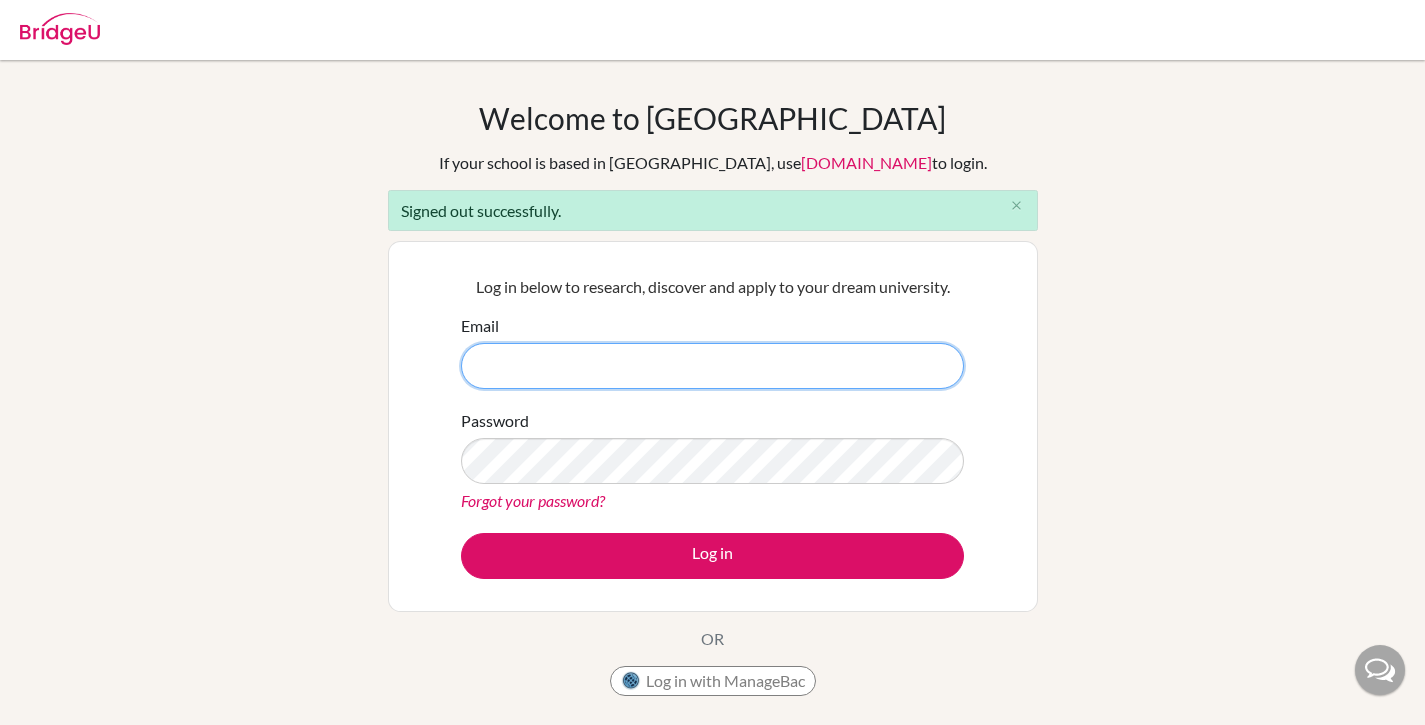 scroll, scrollTop: 0, scrollLeft: 0, axis: both 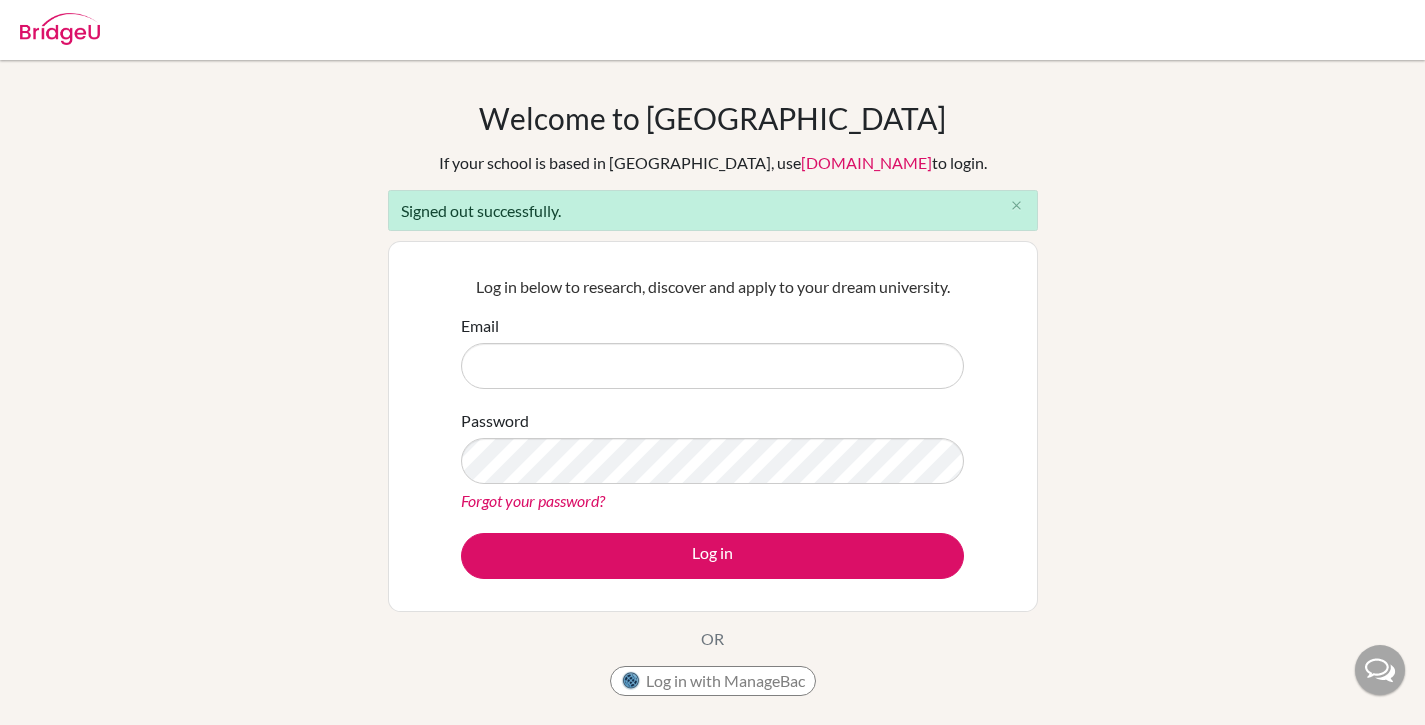 click at bounding box center [0, 725] 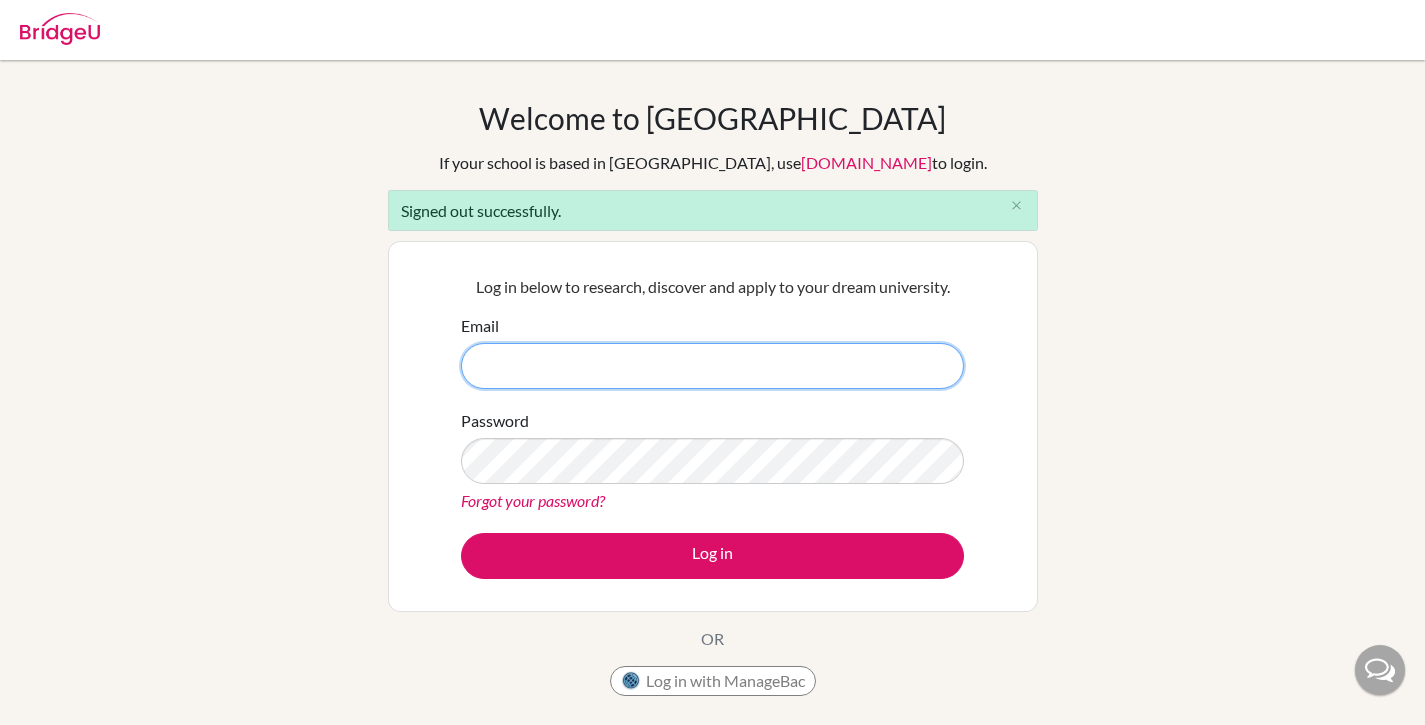 type on "diana.gravett@bridge-u.com" 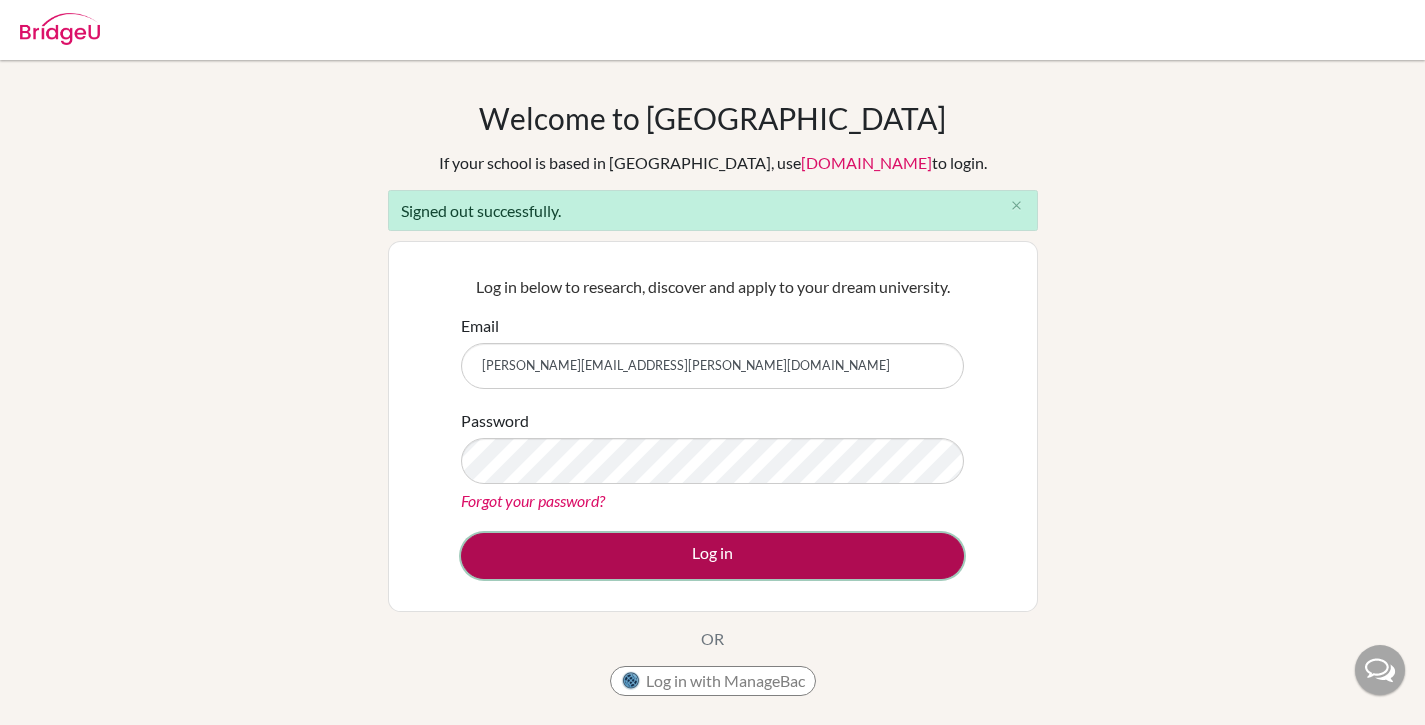 click on "Log in" at bounding box center (712, 556) 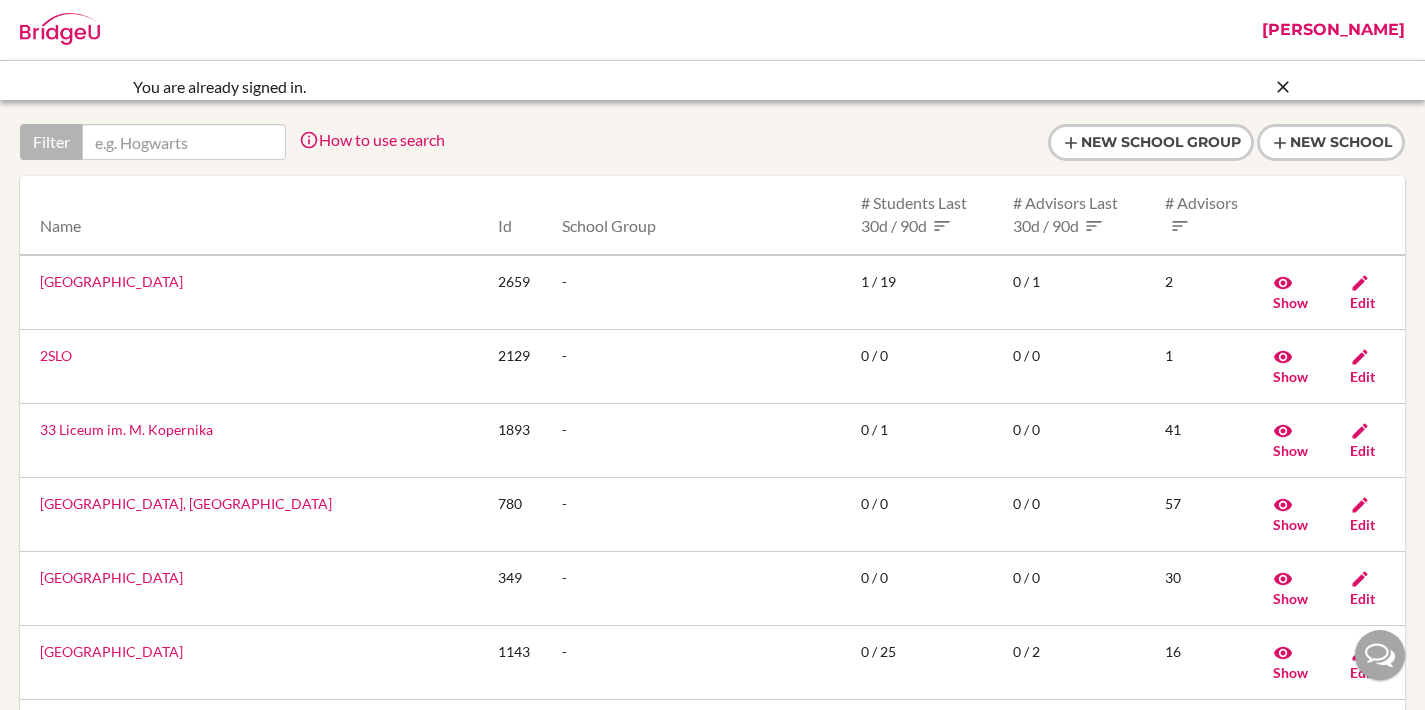 scroll, scrollTop: 0, scrollLeft: 0, axis: both 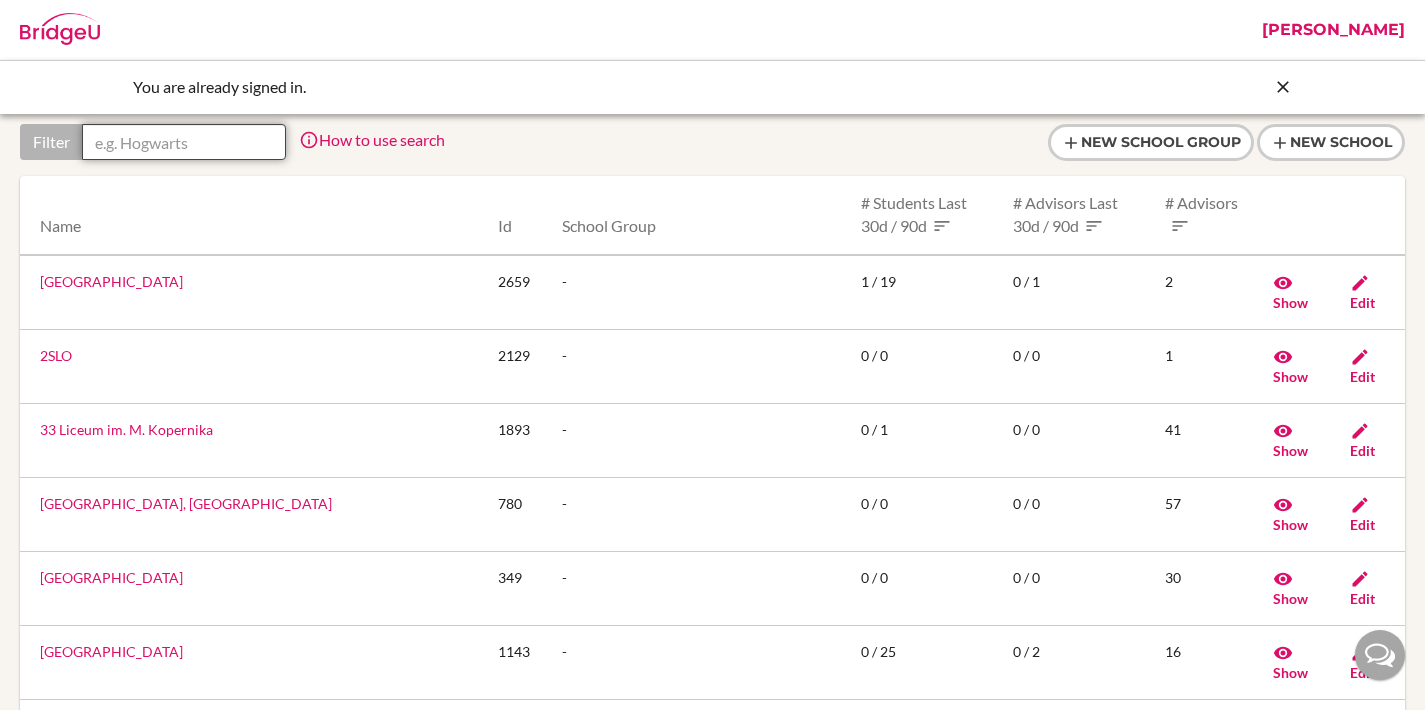 click at bounding box center [184, 142] 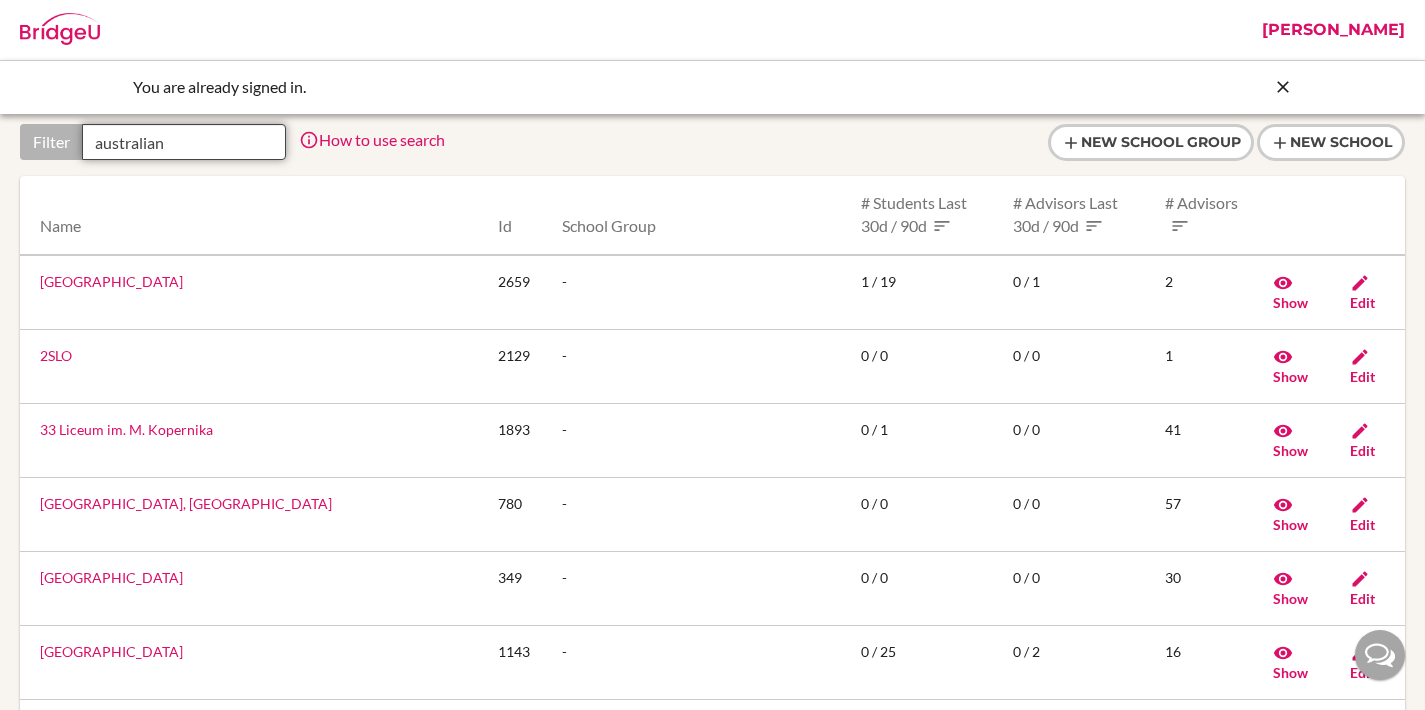 type on "australian" 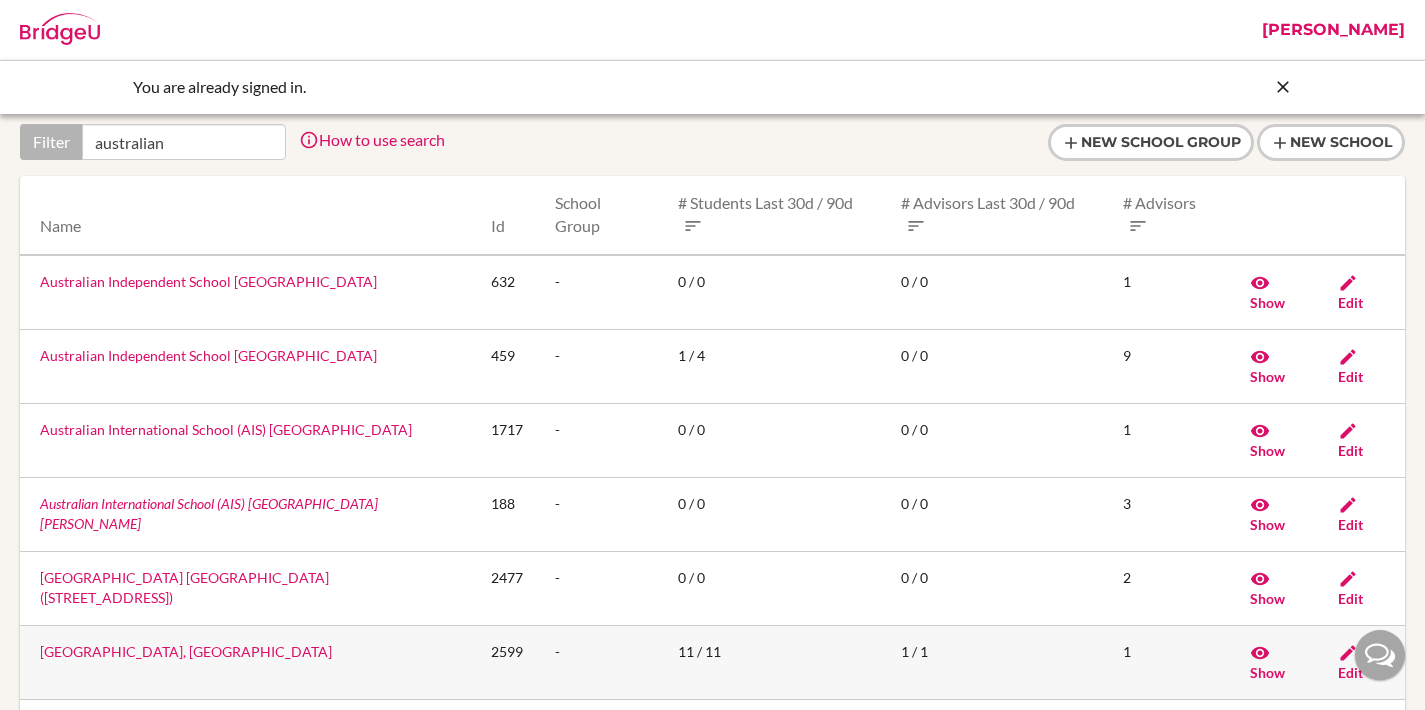 click on "[GEOGRAPHIC_DATA], [GEOGRAPHIC_DATA]" at bounding box center (186, 651) 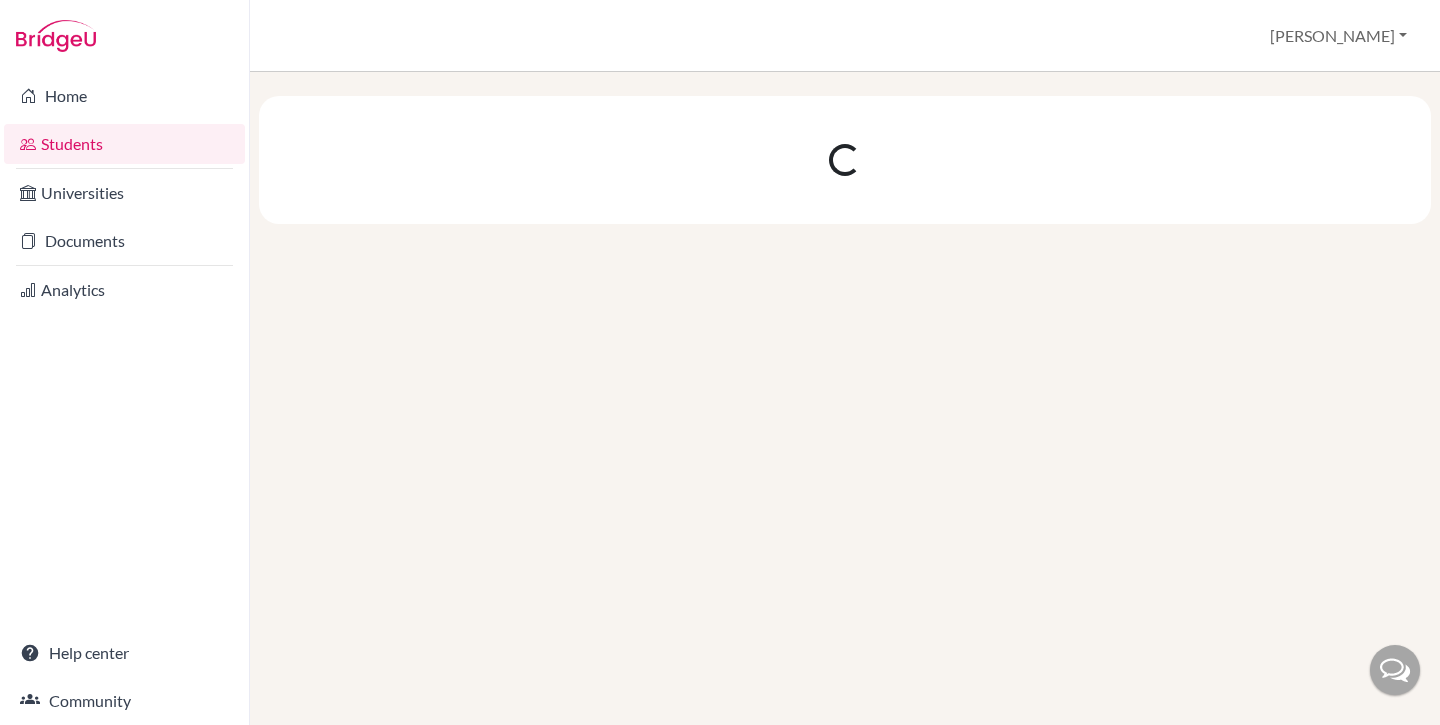scroll, scrollTop: 0, scrollLeft: 0, axis: both 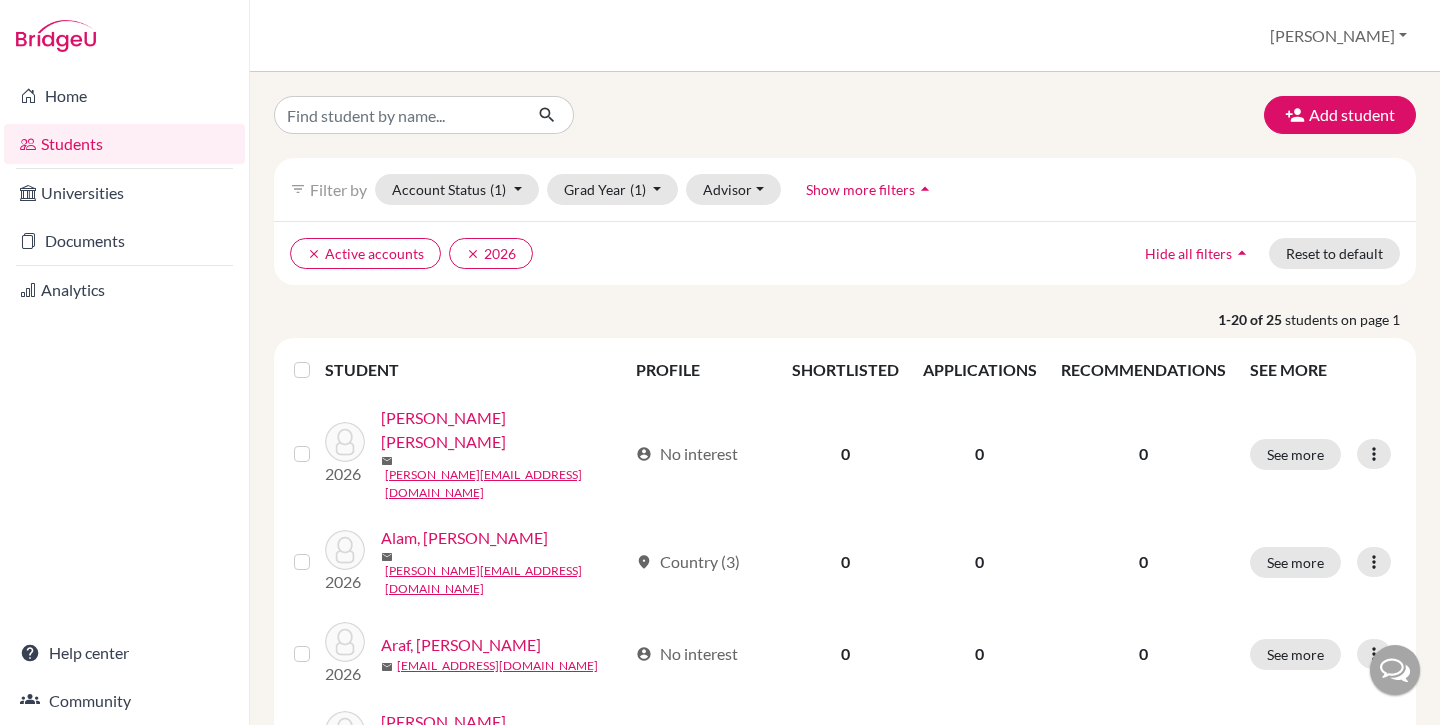 click at bounding box center (318, 358) 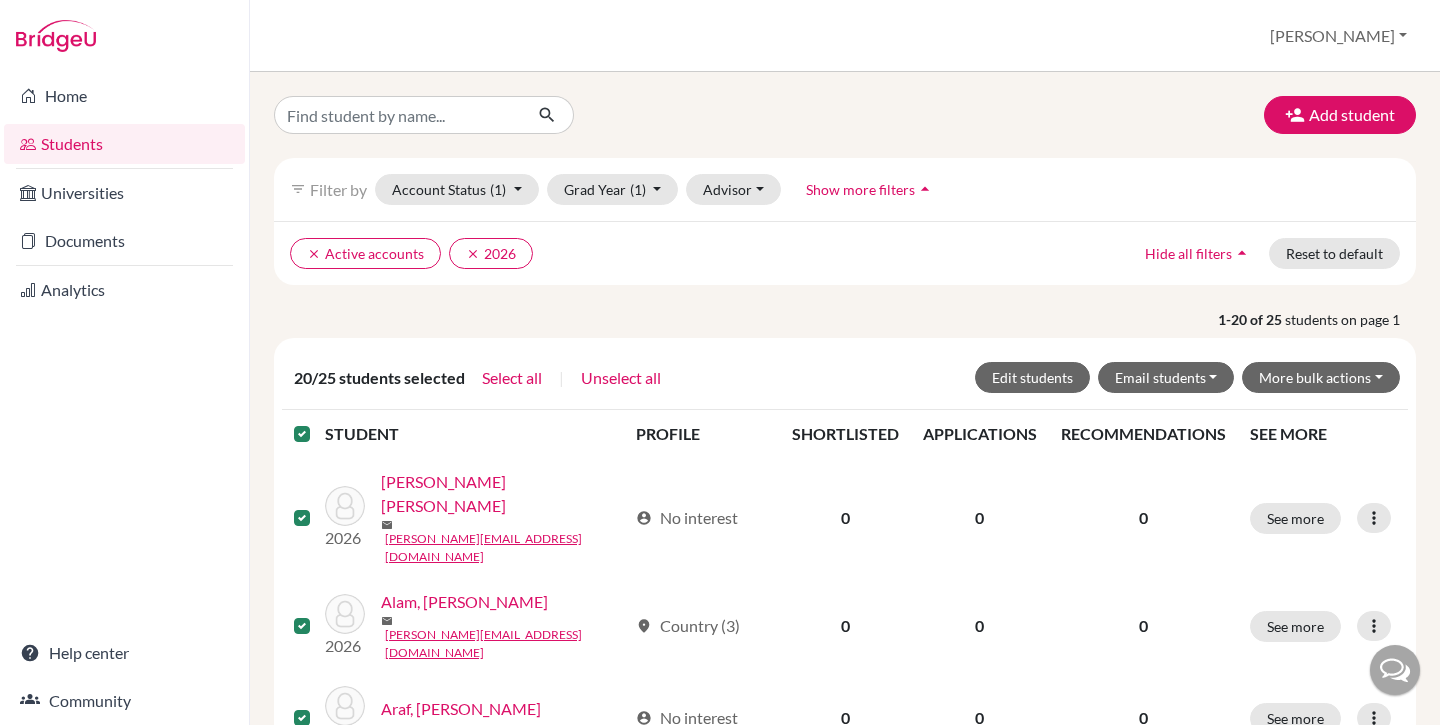 click at bounding box center (318, 422) 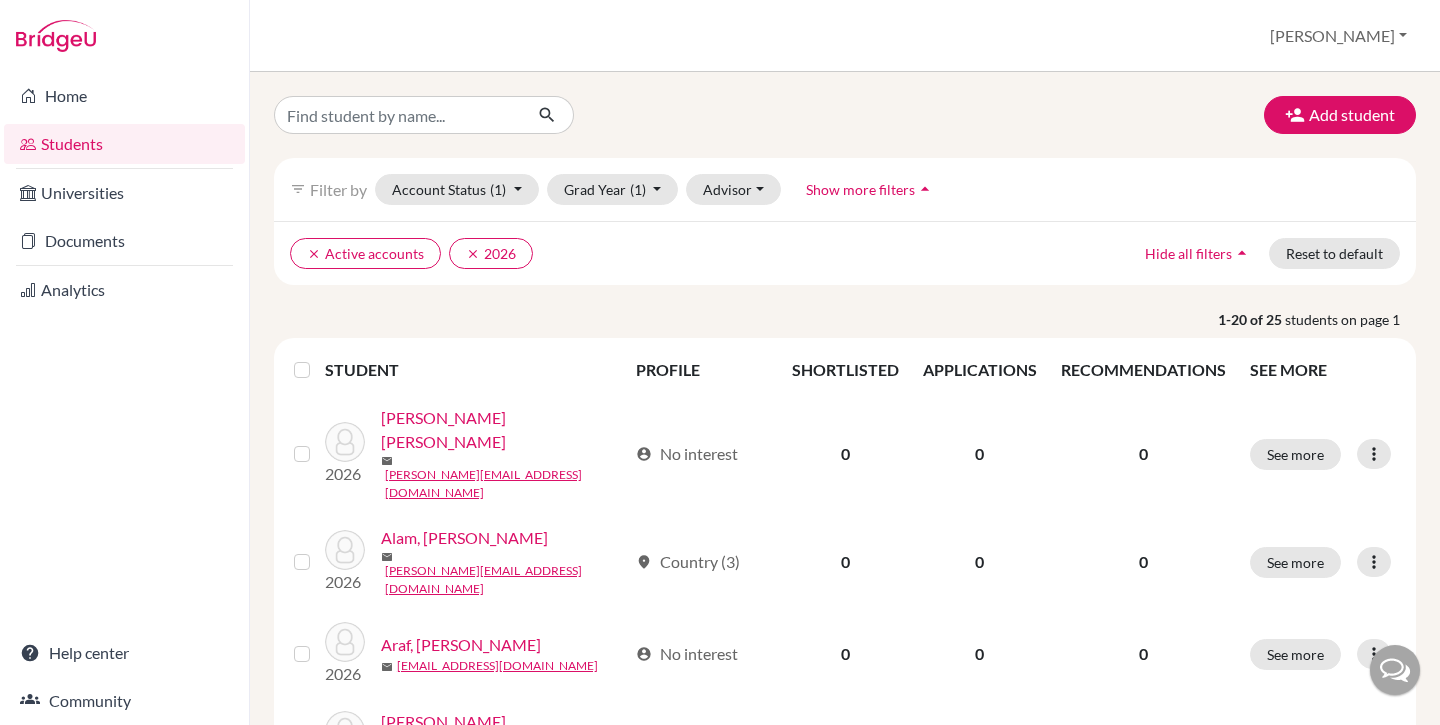 click on "1-20 of 25  students on page 1" at bounding box center (845, 319) 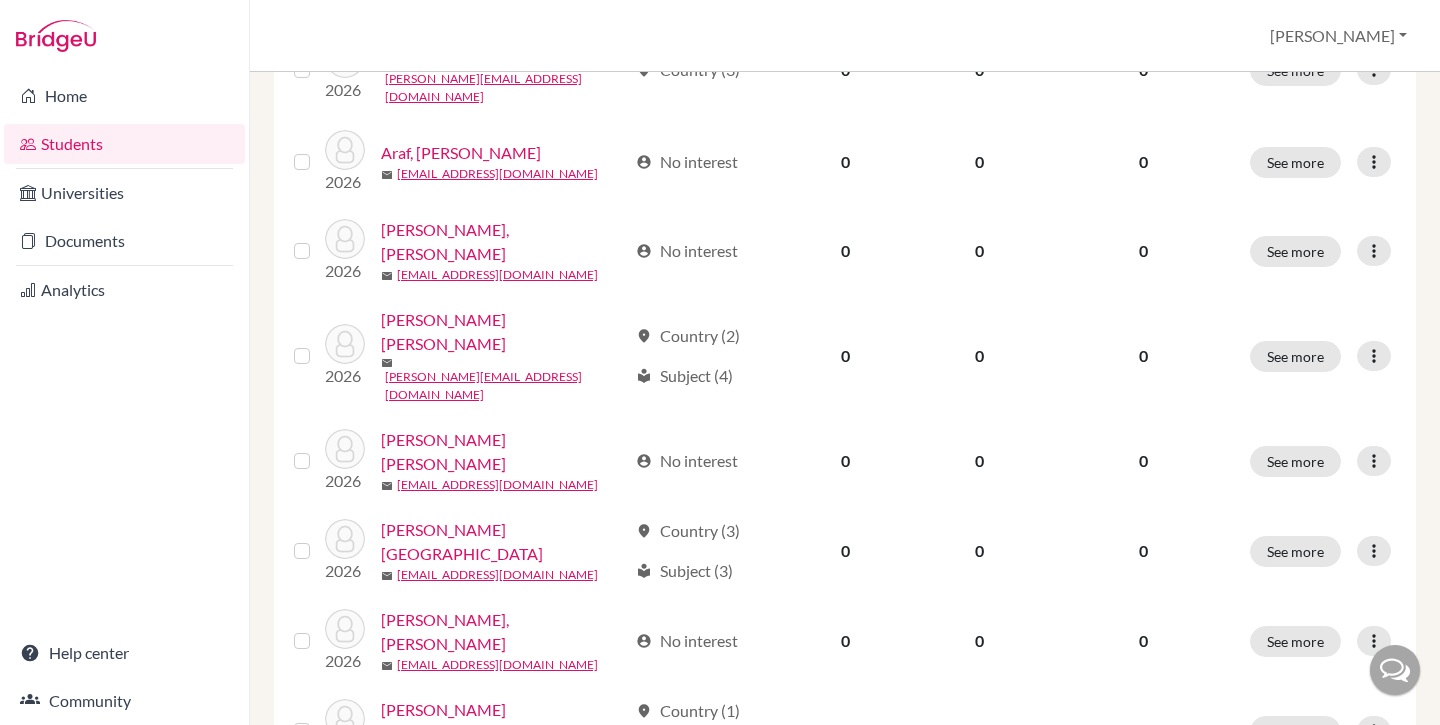scroll, scrollTop: 0, scrollLeft: 0, axis: both 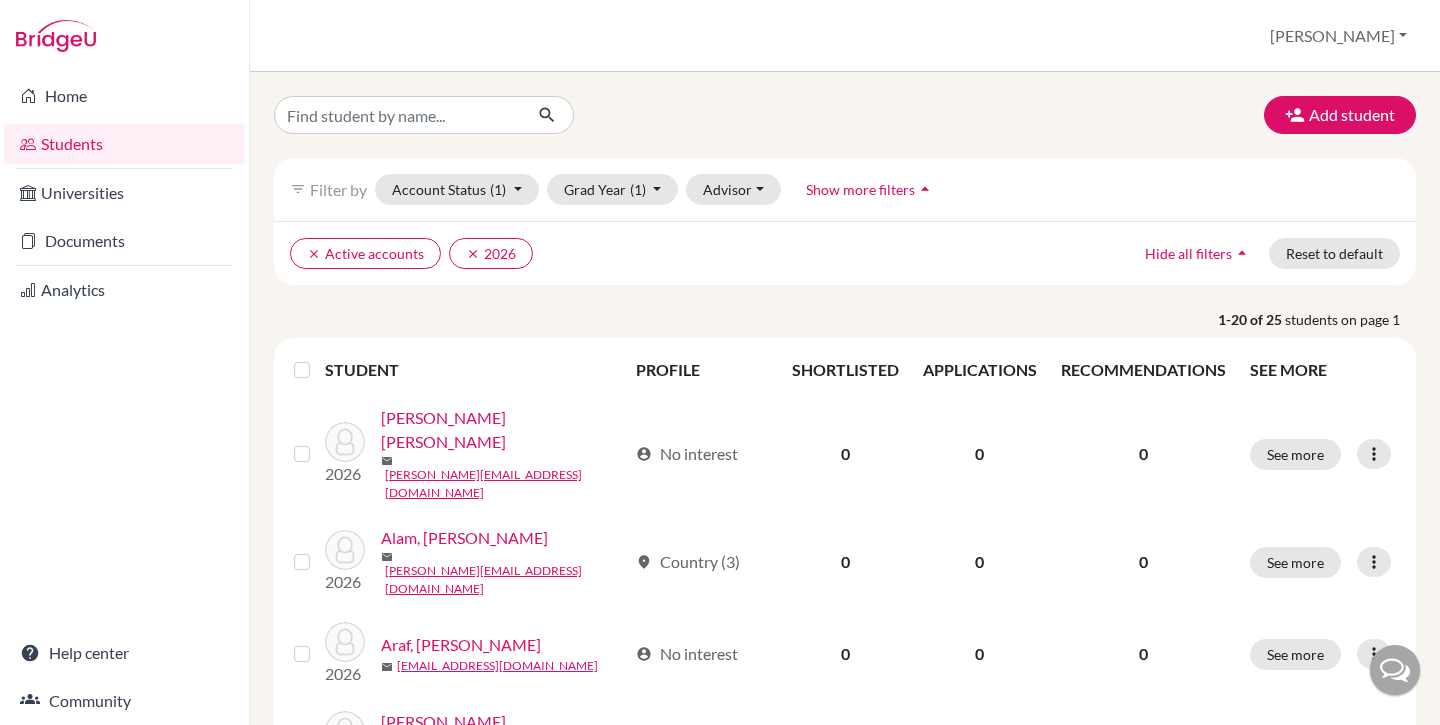 click at bounding box center [318, 358] 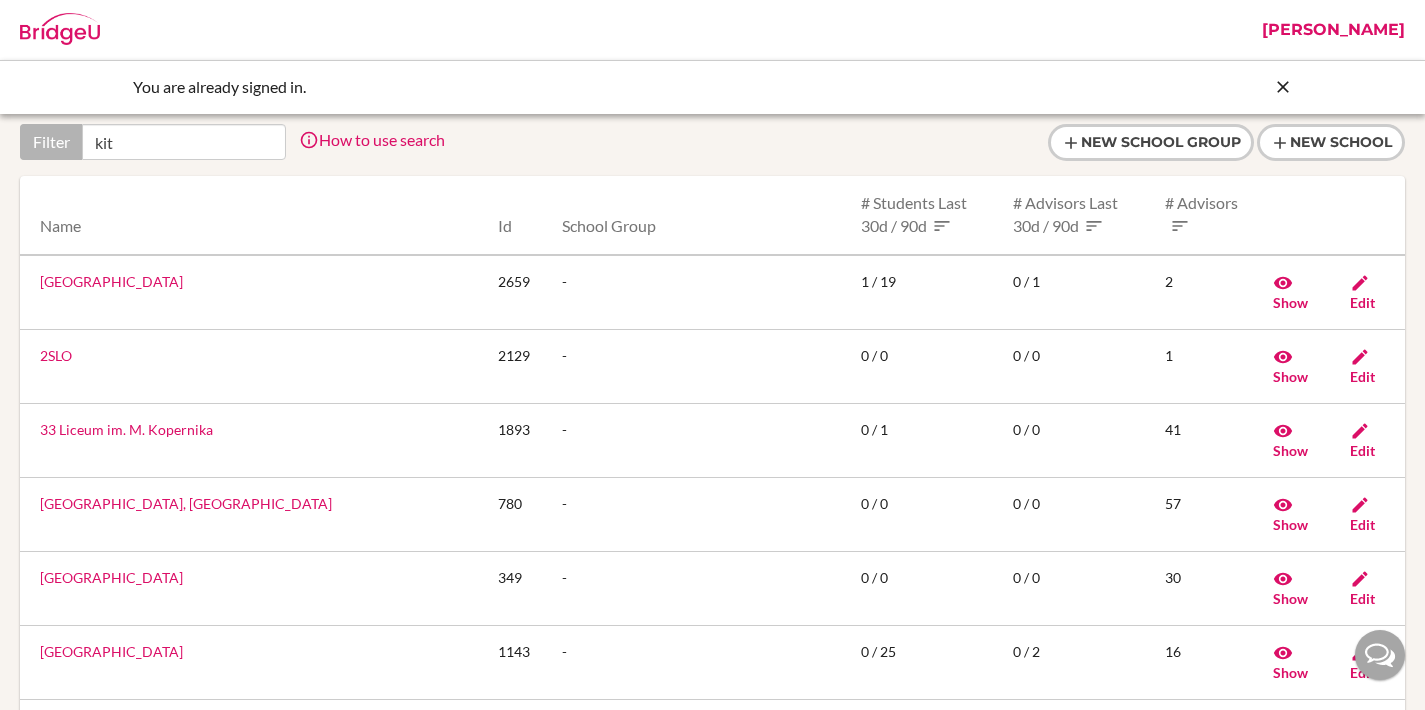 scroll, scrollTop: 0, scrollLeft: 0, axis: both 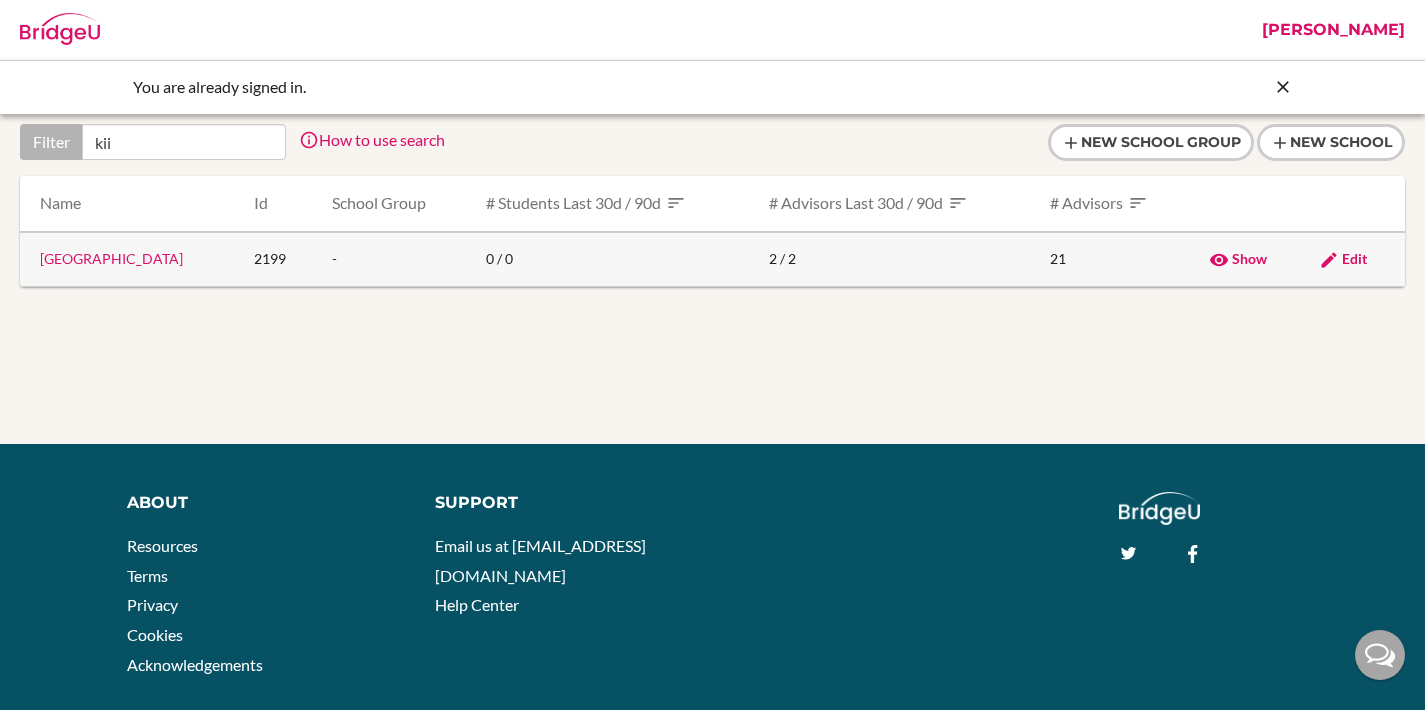 type on "kii" 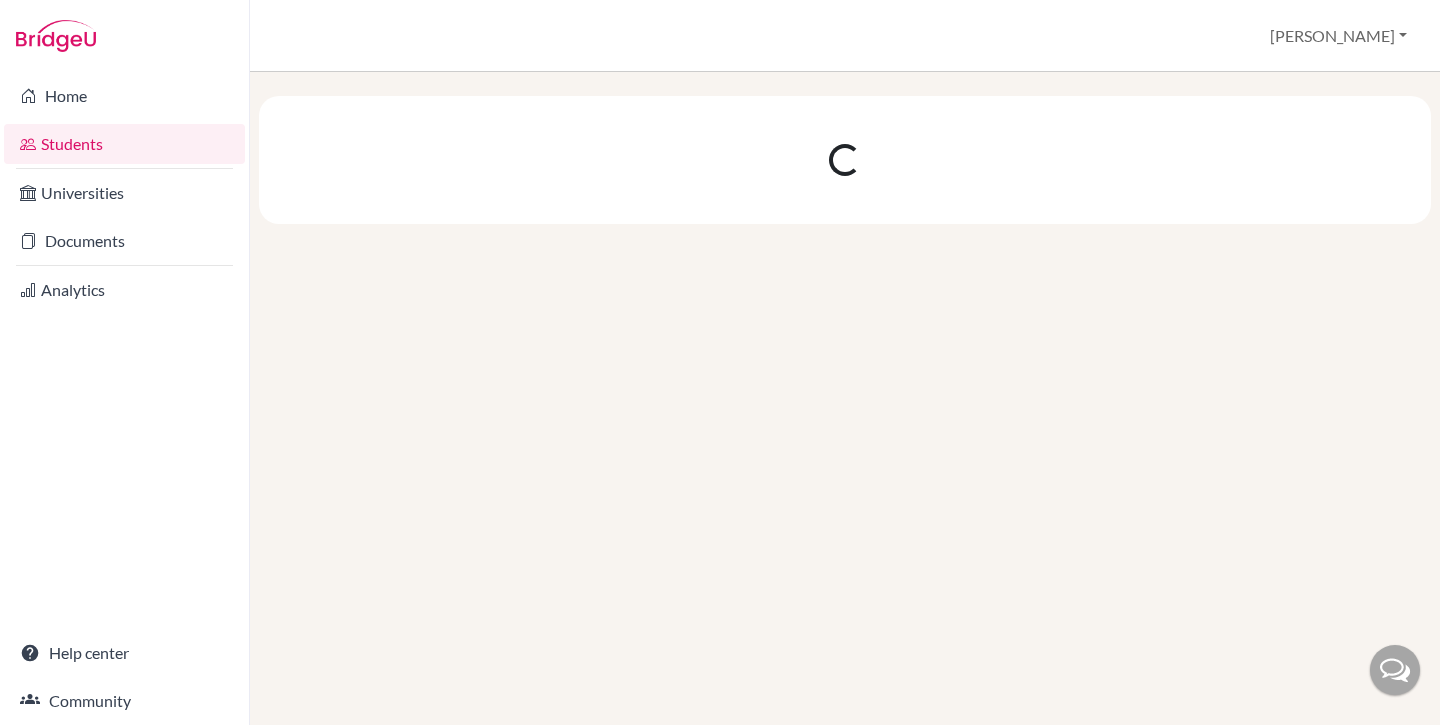 scroll, scrollTop: 0, scrollLeft: 0, axis: both 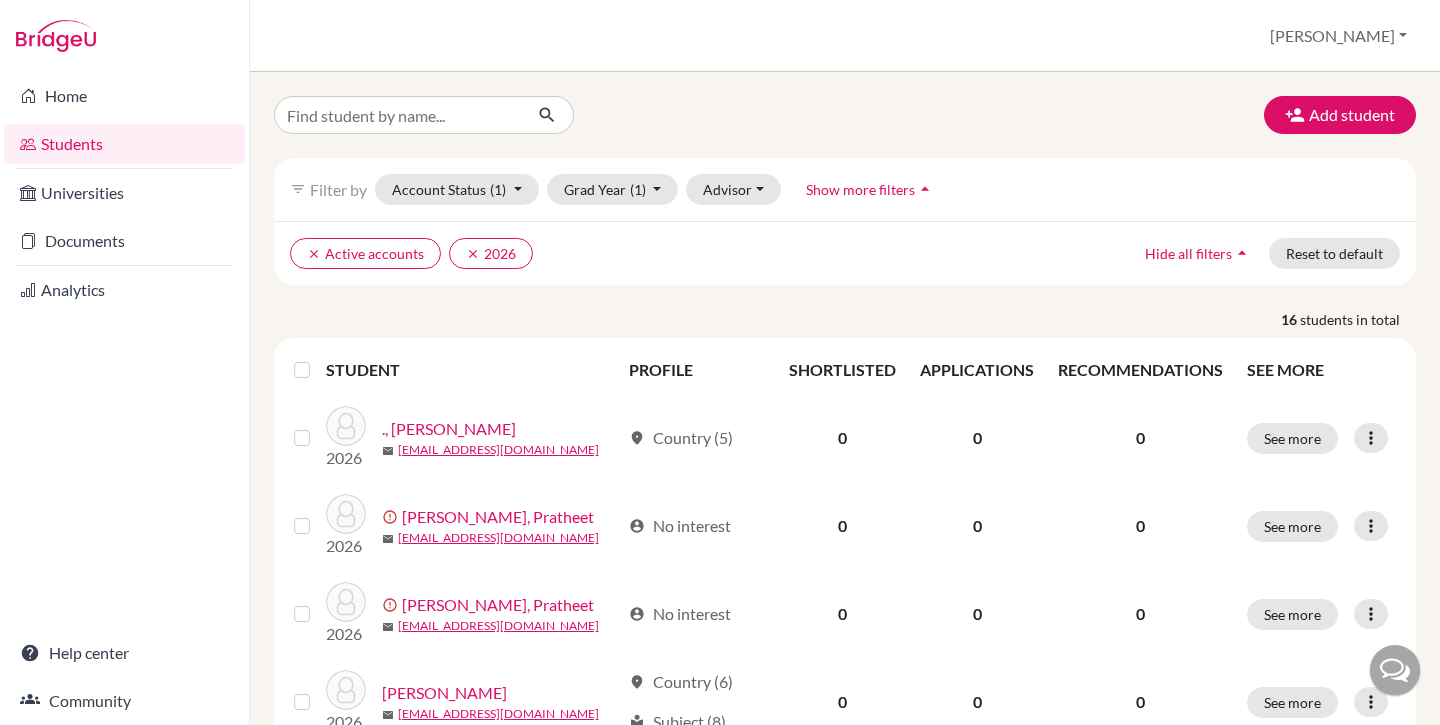click on "clear Active accounts clear 2026 Hide all filters arrow_drop_up Reset to default" at bounding box center (845, 253) 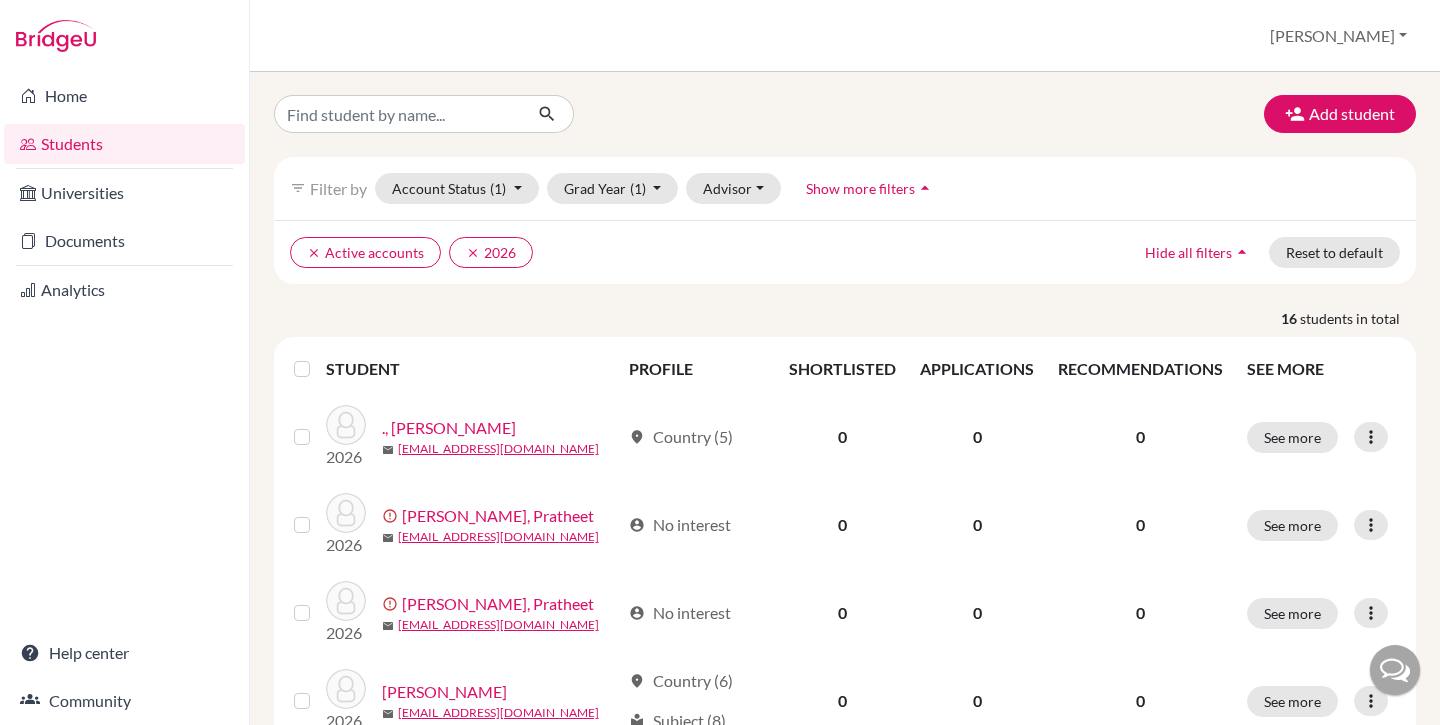scroll, scrollTop: 0, scrollLeft: 0, axis: both 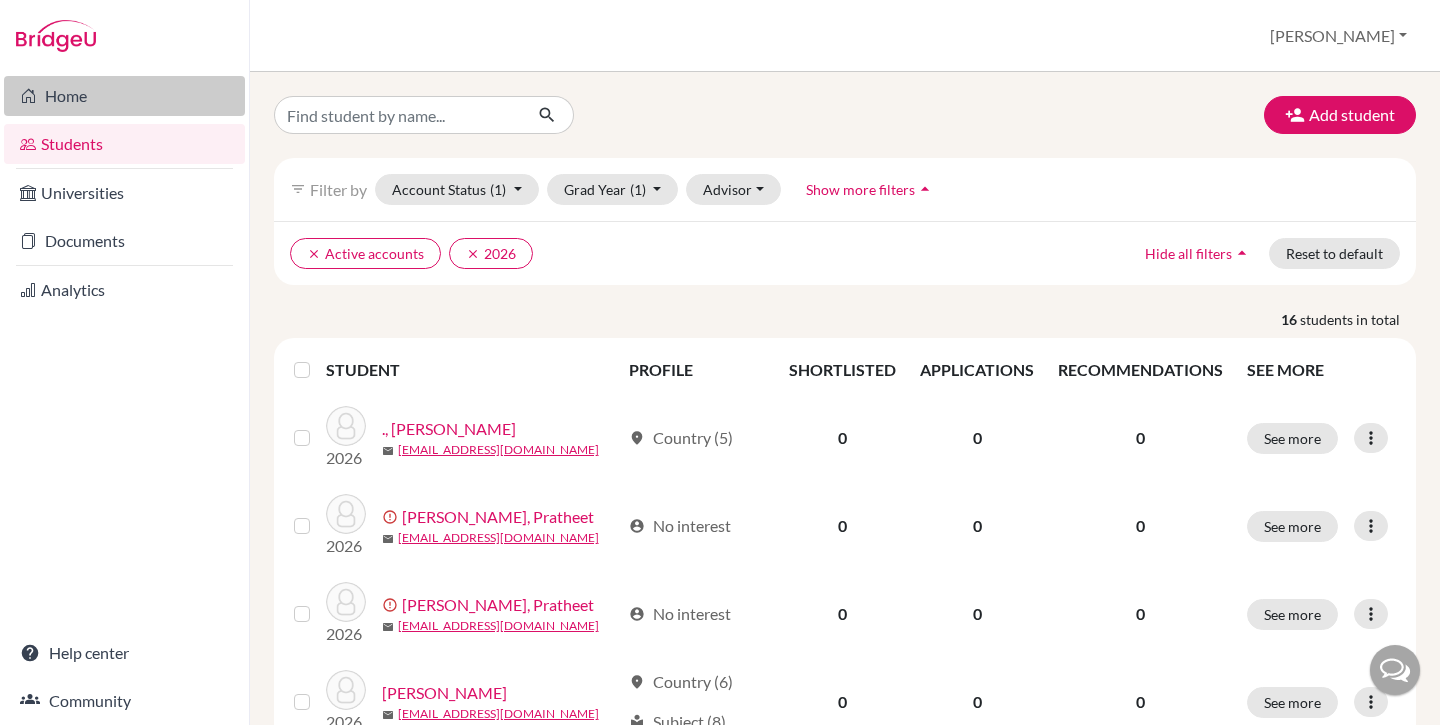click on "Home" at bounding box center [124, 96] 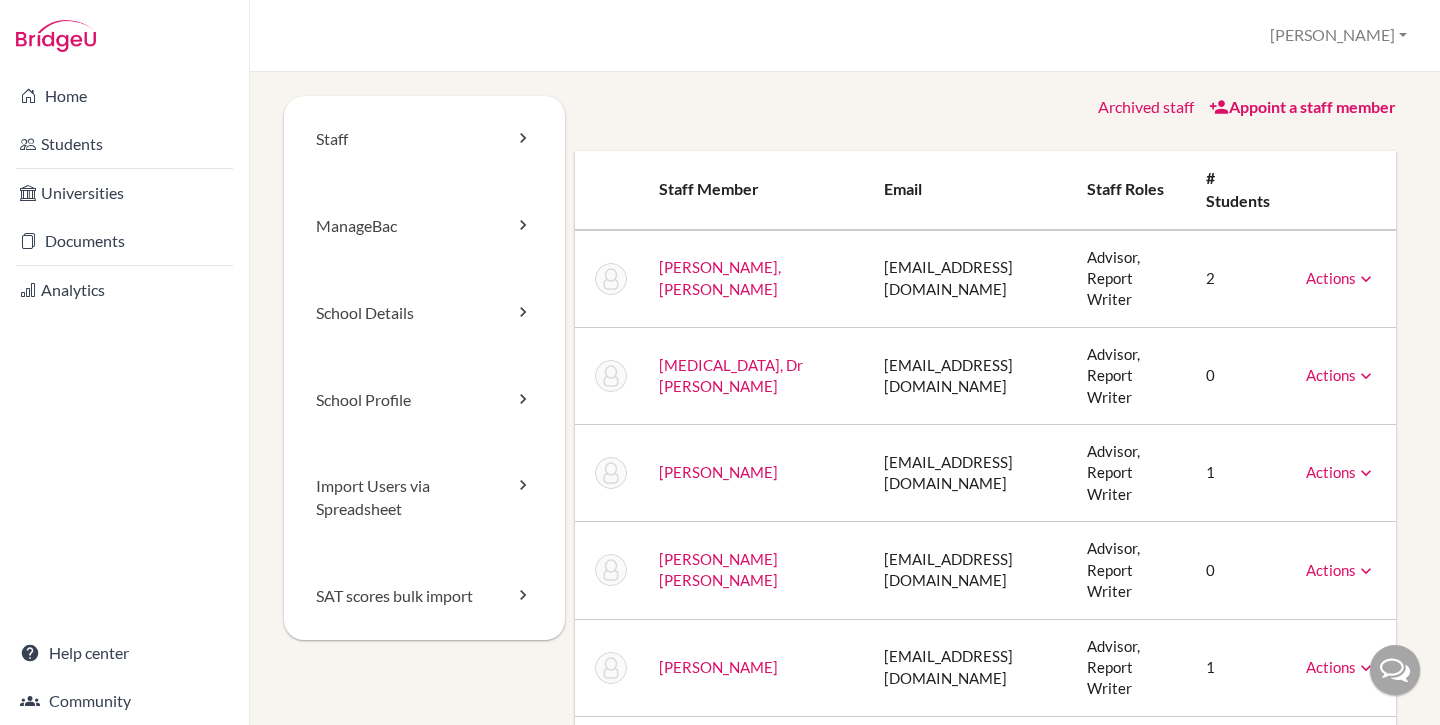 scroll, scrollTop: 0, scrollLeft: 0, axis: both 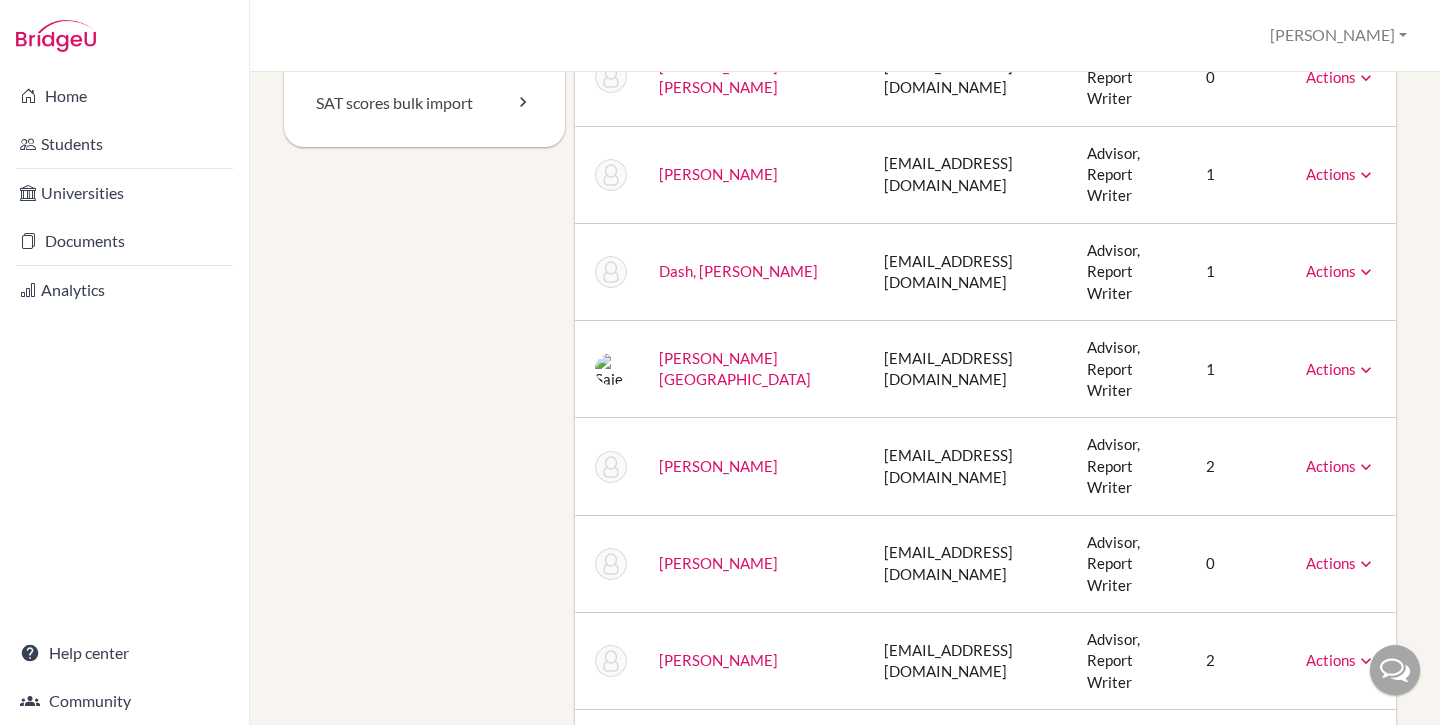 drag, startPoint x: 805, startPoint y: 533, endPoint x: 939, endPoint y: 539, distance: 134.13426 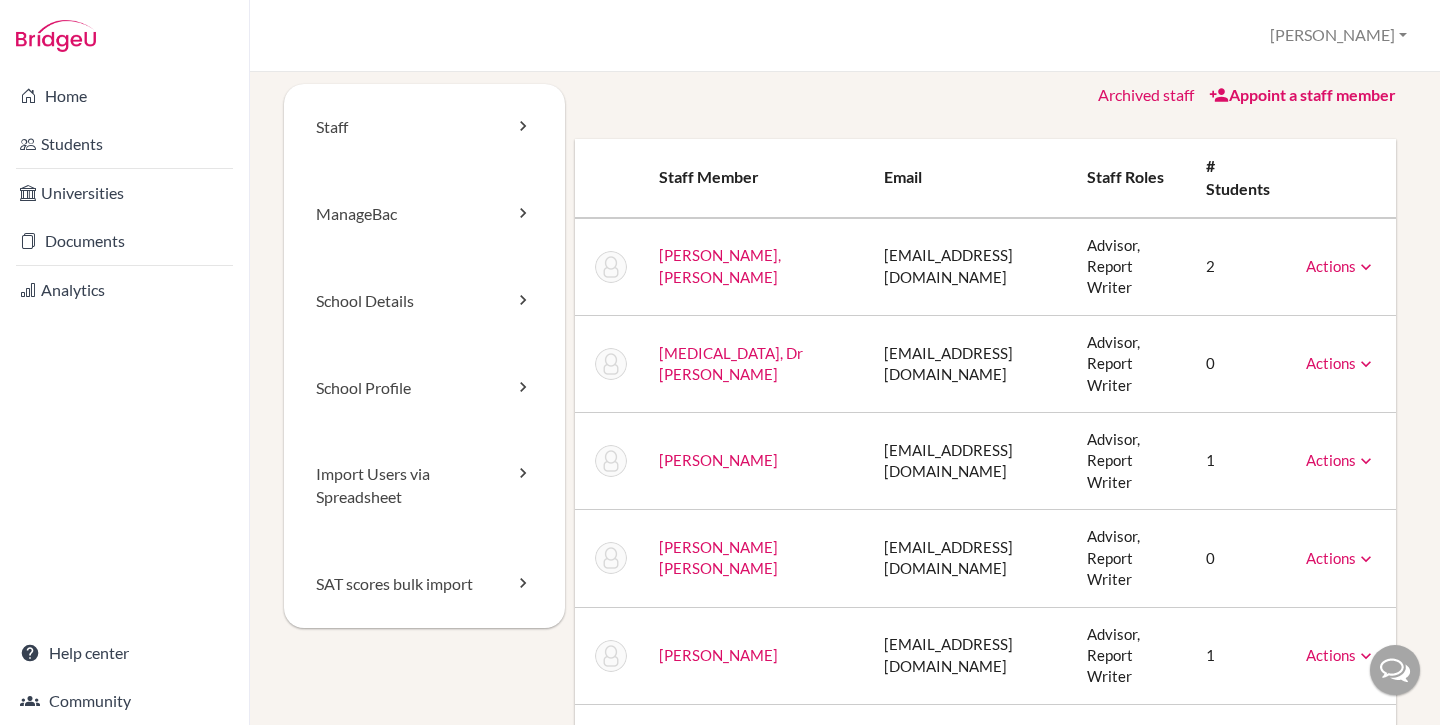 scroll, scrollTop: 0, scrollLeft: 0, axis: both 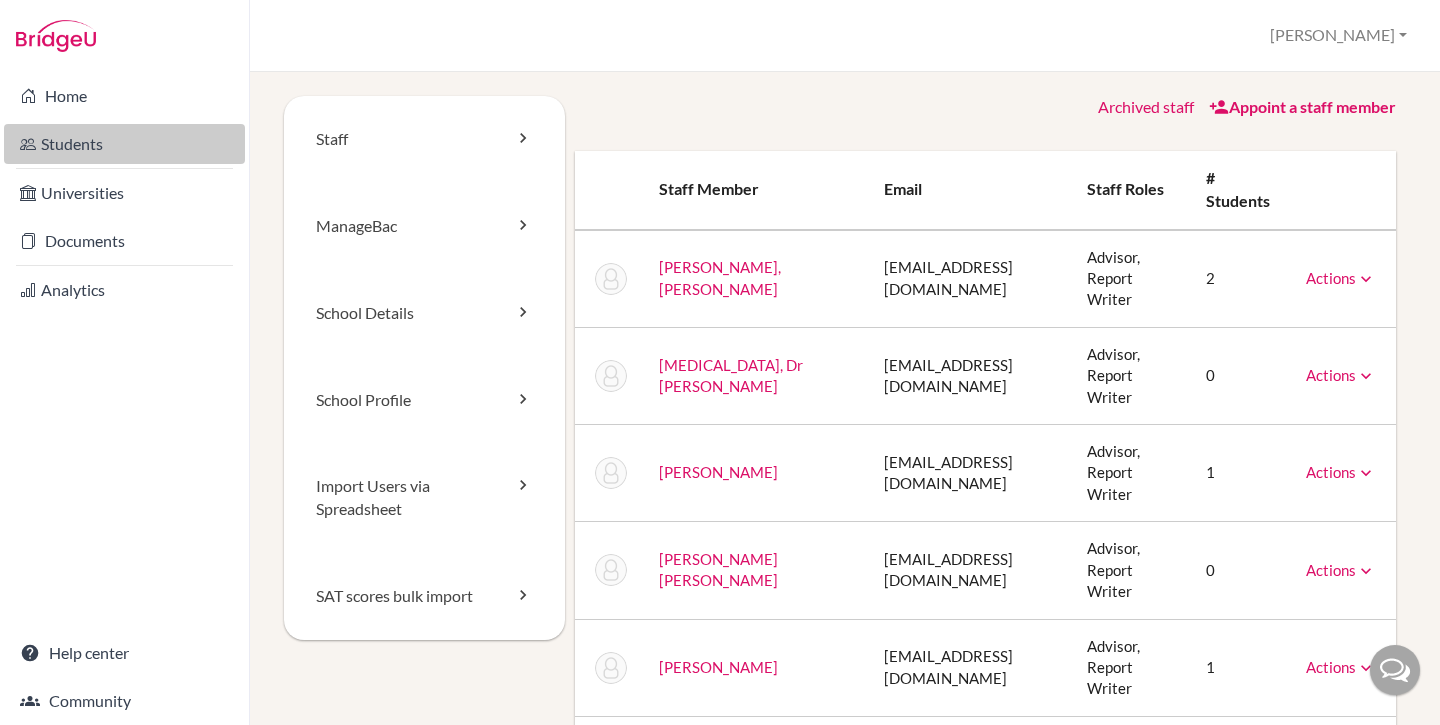click on "Students" at bounding box center (124, 144) 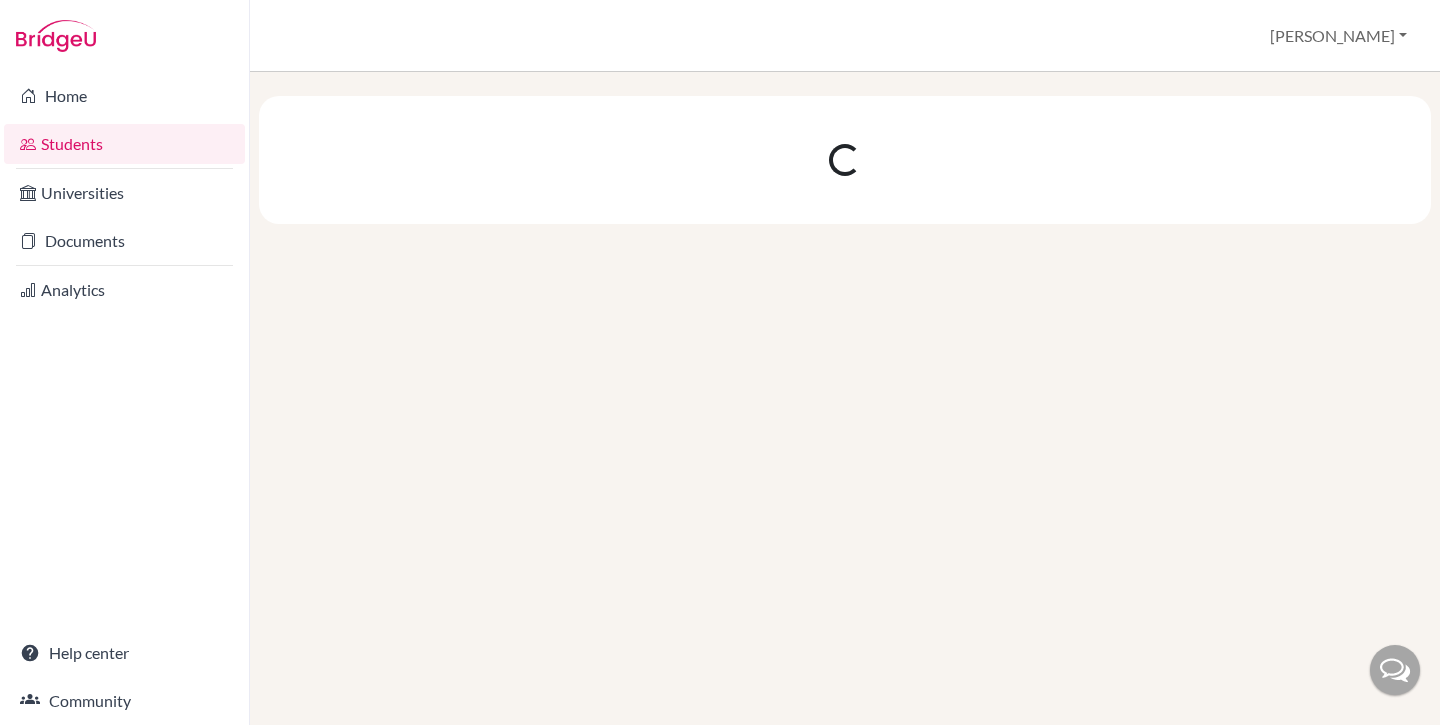 scroll, scrollTop: 0, scrollLeft: 0, axis: both 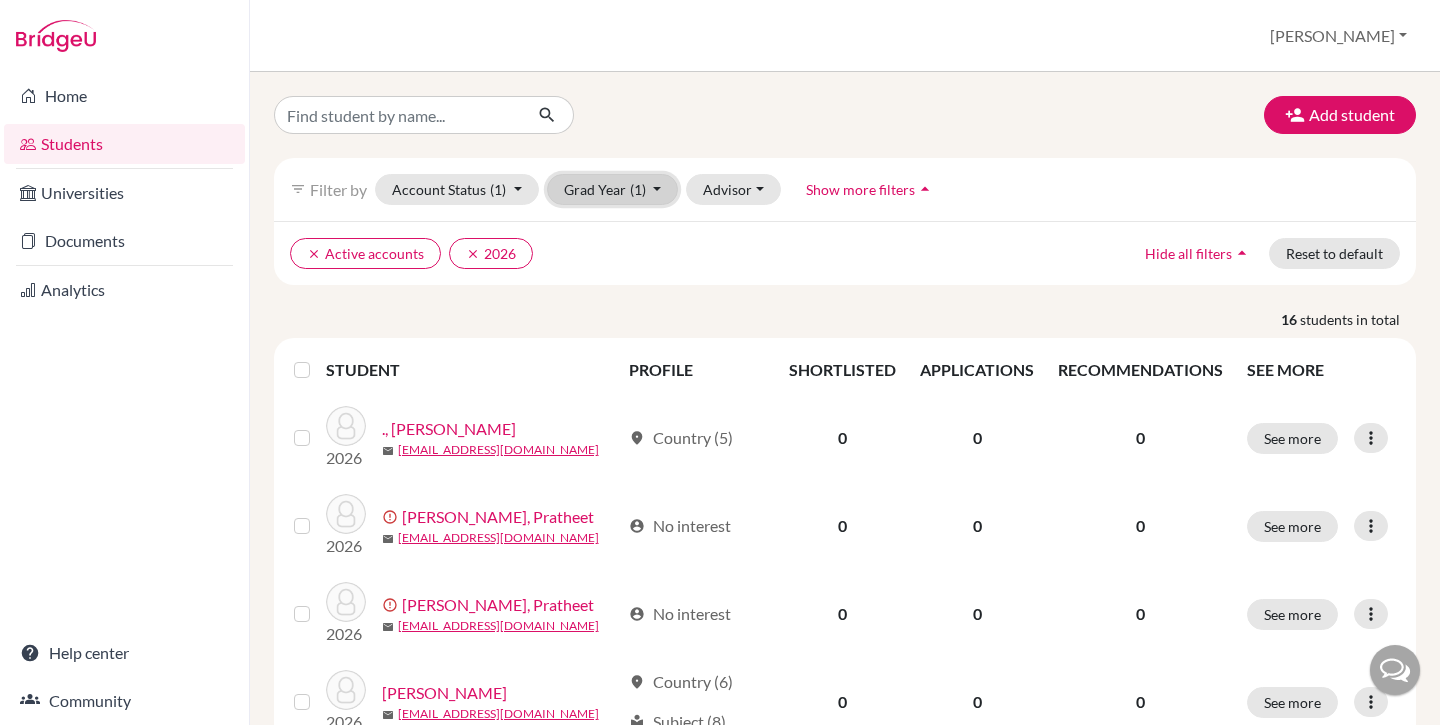 click on "Grad Year (1)" at bounding box center (613, 189) 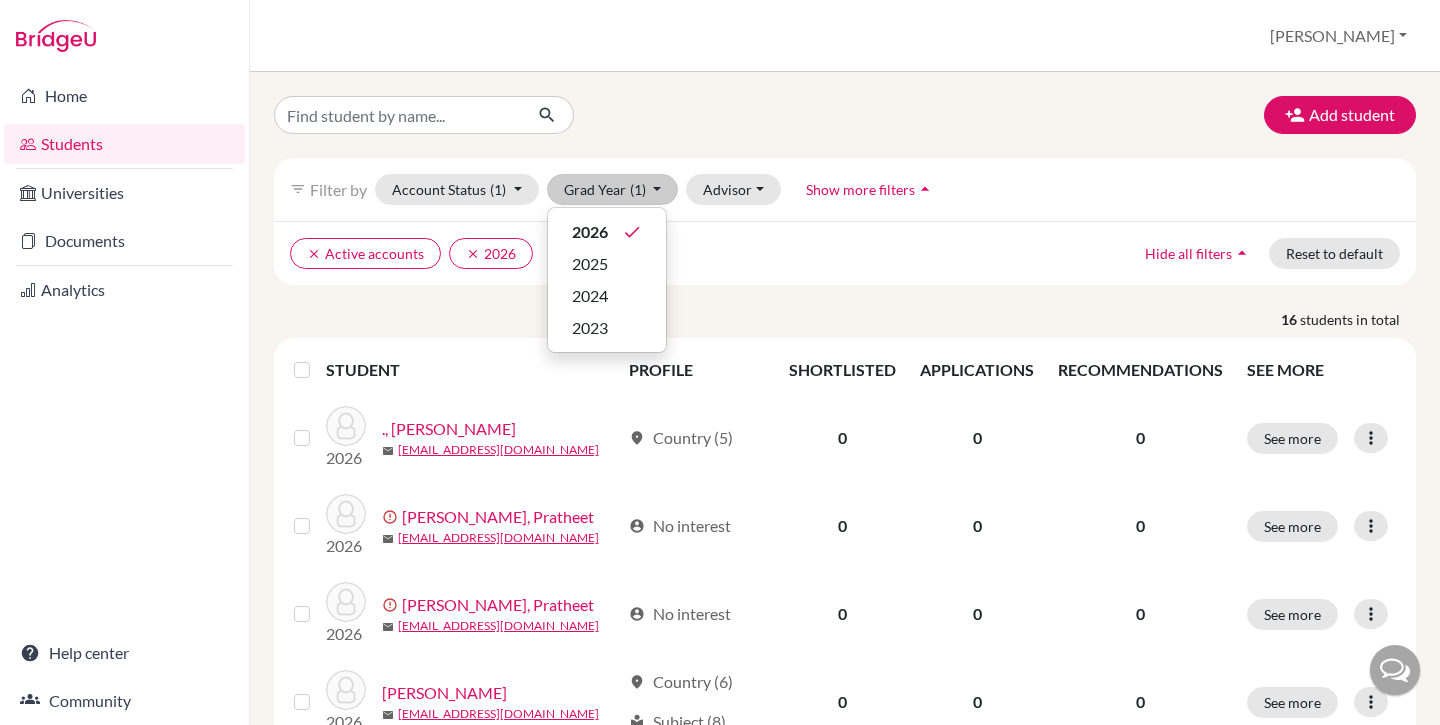 click on "Add student filter_list Filter by Account Status (1) Active accounts done Archived accounts Registered Unregistered Grad Year (1) 2026 done 2025 2024 2023 Advisor Without advisor [PERSON_NAME], [PERSON_NAME][MEDICAL_DATA], [PERSON_NAME], GS [PERSON_NAME], [PERSON_NAME], [PERSON_NAME] Dash, [PERSON_NAME], [PERSON_NAME], [PERSON_NAME], [PERSON_NAME], [PERSON_NAME], [PERSON_NAME] [PERSON_NAME] [PERSON_NAME] [PERSON_NAME] [PERSON_NAME], [PERSON_NAME], [PERSON_NAME], [PERSON_NAME], [PERSON_NAME]), [PERSON_NAME] [PERSON_NAME] [PERSON_NAME] Show more filters arrow_drop_up clear Active accounts clear 2026 Hide all filters arrow_drop_up Reset to default 16  students in total STUDENT PROFILE SHORTLISTED APPLICATIONS RECOMMENDATIONS SEE MORE 2026 ., [PERSON_NAME] mail [EMAIL_ADDRESS][DOMAIN_NAME] location_on Country (5) 0 0 0 See more Edit student Send Message Reset Password [SECURITY_DATA] error_outline Acharya, Pratheet mail [EMAIL_ADDRESS][DOMAIN_NAME] account_circle No interest 0 0 0 See more Edit student Send Message 2026" at bounding box center [845, 954] 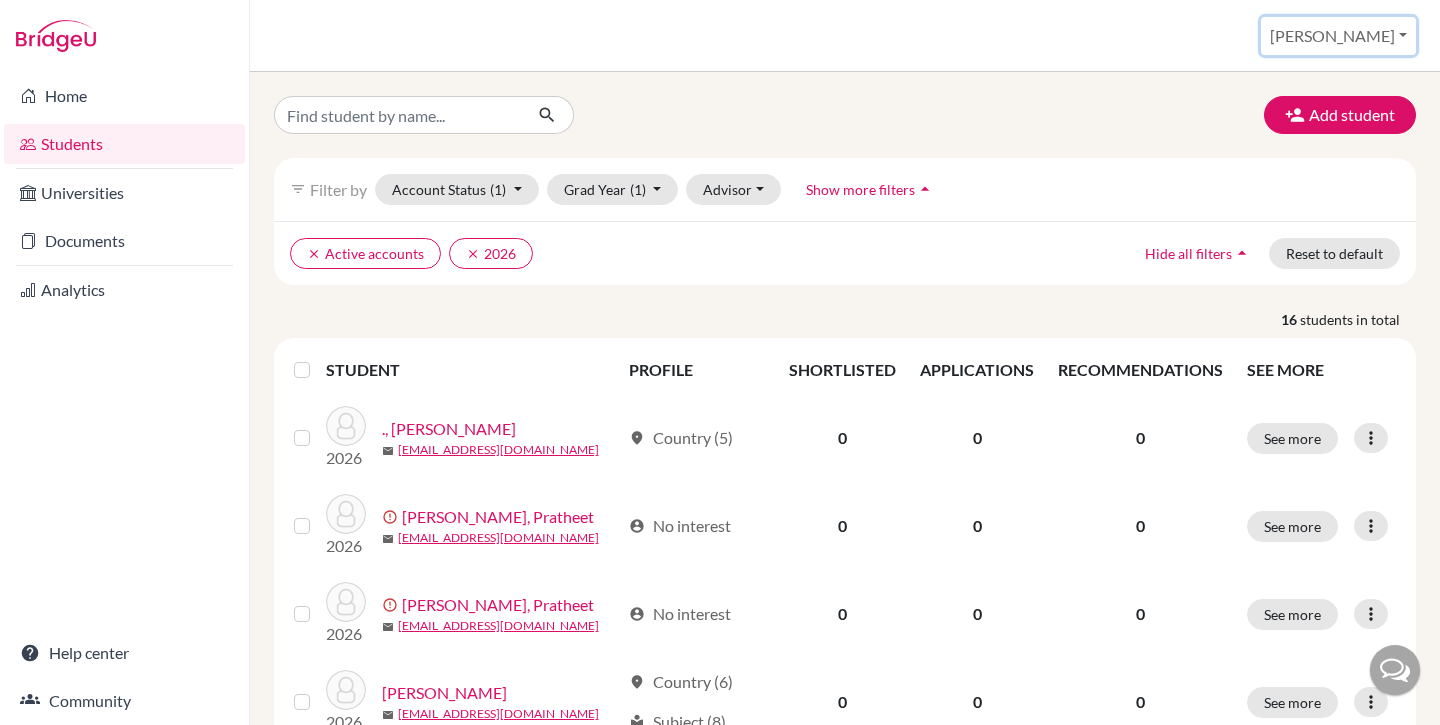 click on "[PERSON_NAME]" at bounding box center (1338, 36) 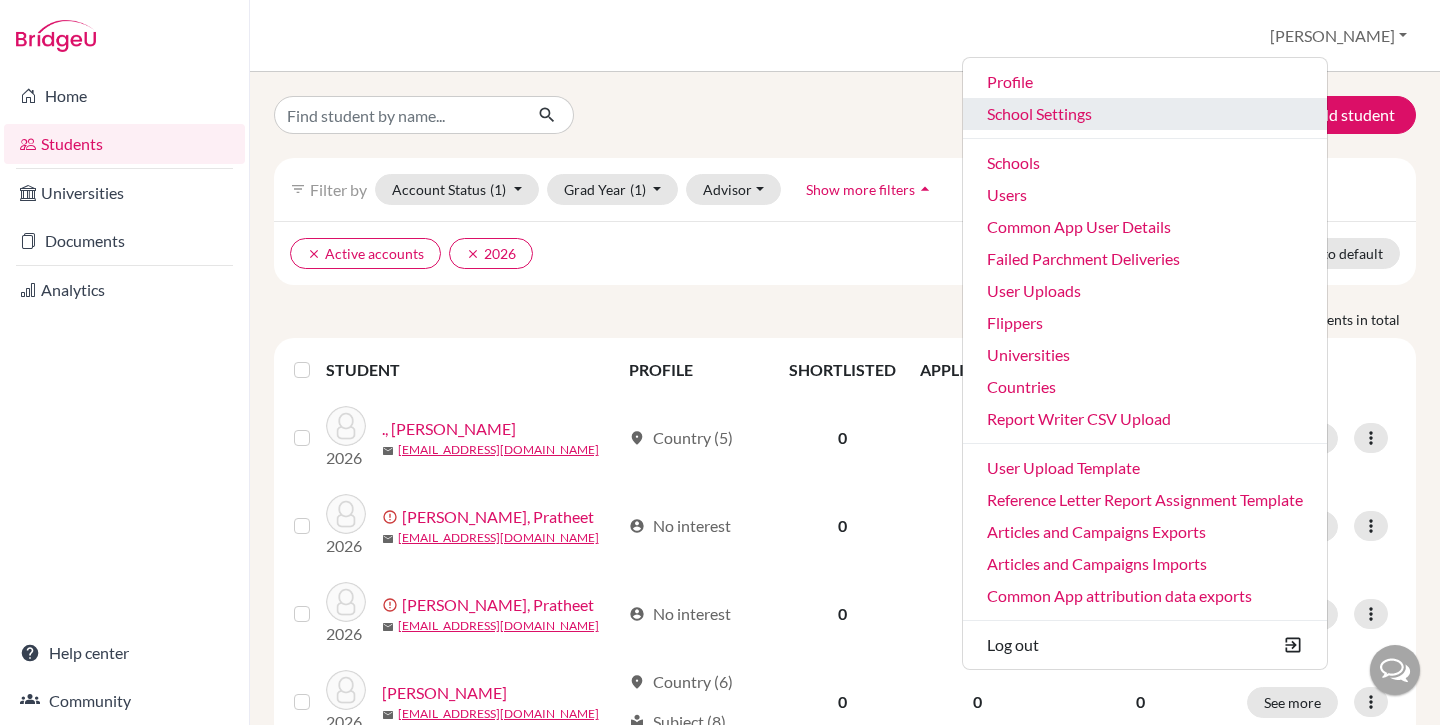 click on "School Settings" at bounding box center [1145, 114] 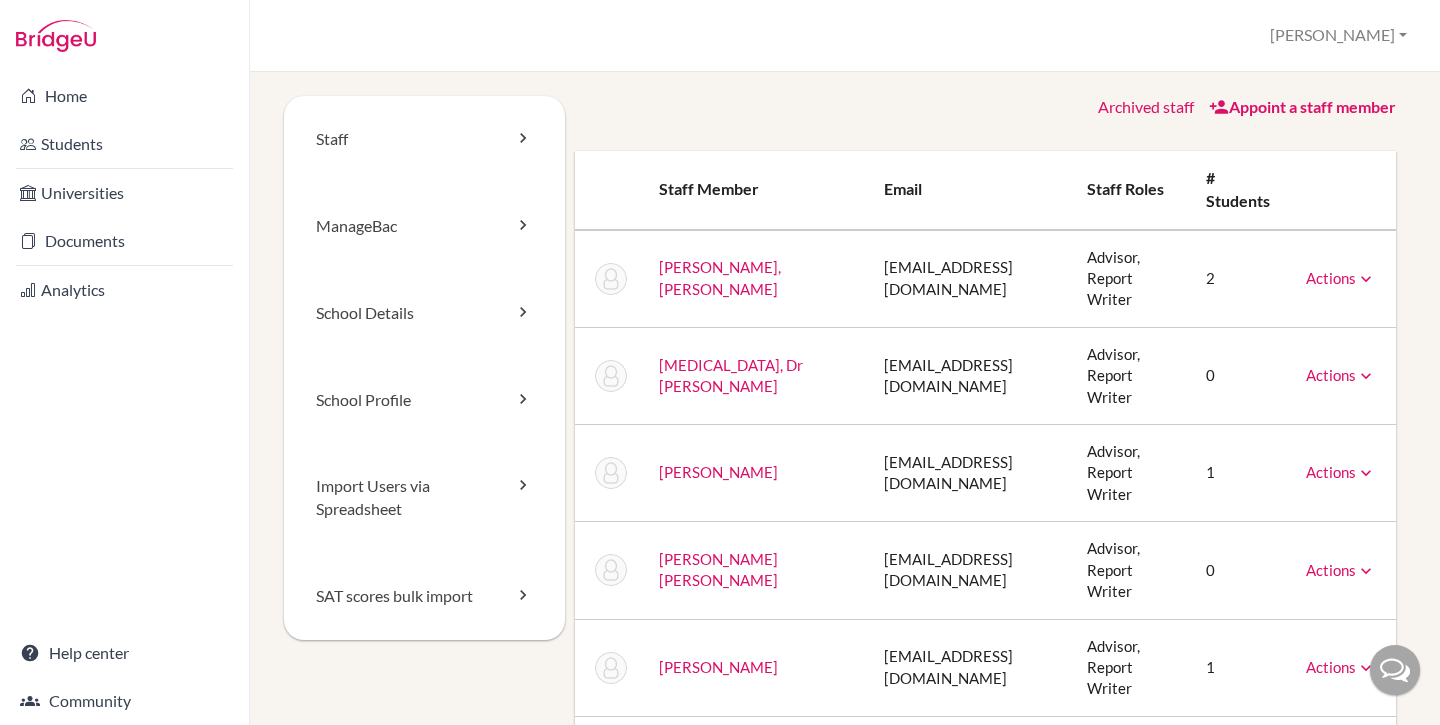 scroll, scrollTop: 0, scrollLeft: 0, axis: both 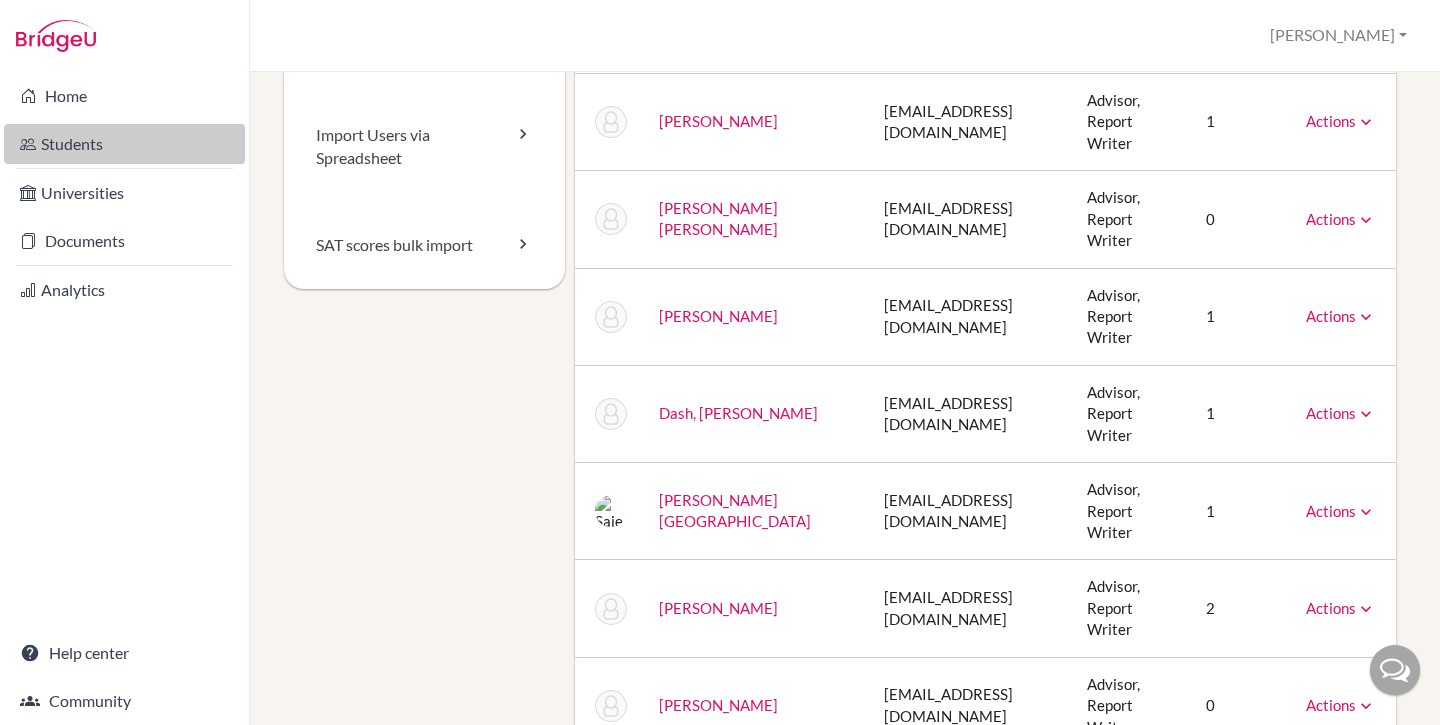 click on "Students" at bounding box center (124, 144) 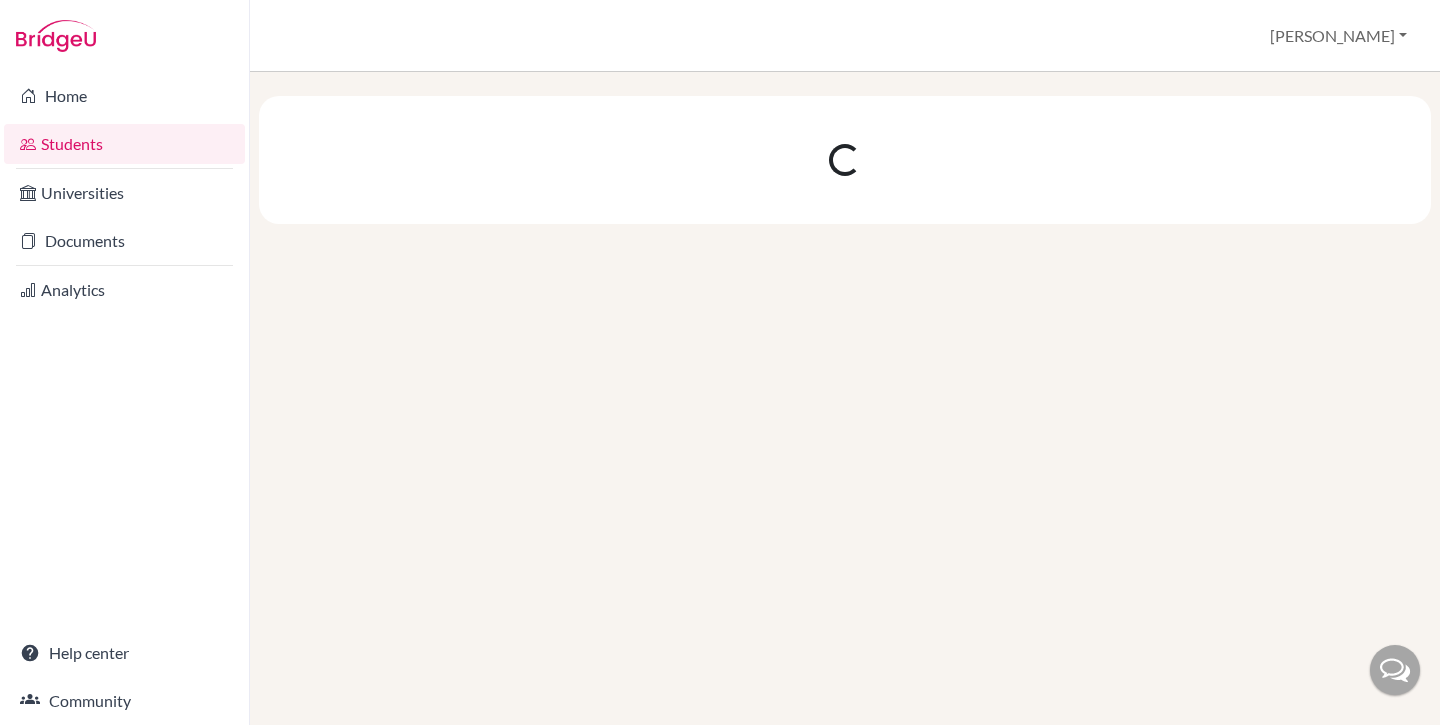 scroll, scrollTop: 0, scrollLeft: 0, axis: both 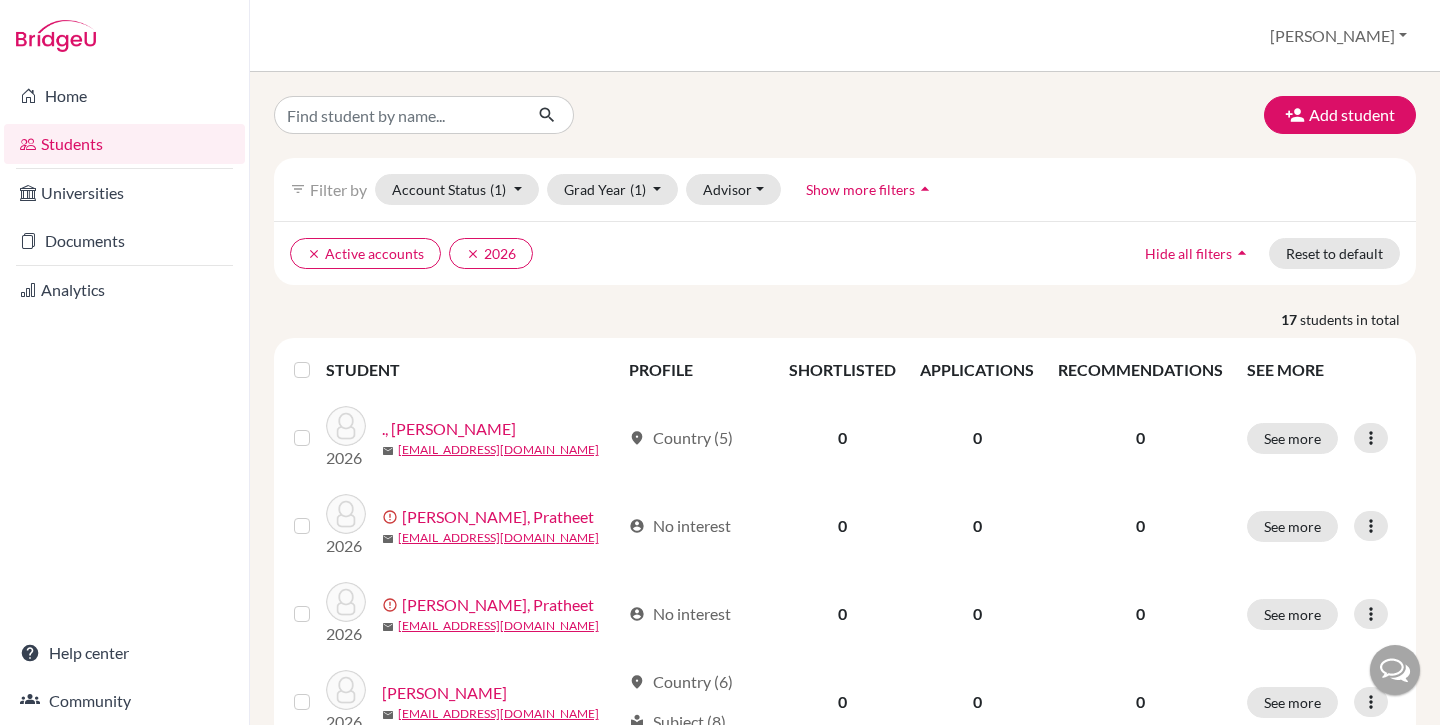 click at bounding box center (318, 358) 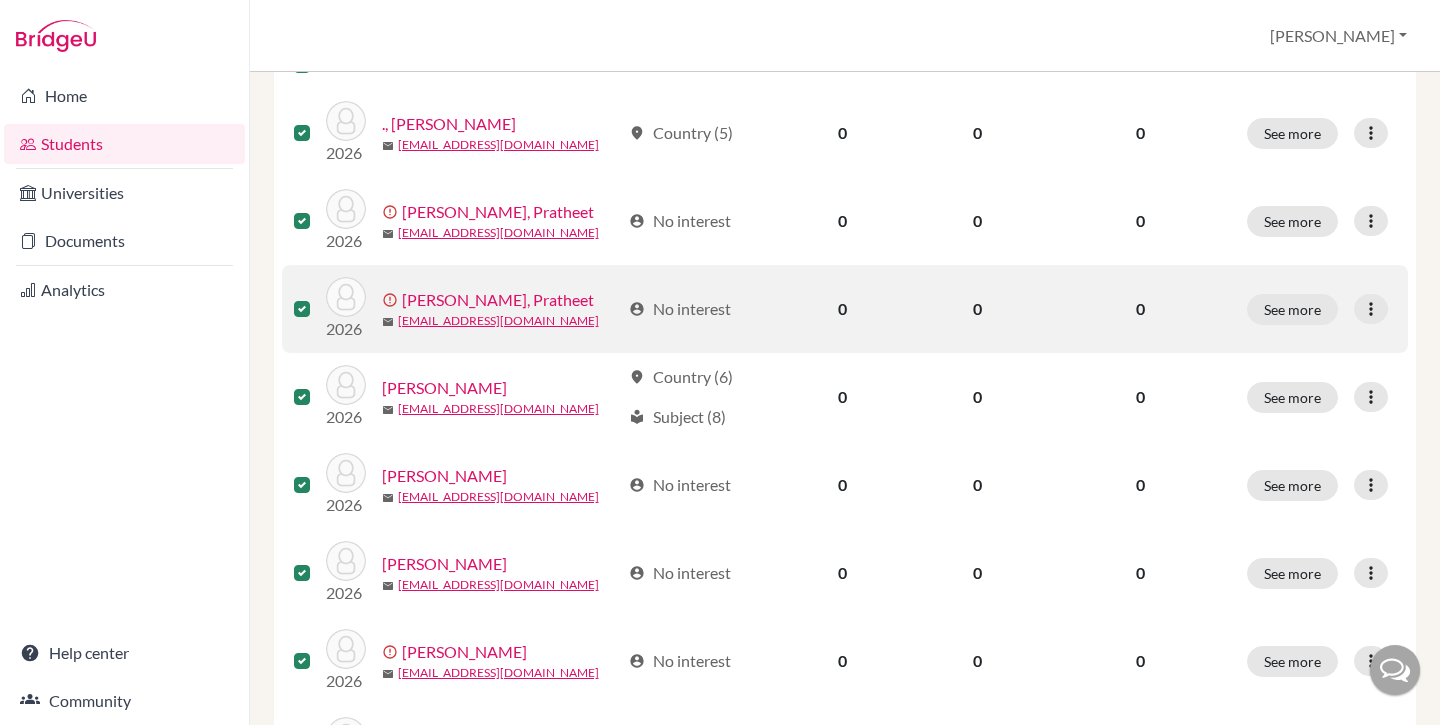 scroll, scrollTop: 0, scrollLeft: 0, axis: both 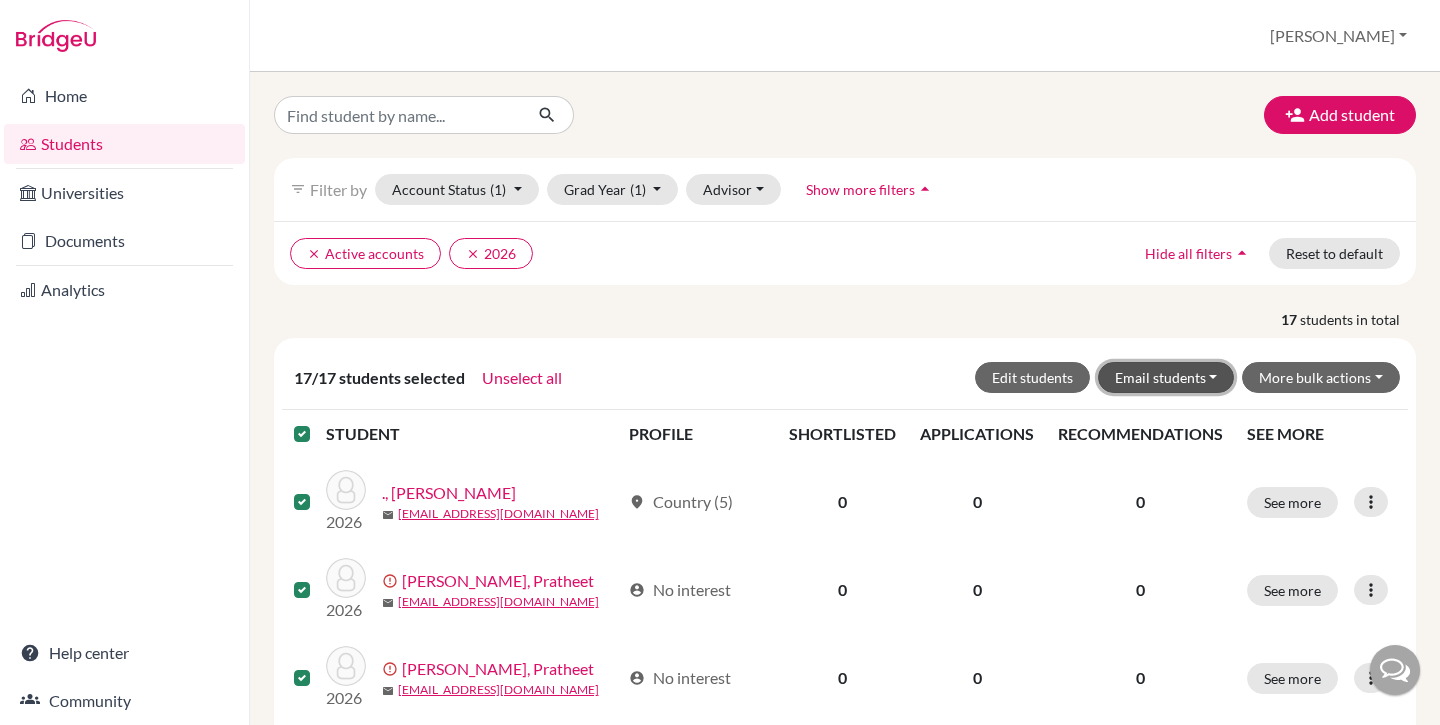 click on "Email students" at bounding box center (1166, 377) 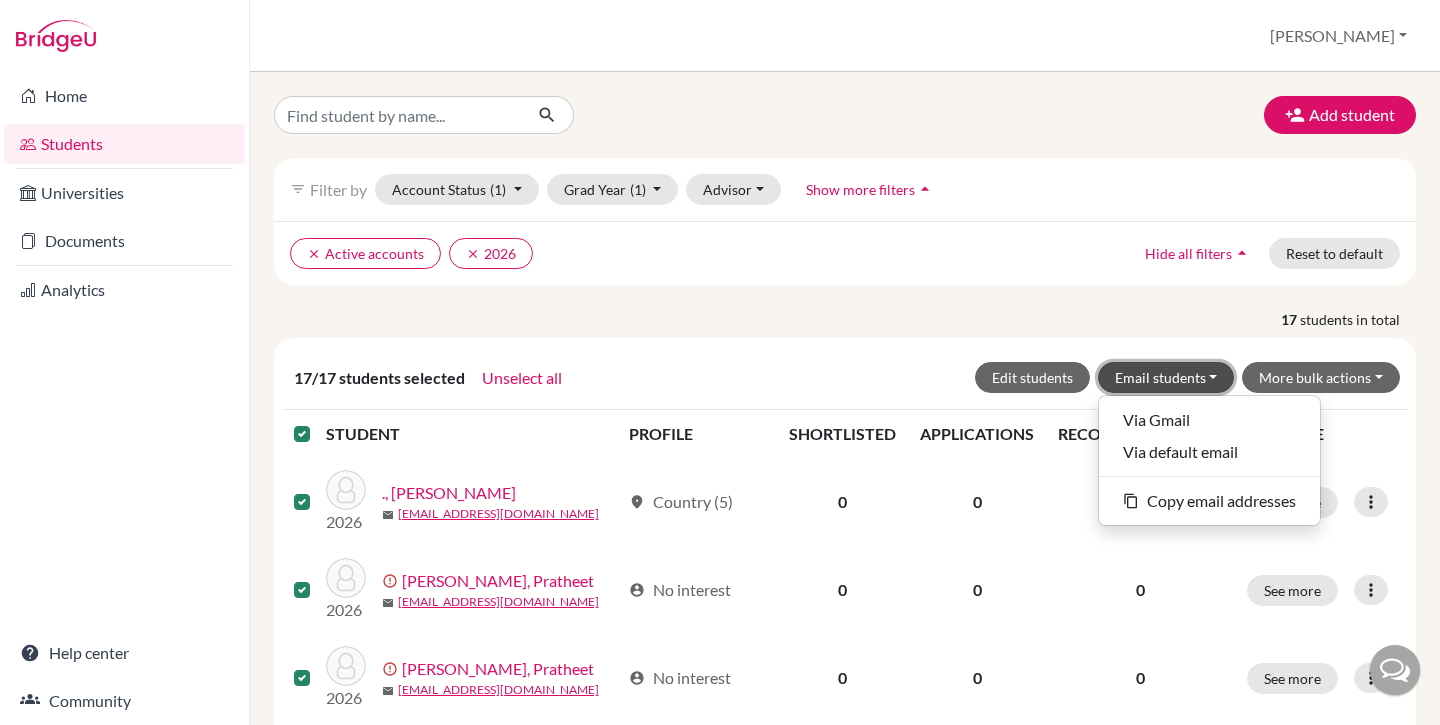 click on "Email students" at bounding box center [1166, 377] 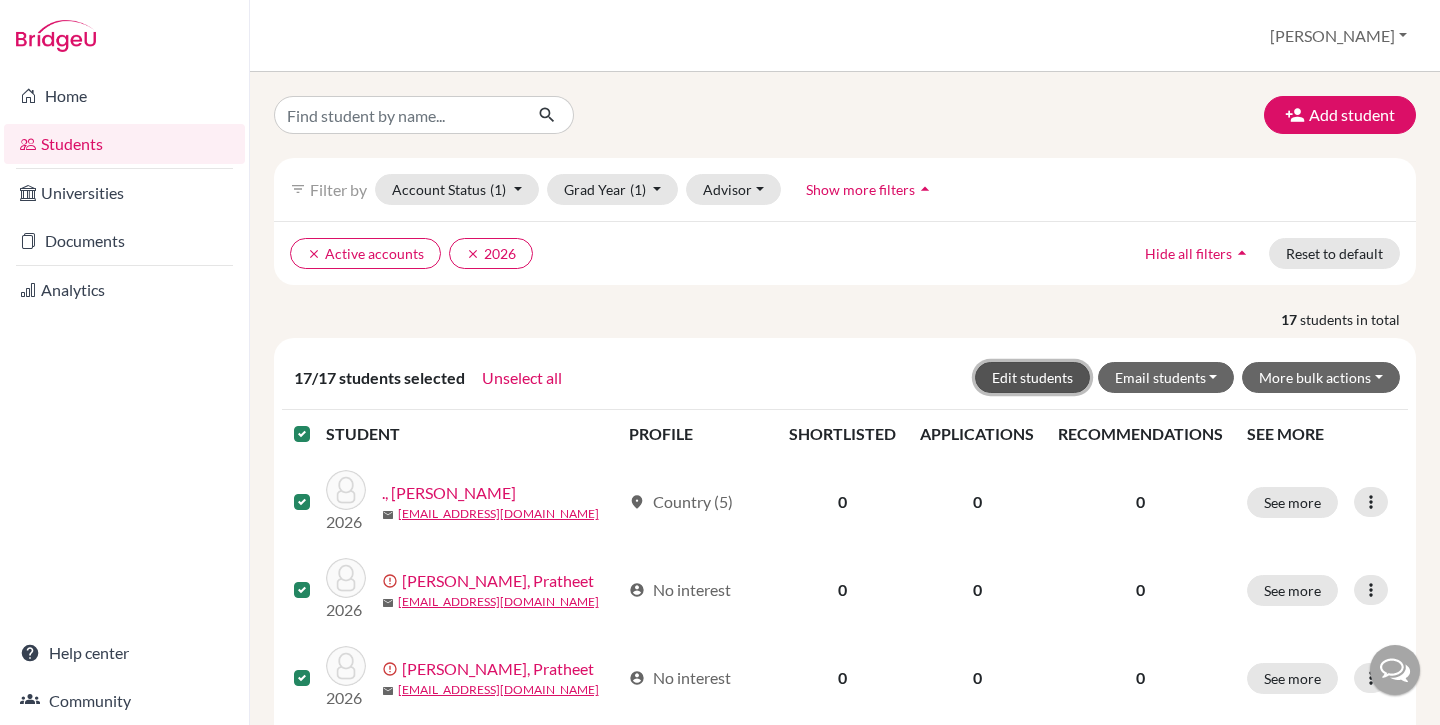 click on "Edit students" at bounding box center [1032, 377] 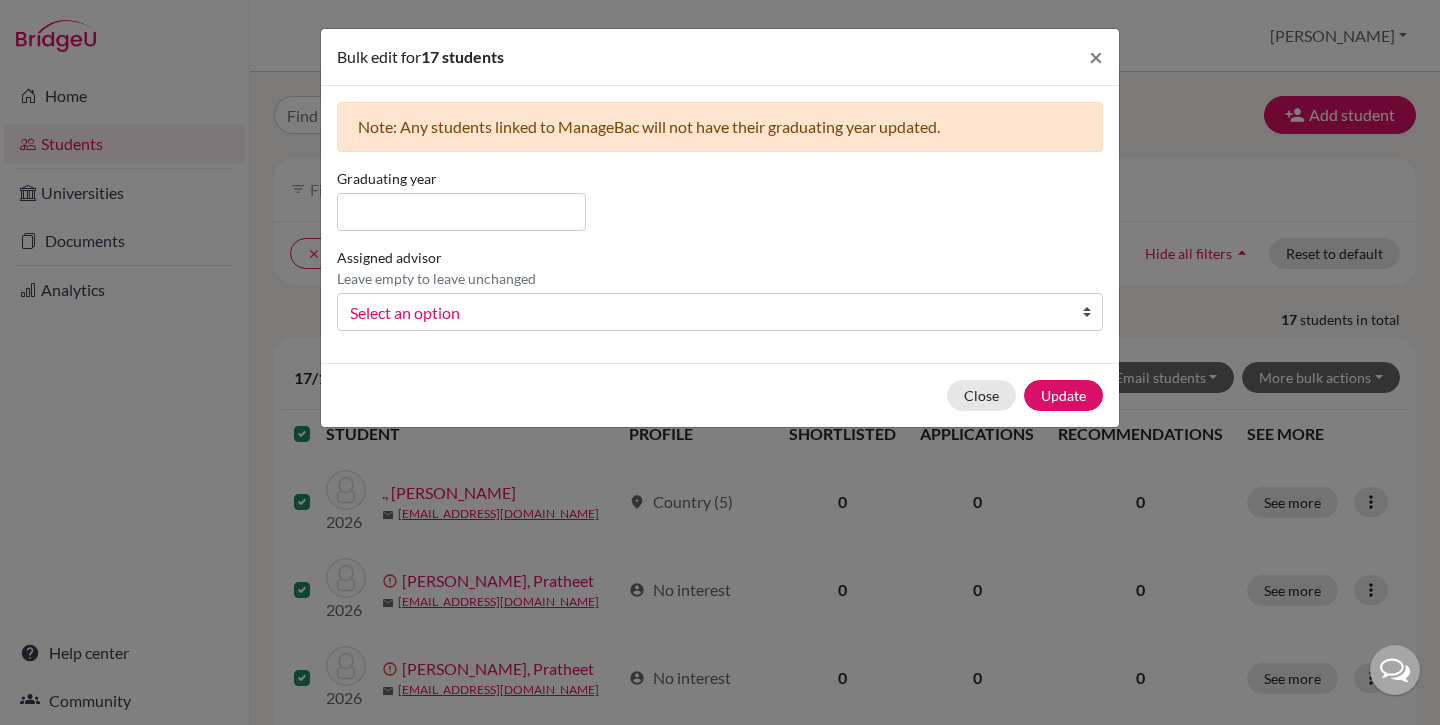 click on "Select an option" at bounding box center [707, 313] 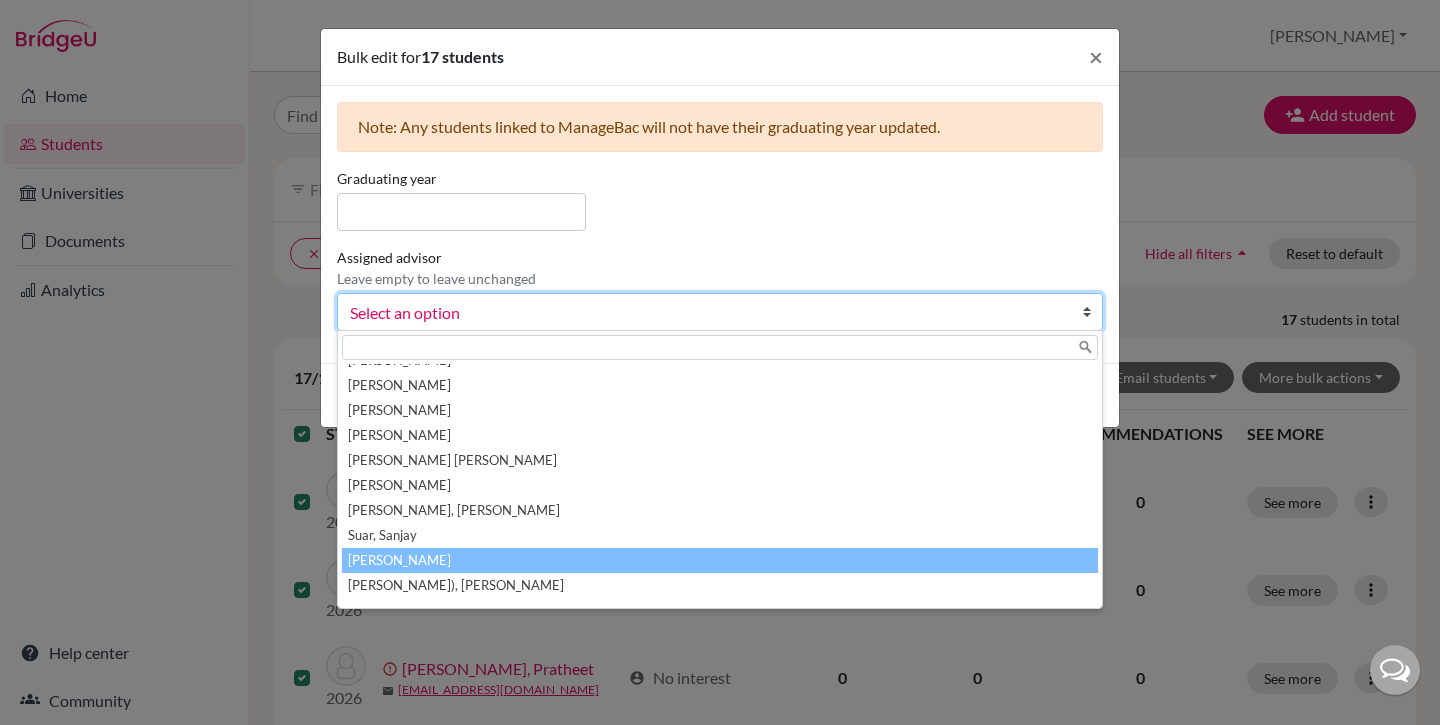 scroll, scrollTop: 285, scrollLeft: 0, axis: vertical 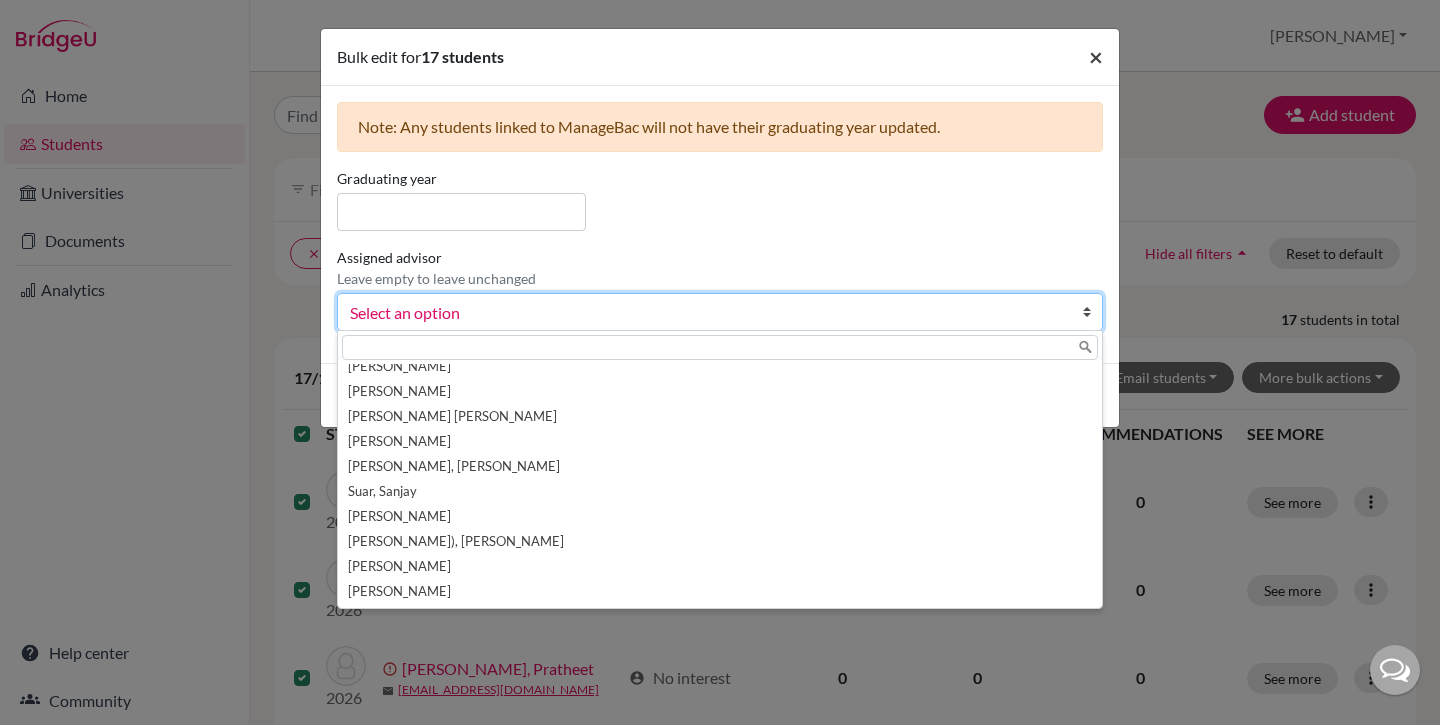 click on "×" at bounding box center (1096, 56) 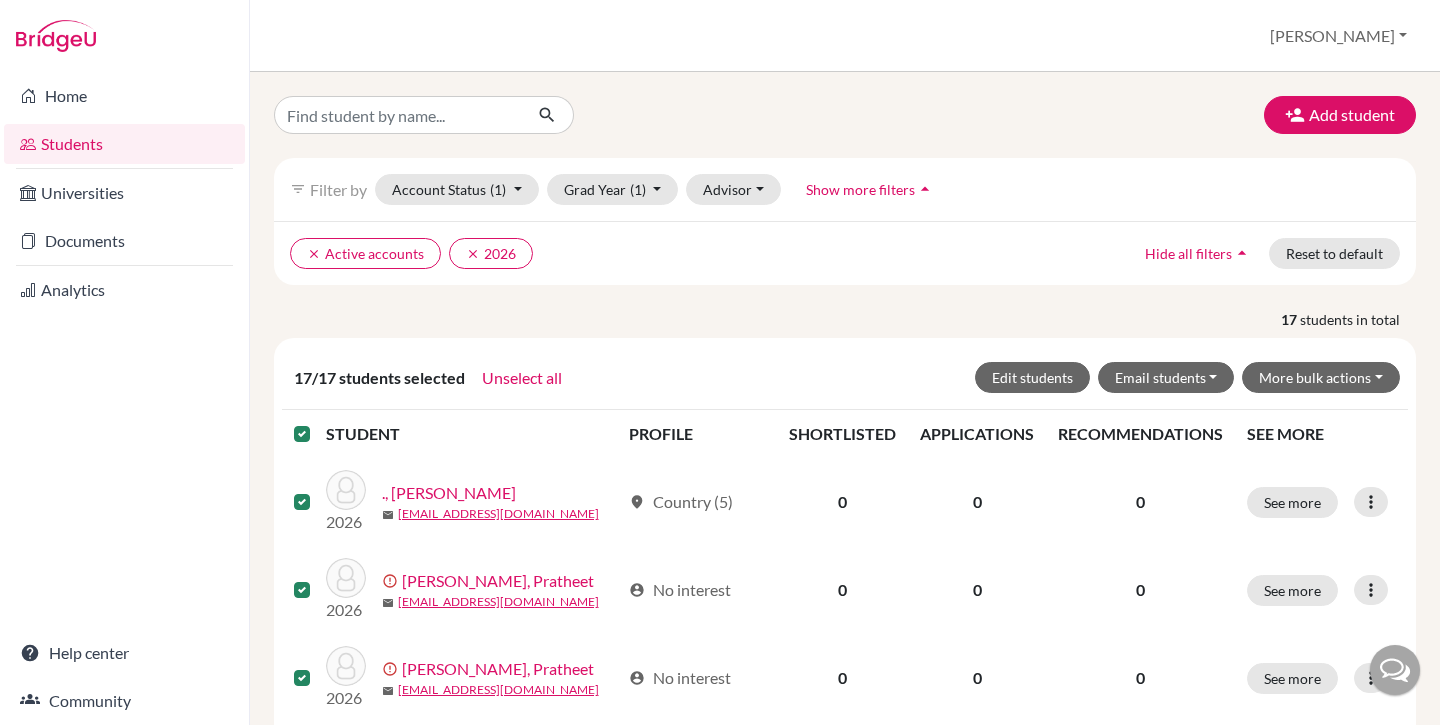 click on "clear Active accounts clear 2026 Hide all filters arrow_drop_up Reset to default" at bounding box center (845, 253) 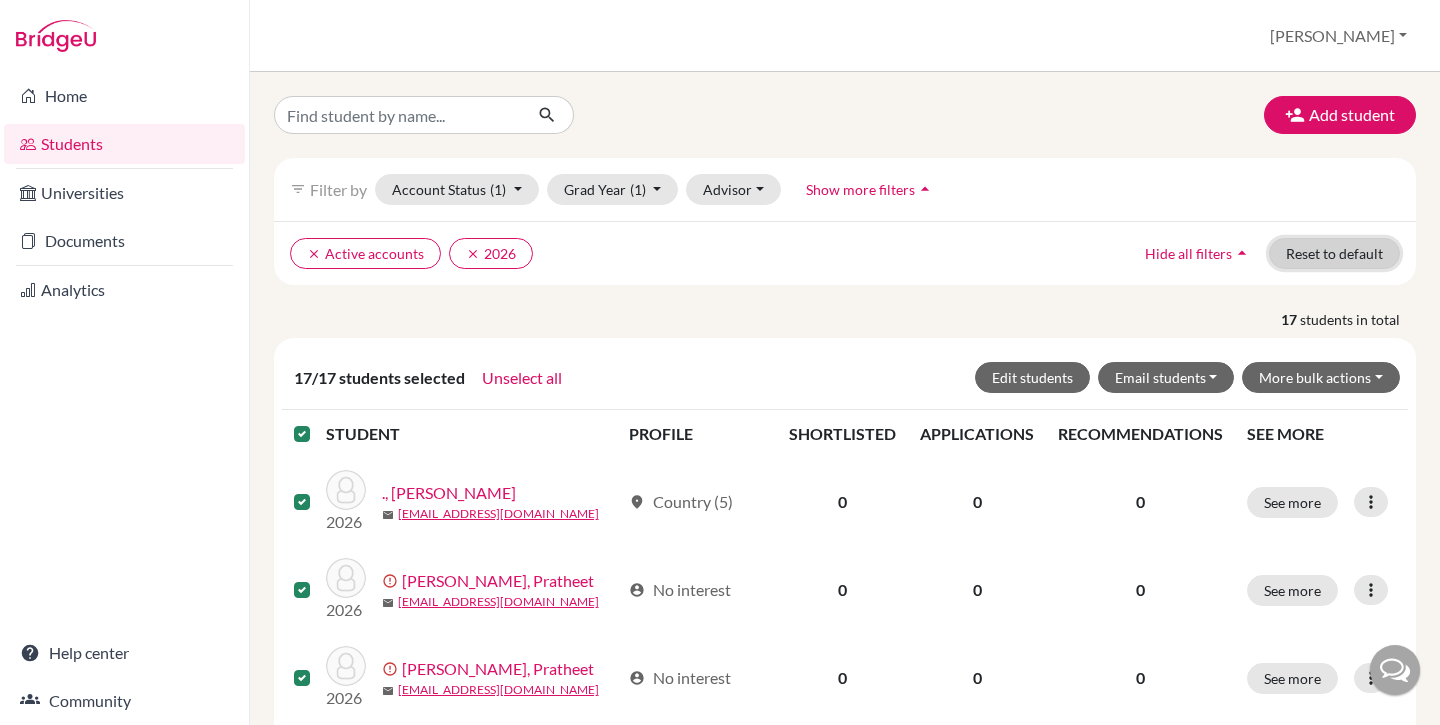 click on "Reset to default" at bounding box center (1334, 253) 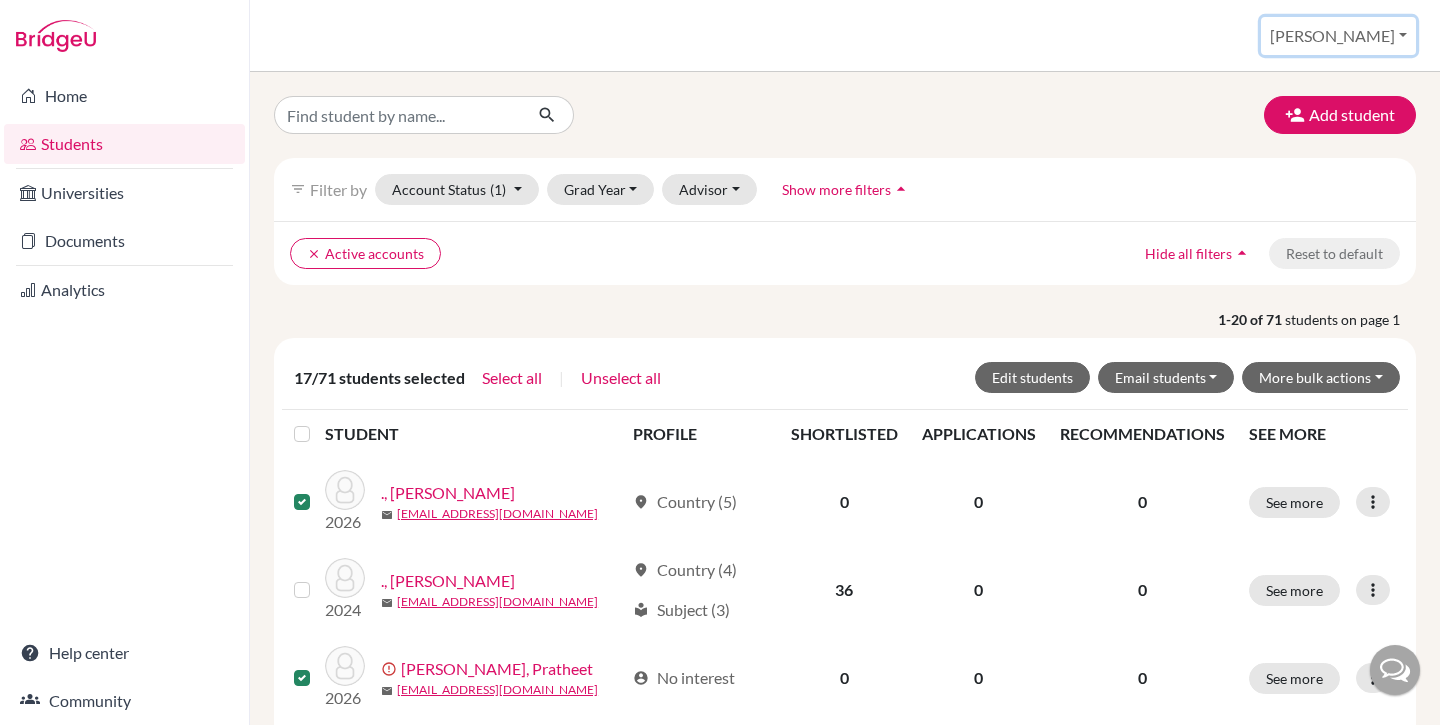 click on "[PERSON_NAME]" at bounding box center [1338, 36] 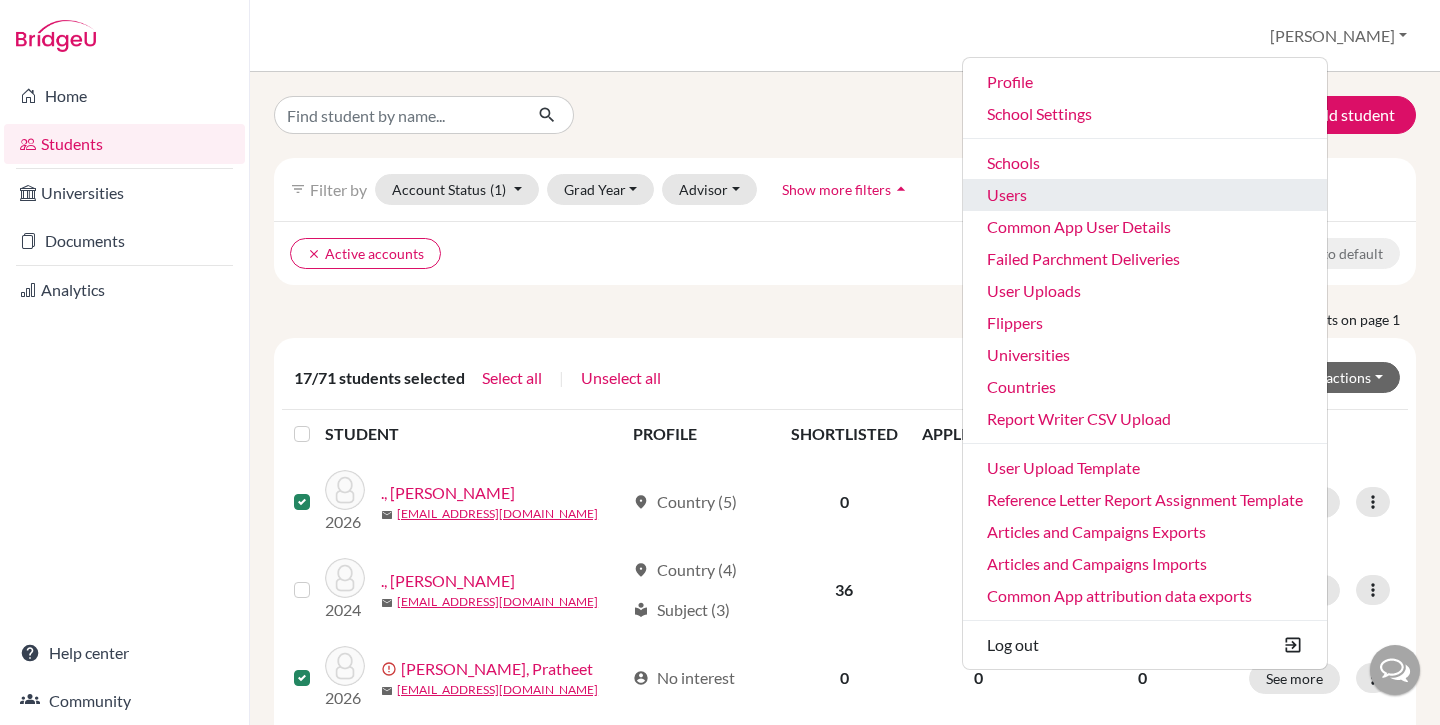click on "Users" at bounding box center [1145, 195] 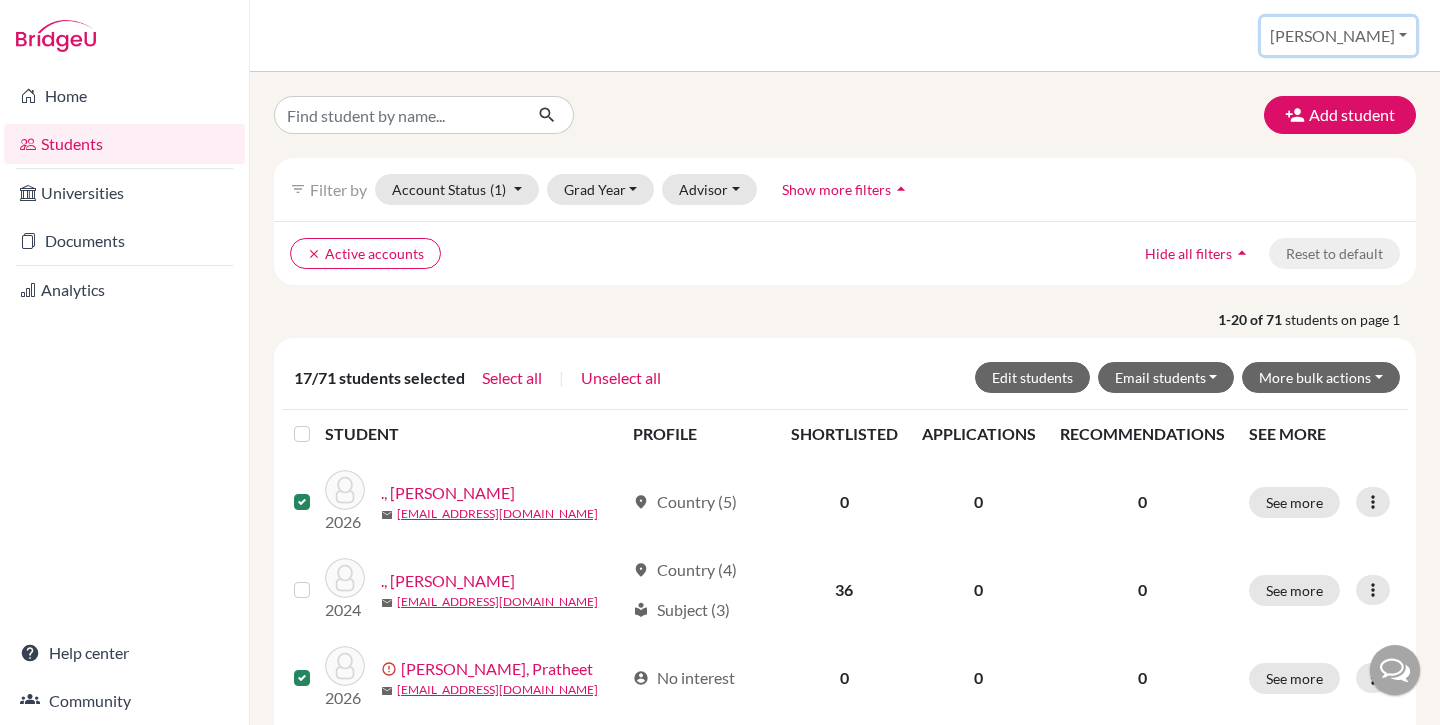 click on "[PERSON_NAME]" at bounding box center (1338, 36) 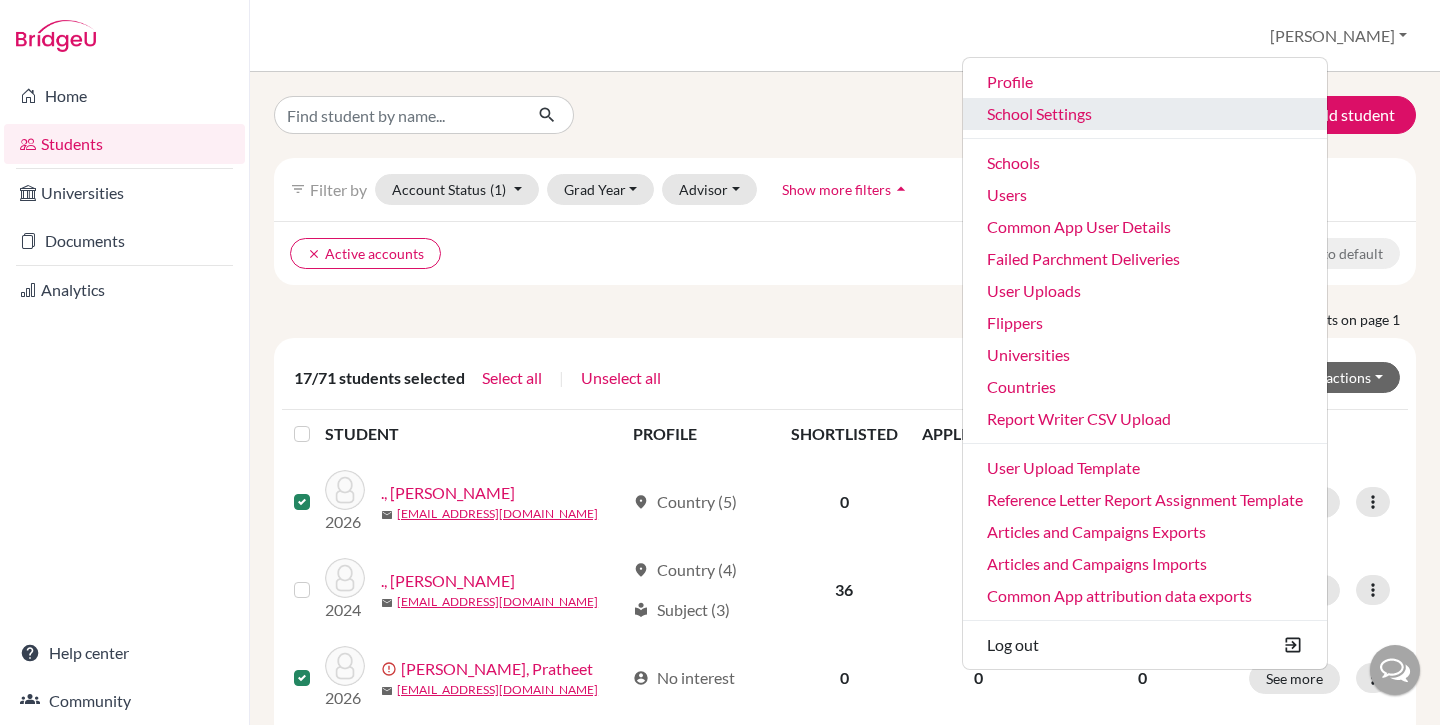 click on "School Settings" at bounding box center [1145, 114] 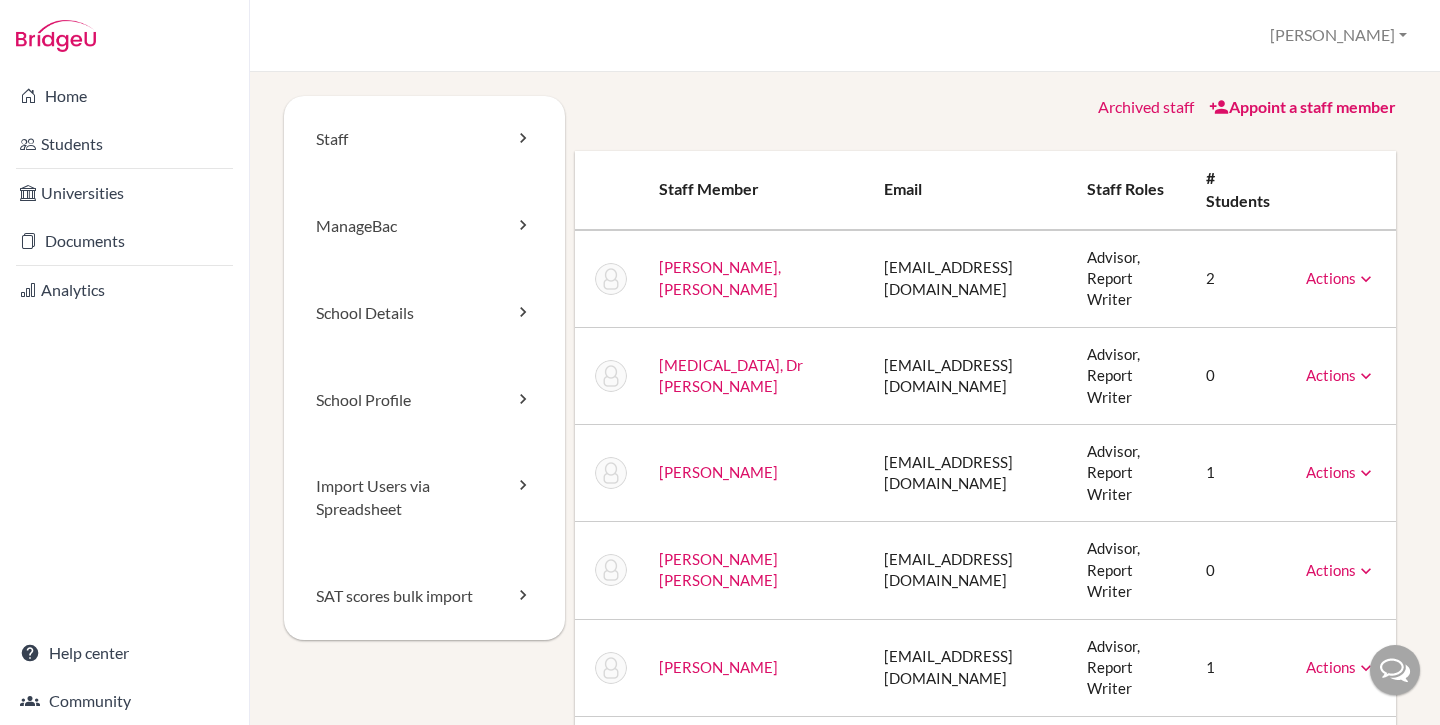 click on "ManageBac" at bounding box center [424, 226] 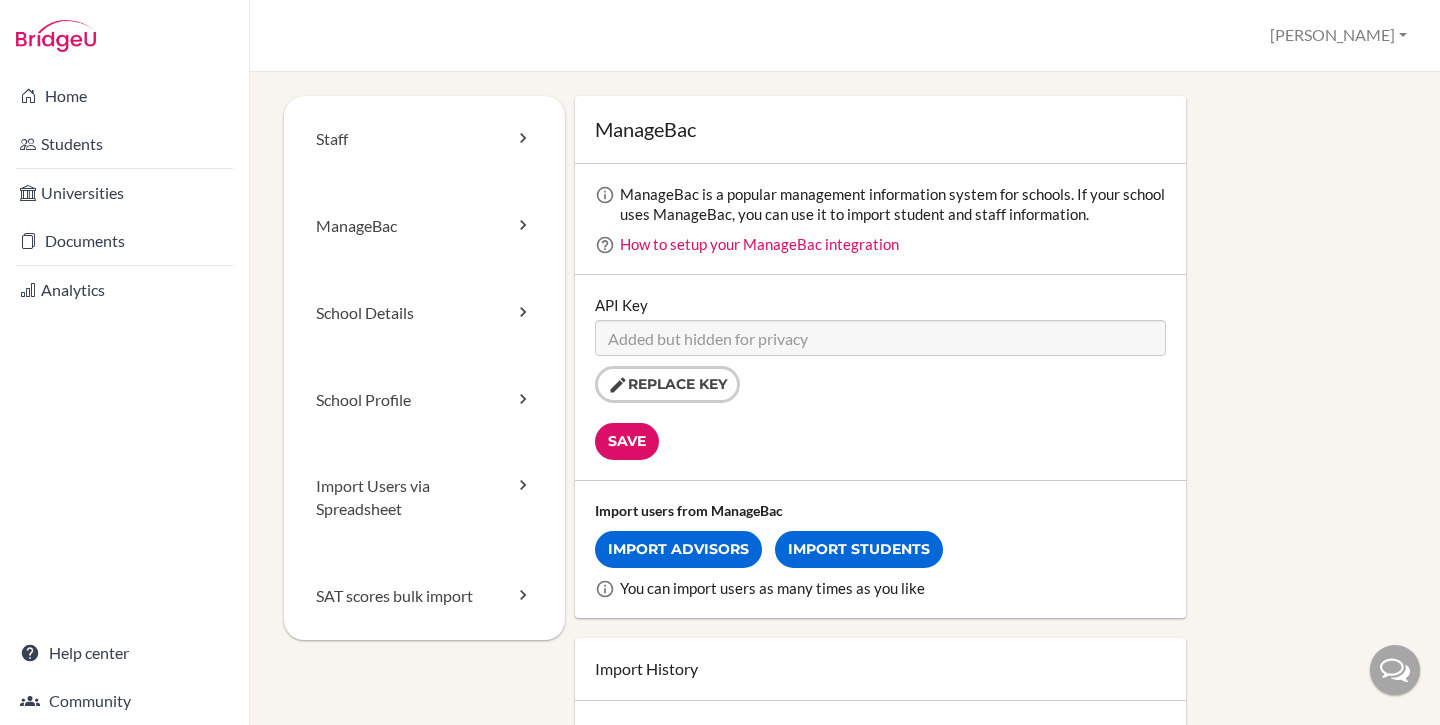 scroll, scrollTop: 0, scrollLeft: 0, axis: both 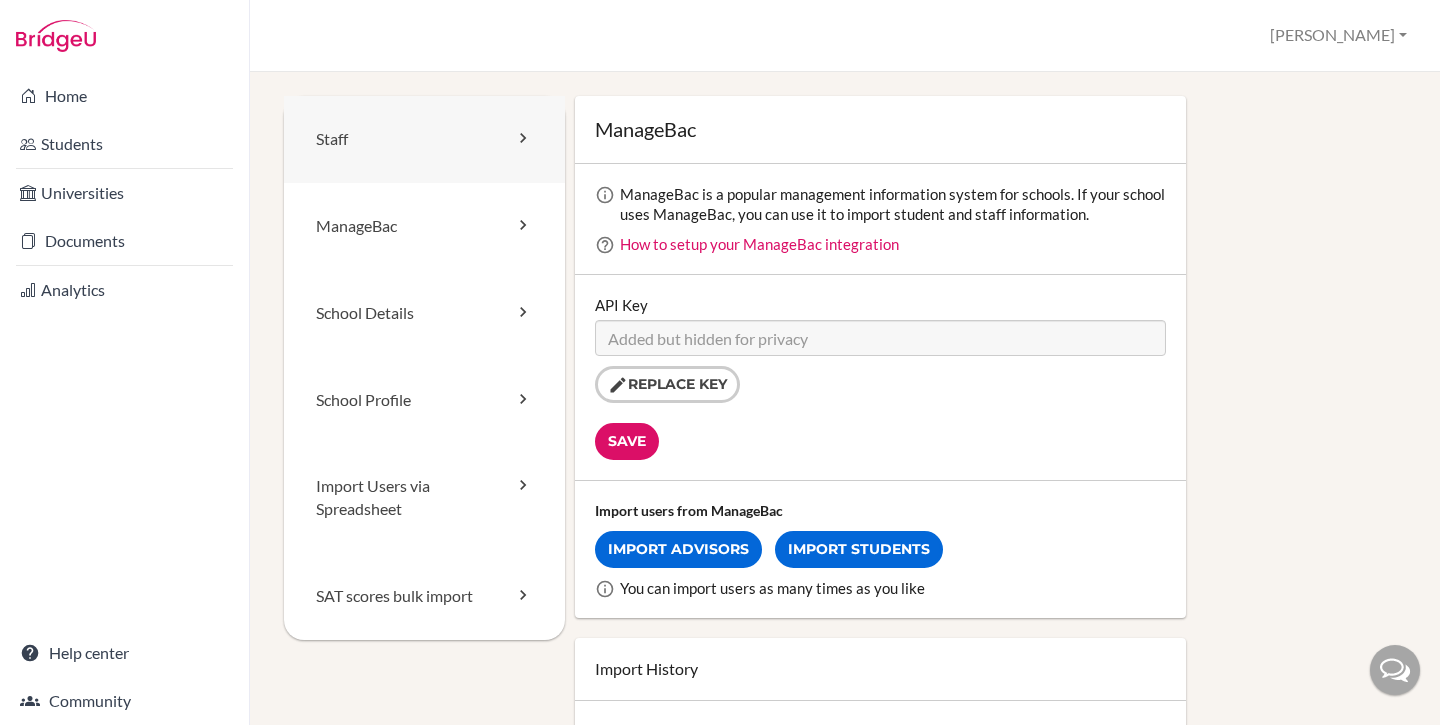 click on "Staff" at bounding box center (424, 139) 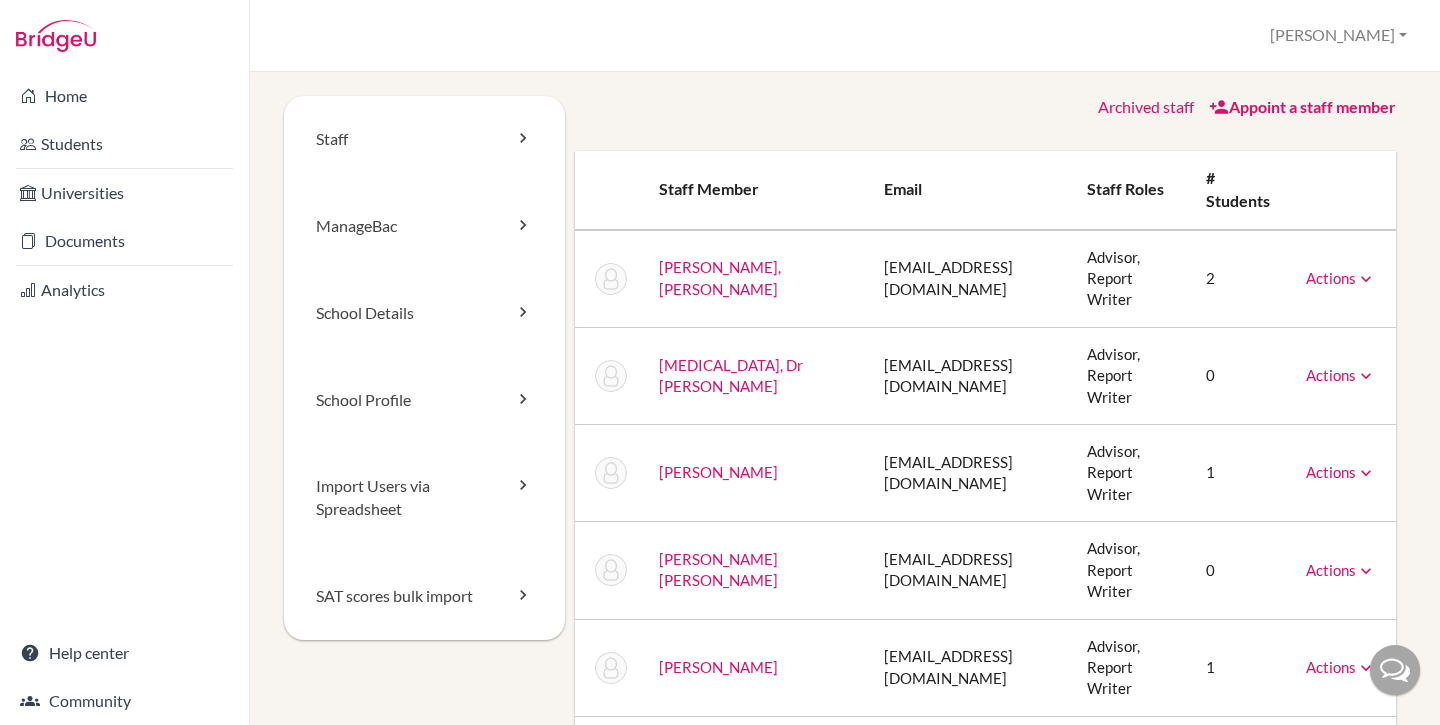 scroll, scrollTop: 0, scrollLeft: 0, axis: both 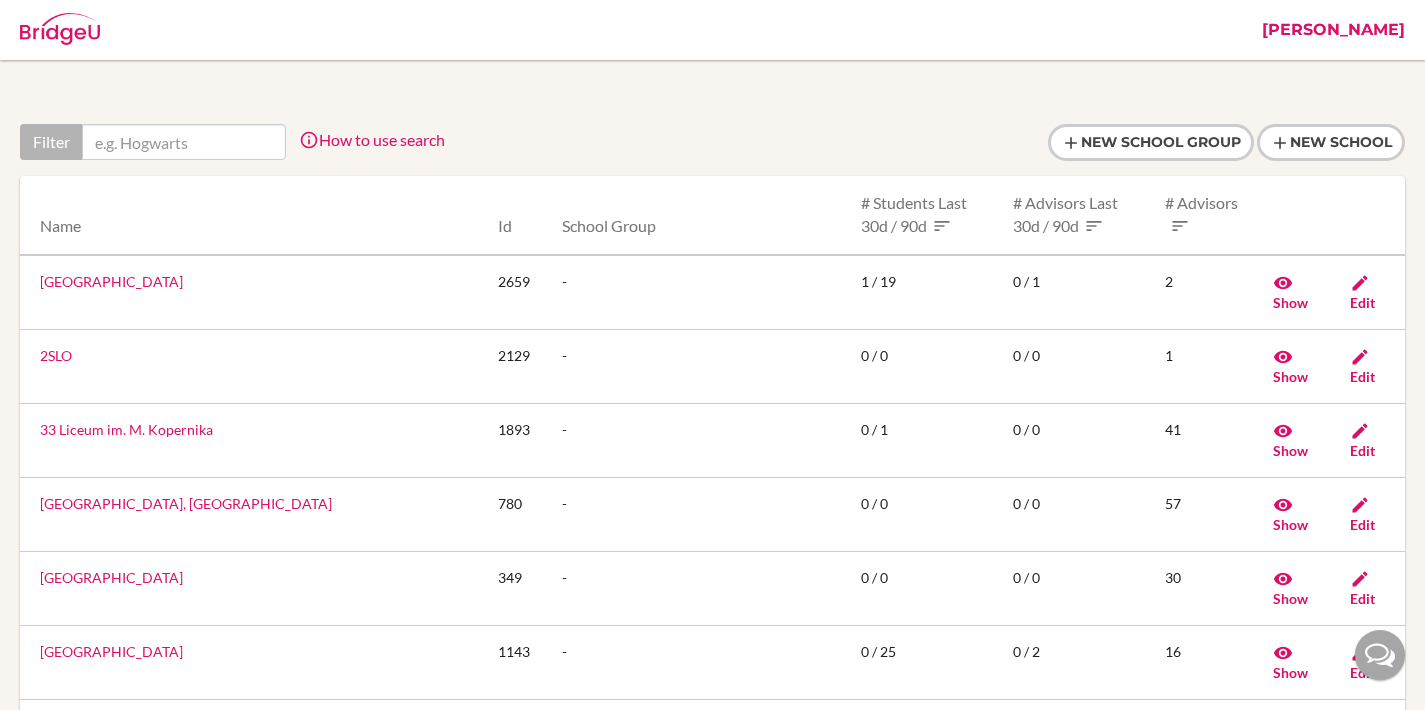 click on "[PERSON_NAME]" at bounding box center [1333, 30] 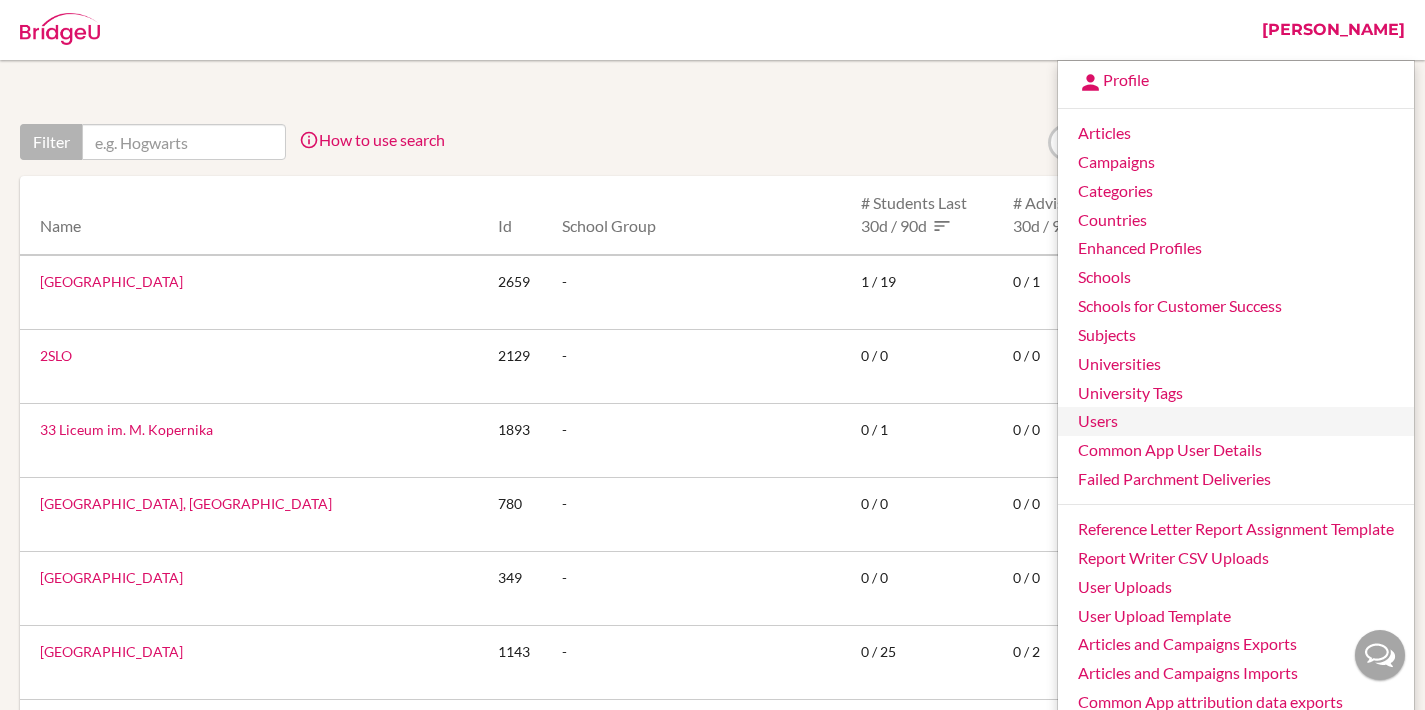click on "Users" at bounding box center (1236, 421) 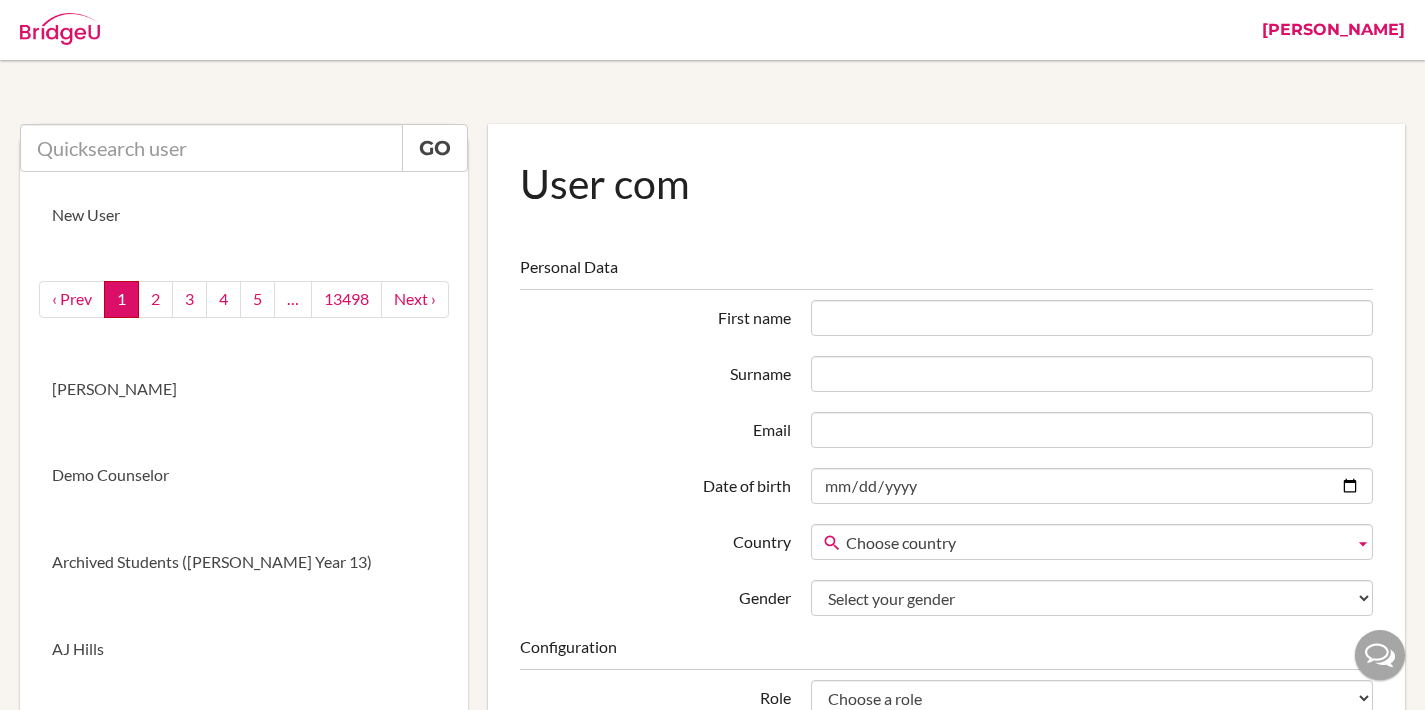 scroll, scrollTop: 0, scrollLeft: 0, axis: both 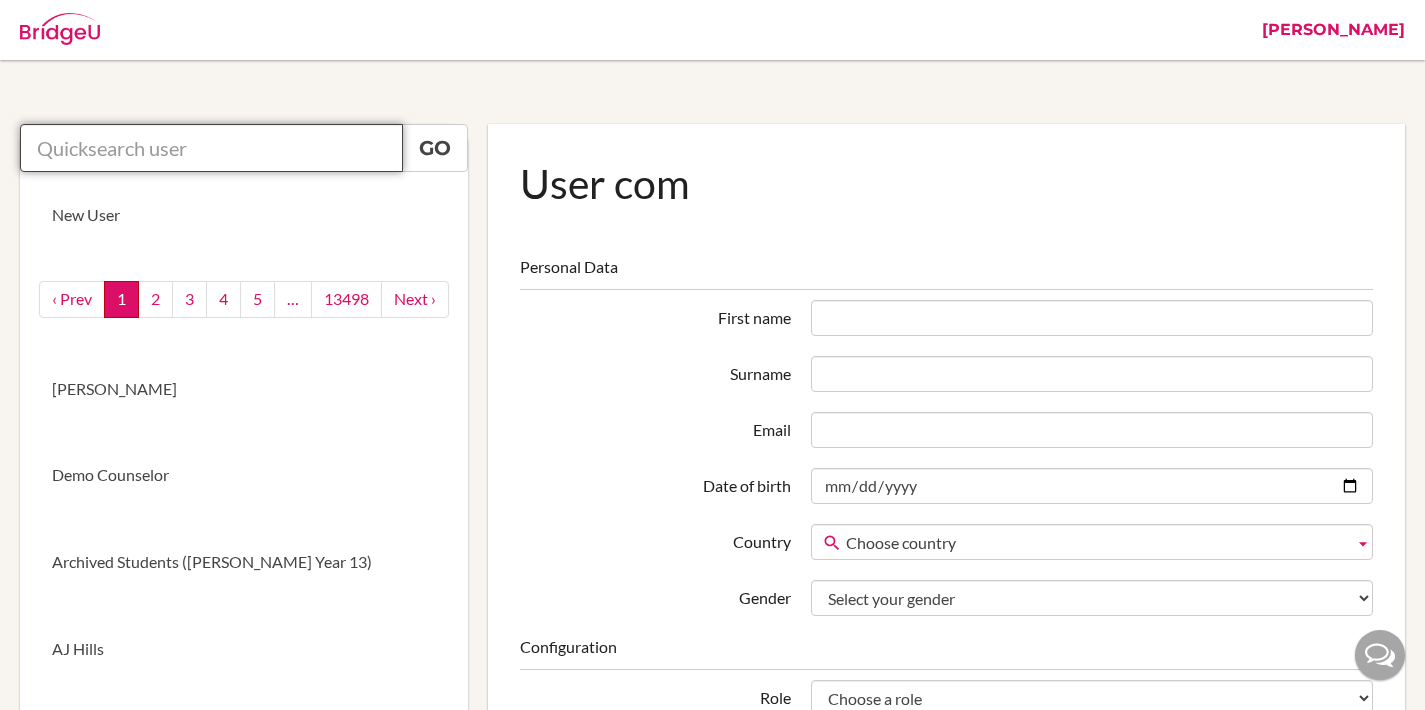 click at bounding box center (211, 148) 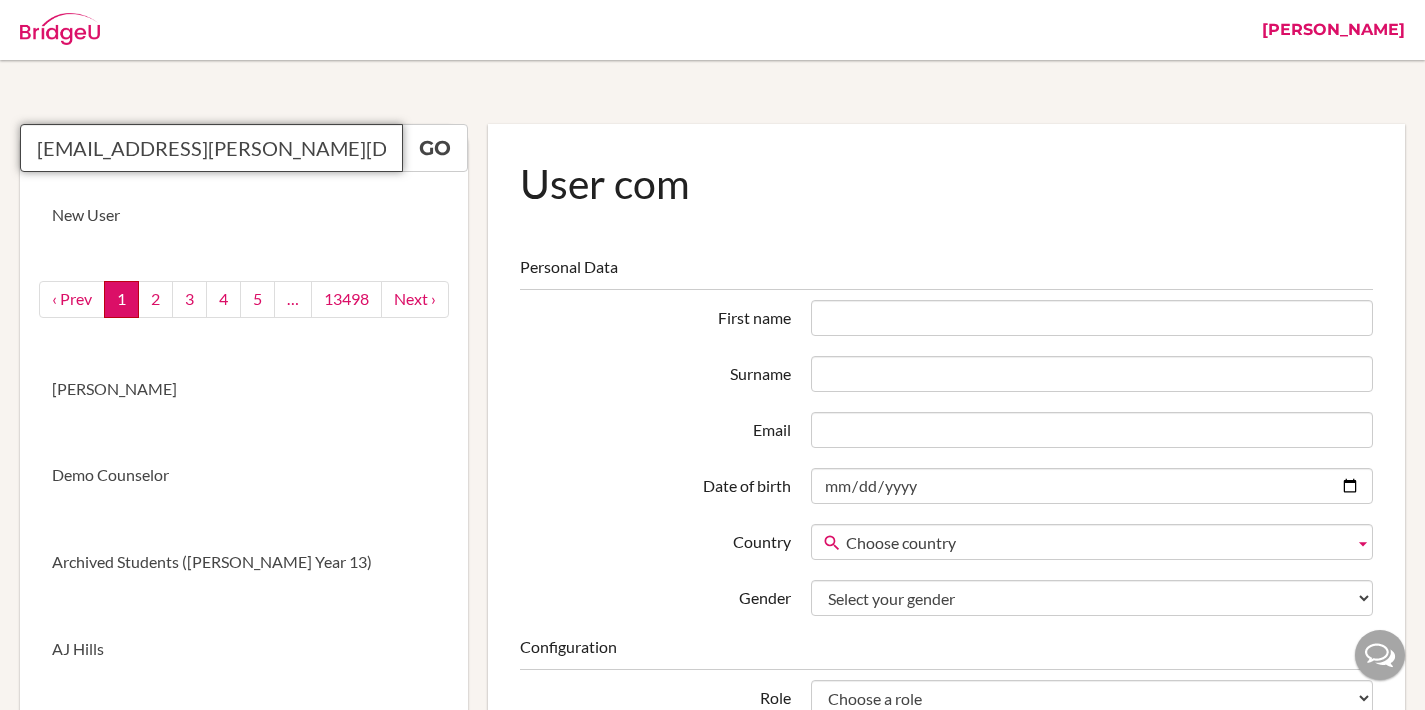 click on "[EMAIL_ADDRESS][PERSON_NAME][DOMAIN_NAME]" at bounding box center [211, 148] 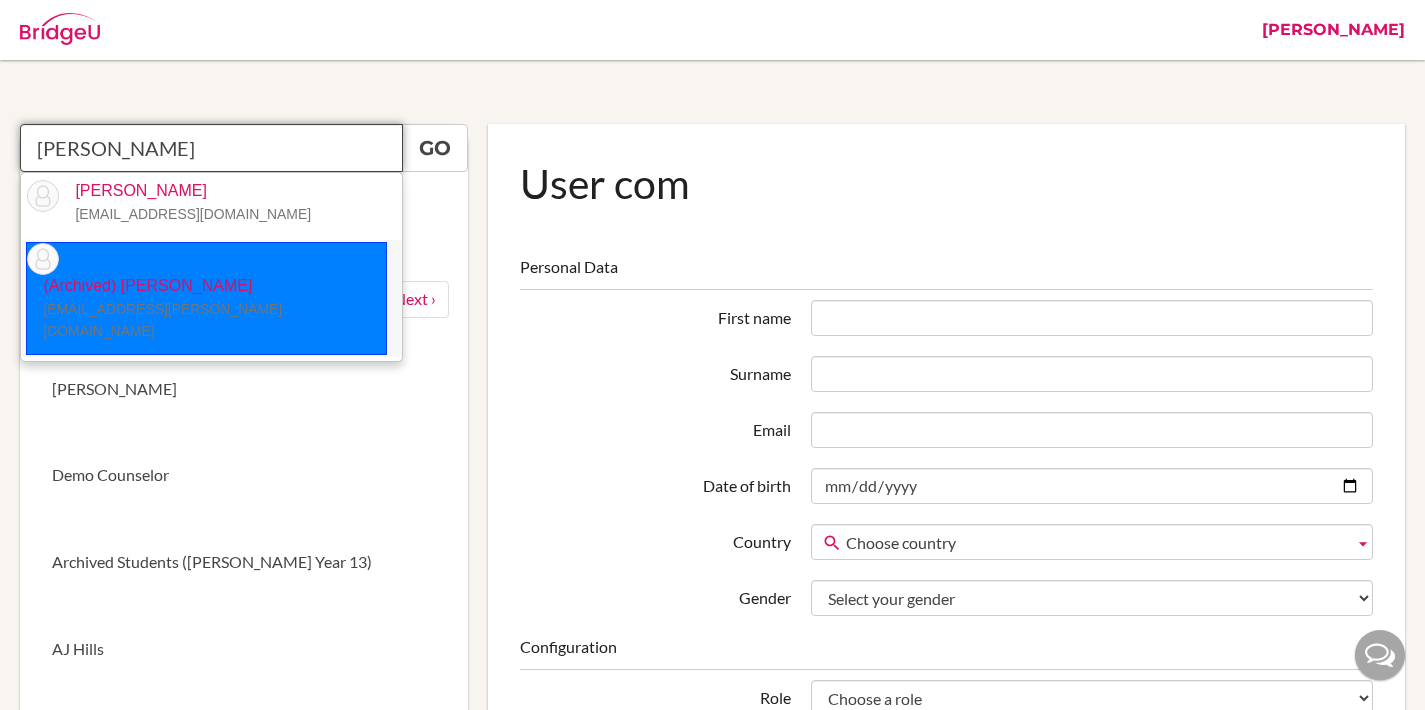 click on "[EMAIL_ADDRESS][PERSON_NAME][DOMAIN_NAME]" at bounding box center [162, 320] 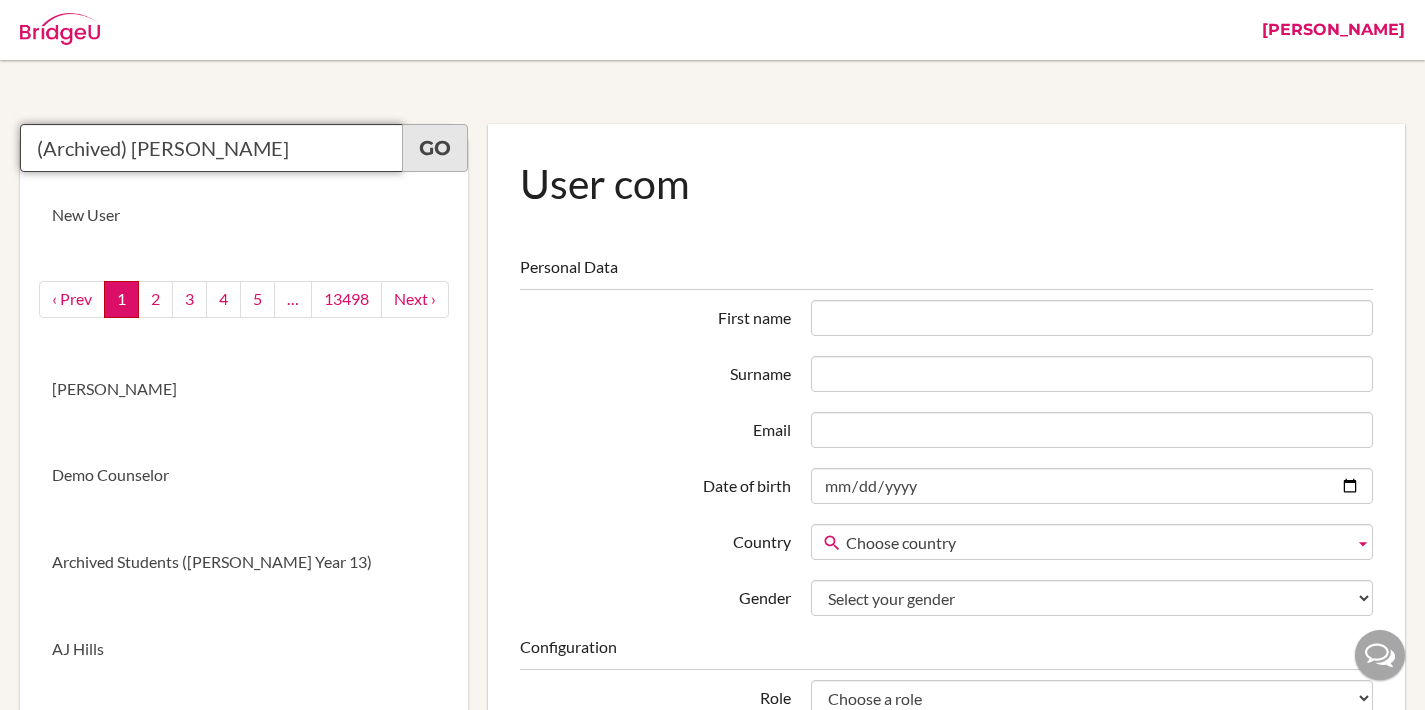 type on "(Archived) Bernike Effendi" 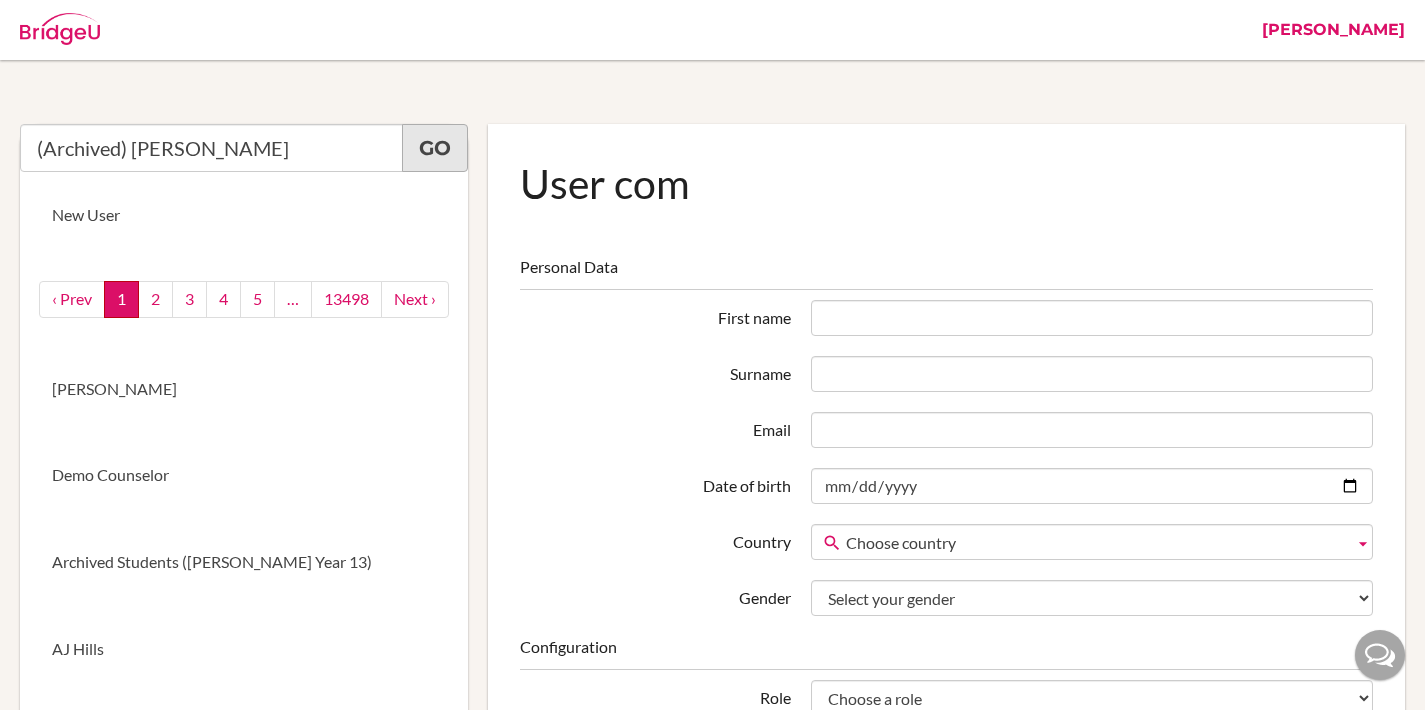 click on "Go" at bounding box center (435, 148) 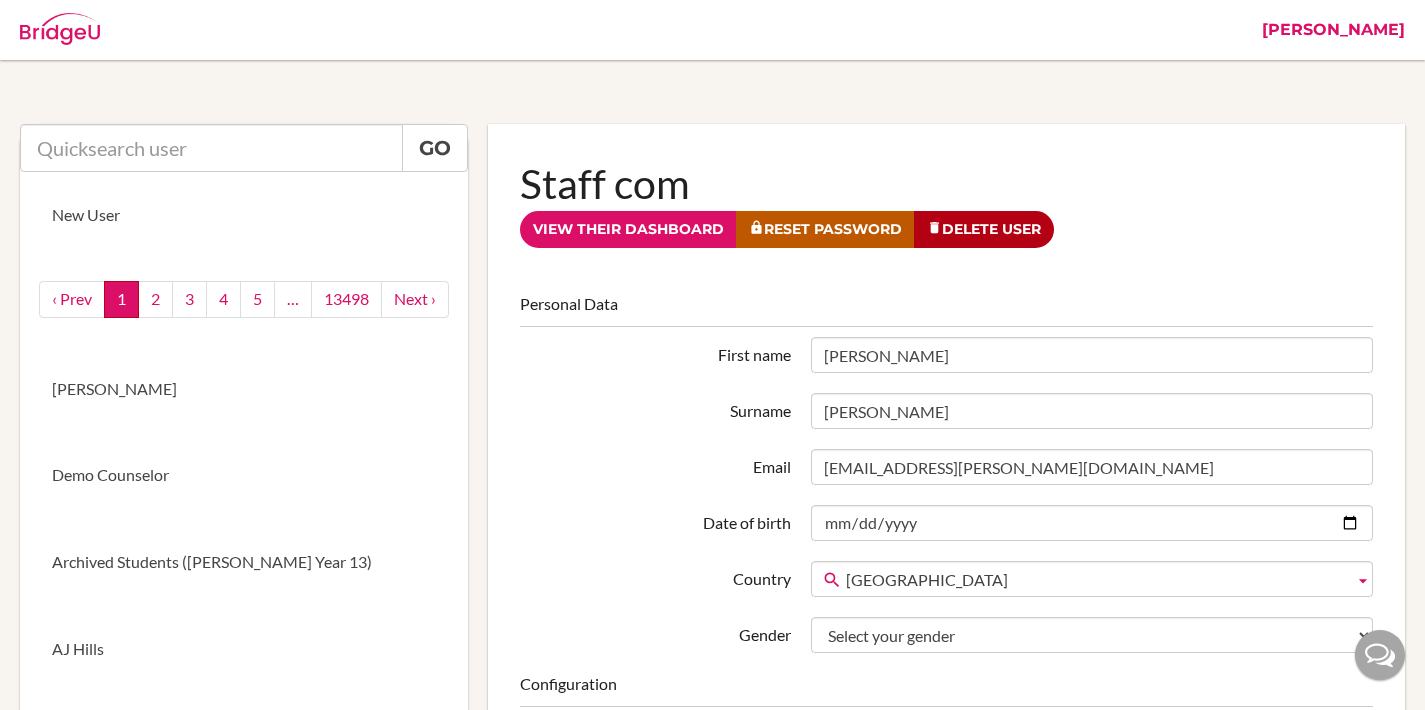 scroll, scrollTop: 0, scrollLeft: 0, axis: both 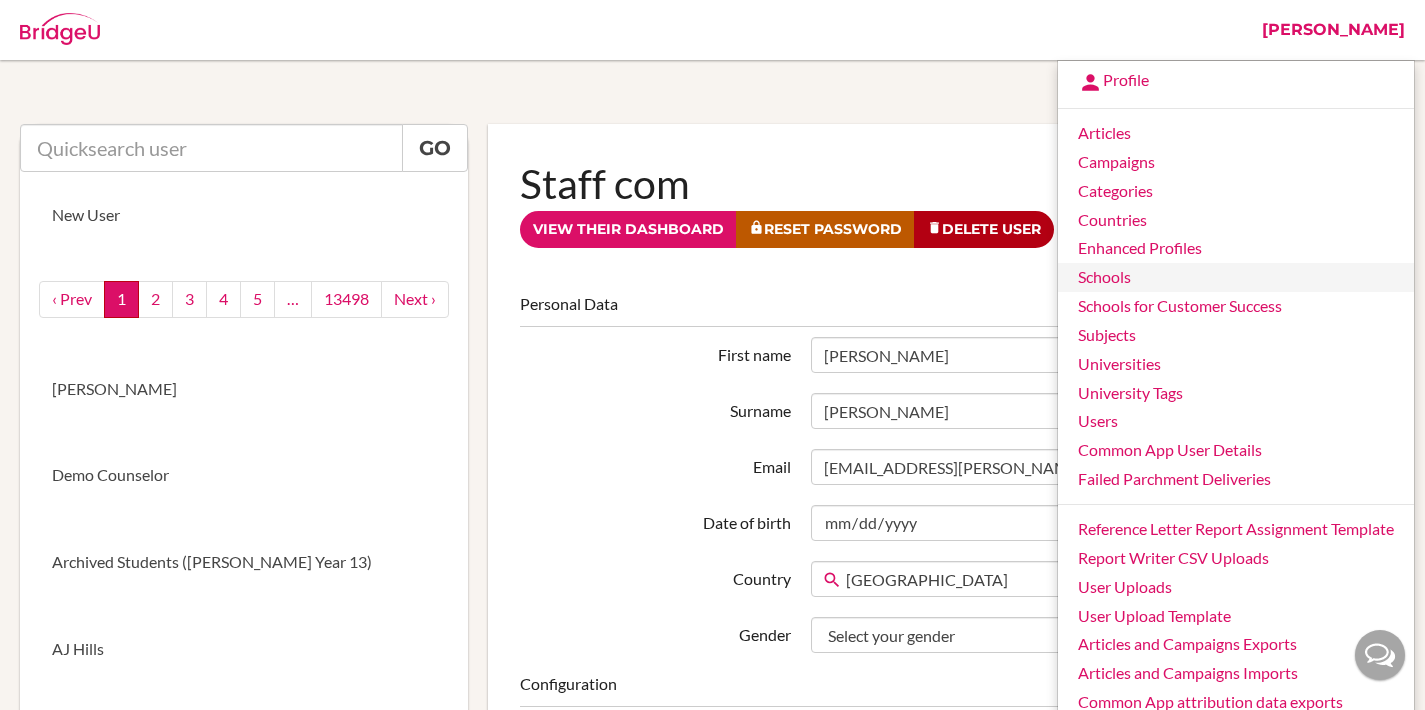 click on "Schools" at bounding box center (1236, 277) 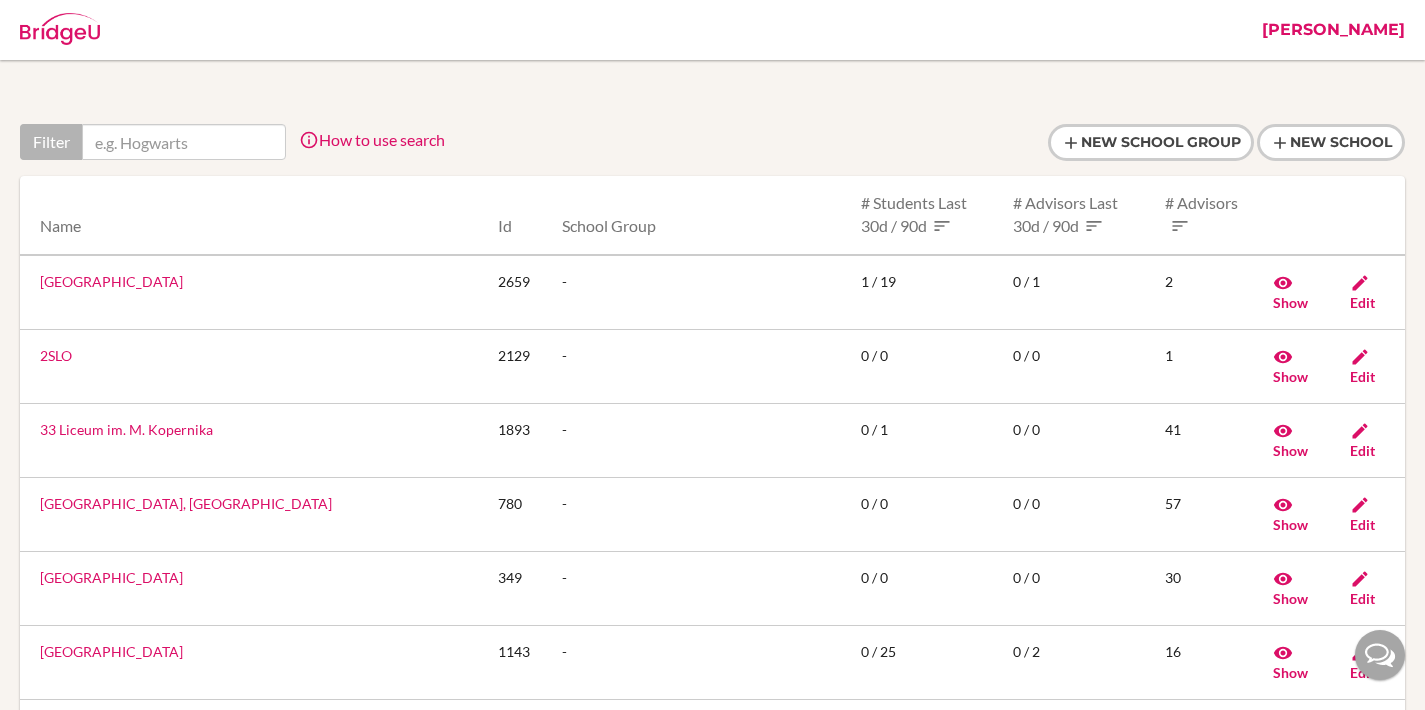 scroll, scrollTop: 0, scrollLeft: 0, axis: both 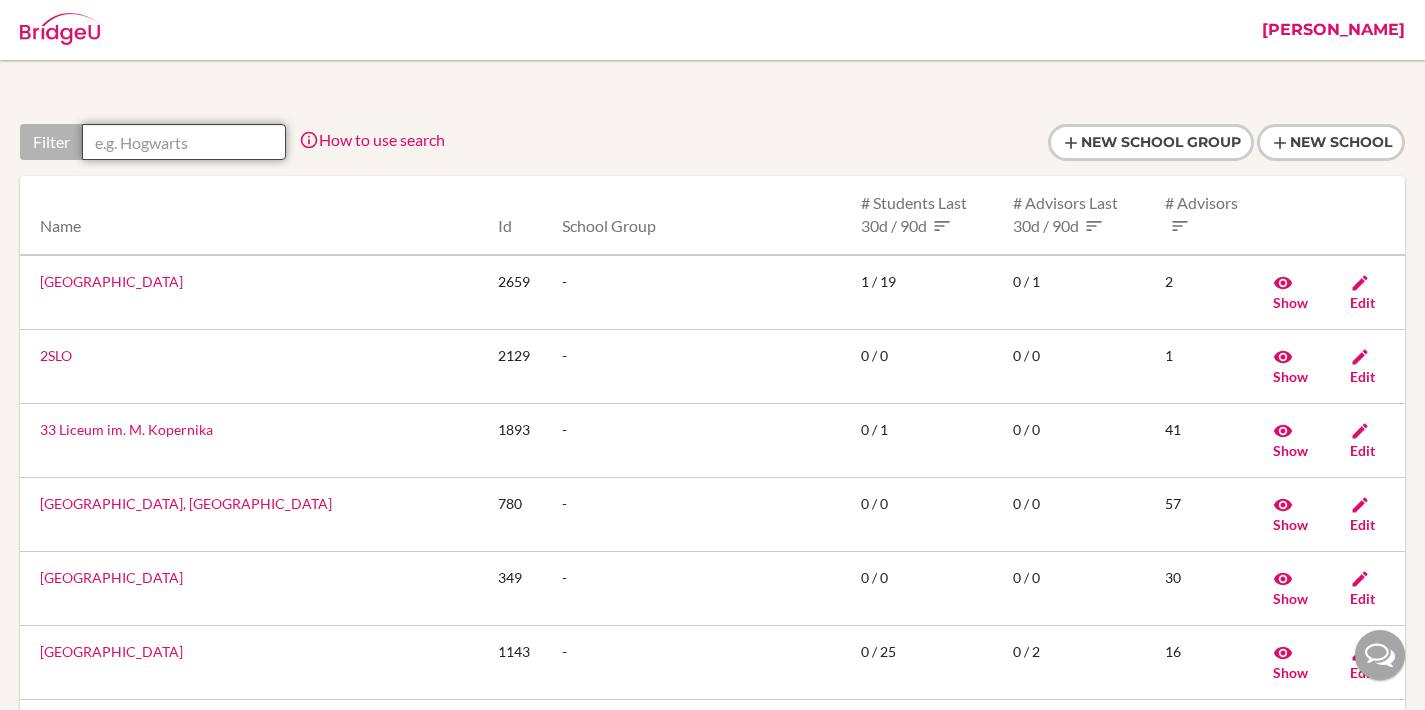 click at bounding box center (184, 142) 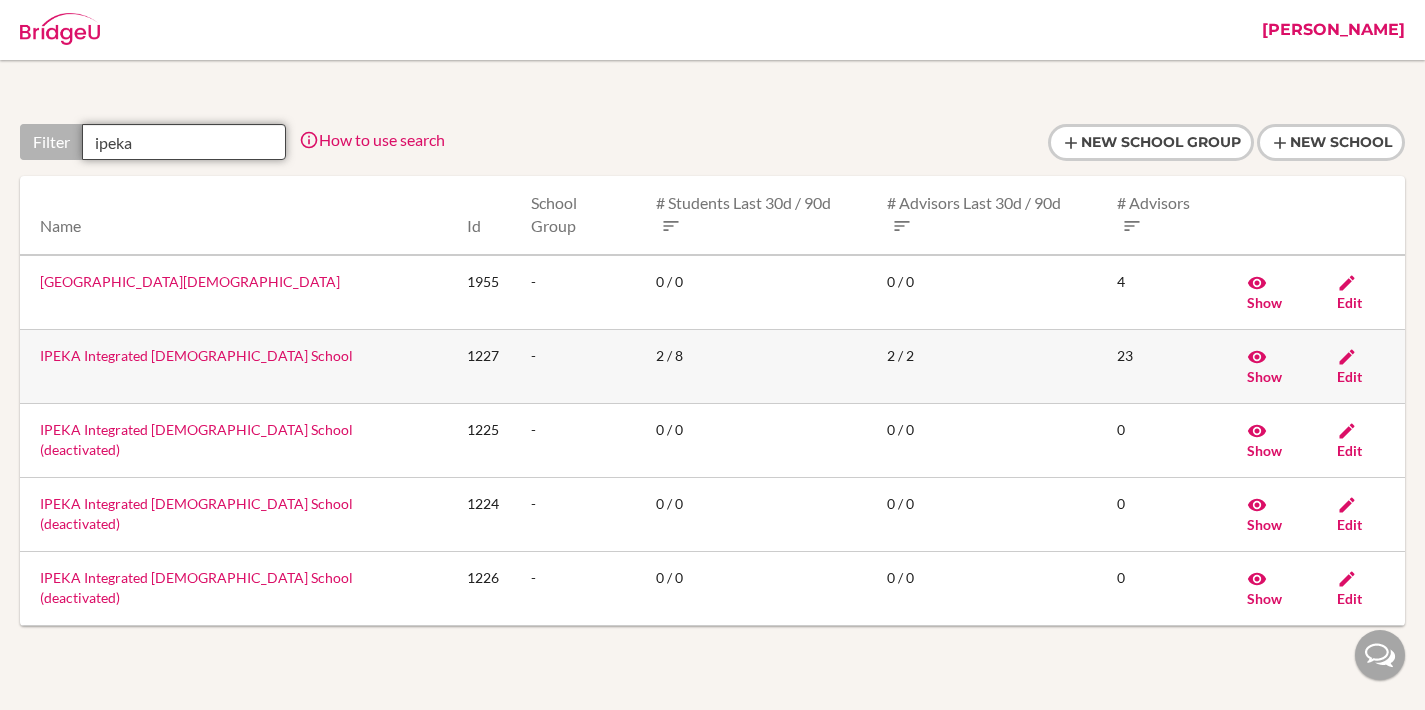 type on "ipeka" 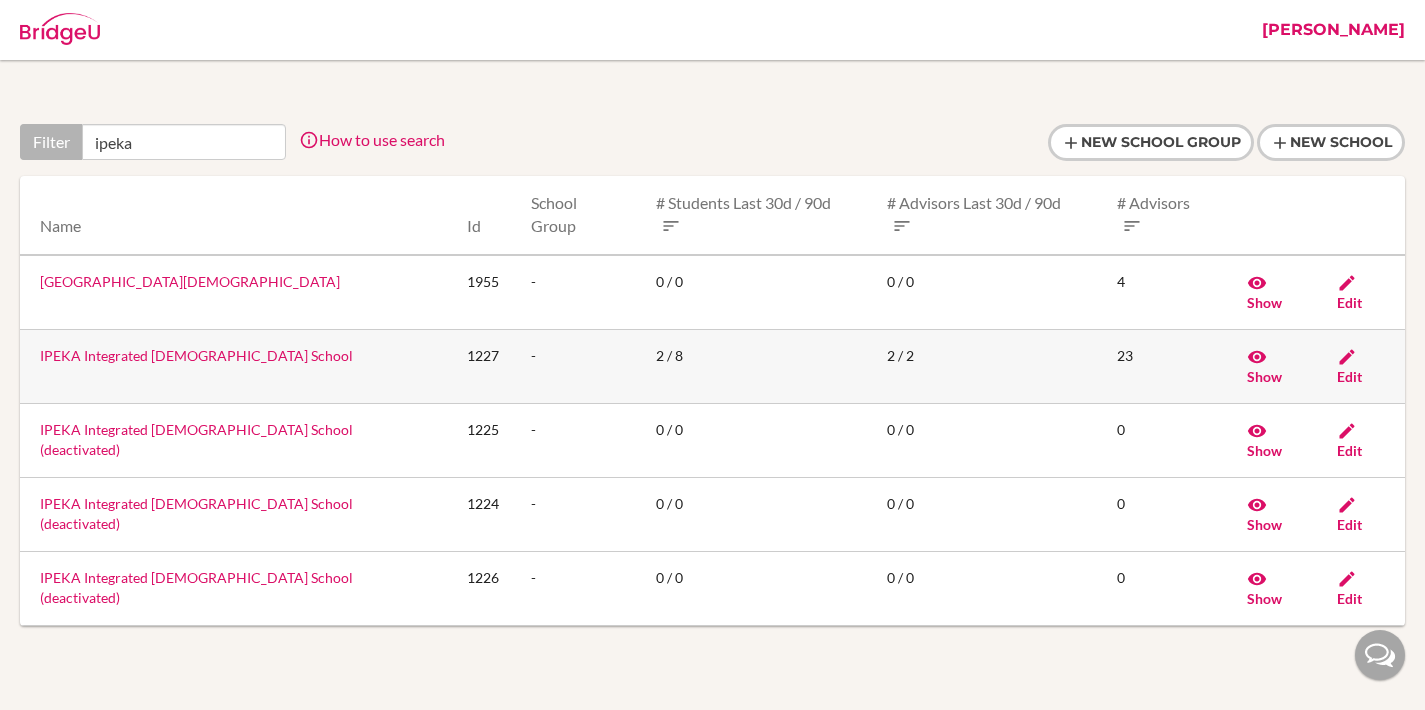 click on "IPEKA Integrated Christian School" at bounding box center [196, 355] 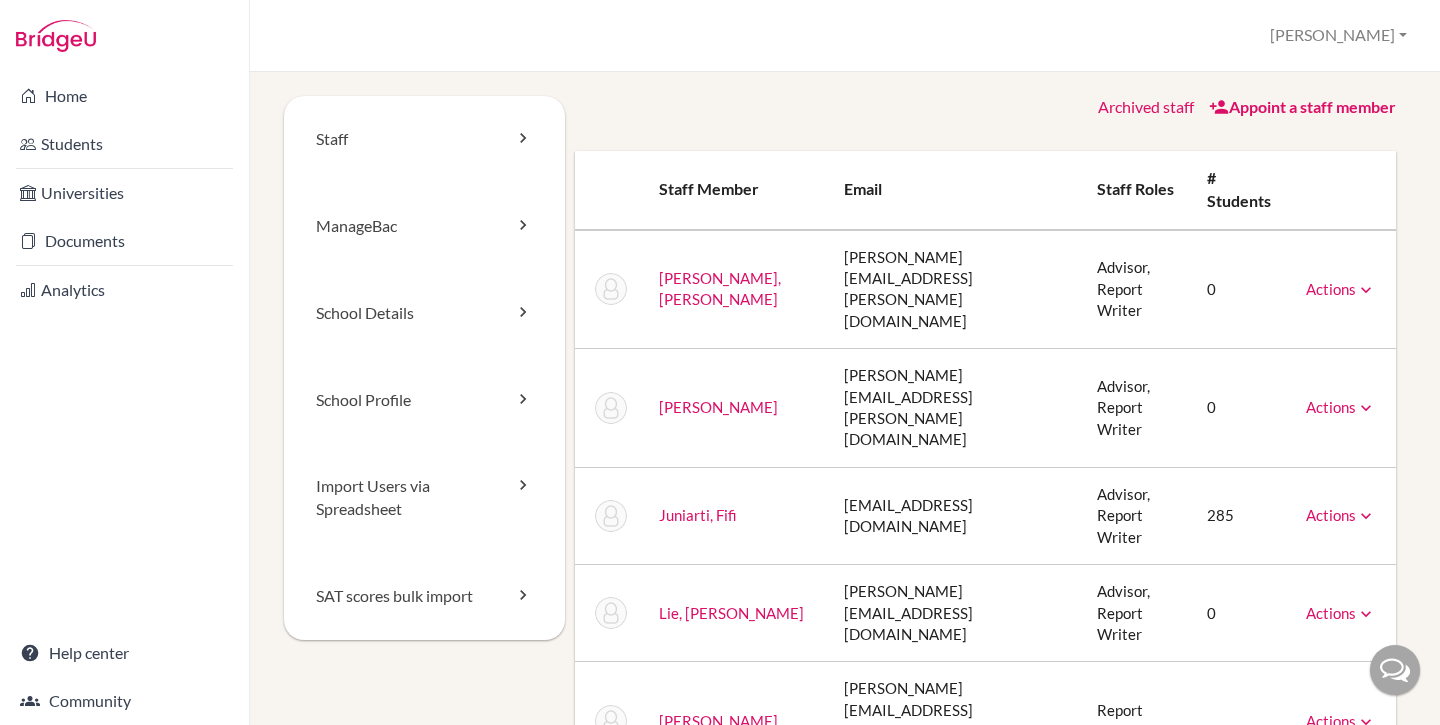 scroll, scrollTop: 0, scrollLeft: 0, axis: both 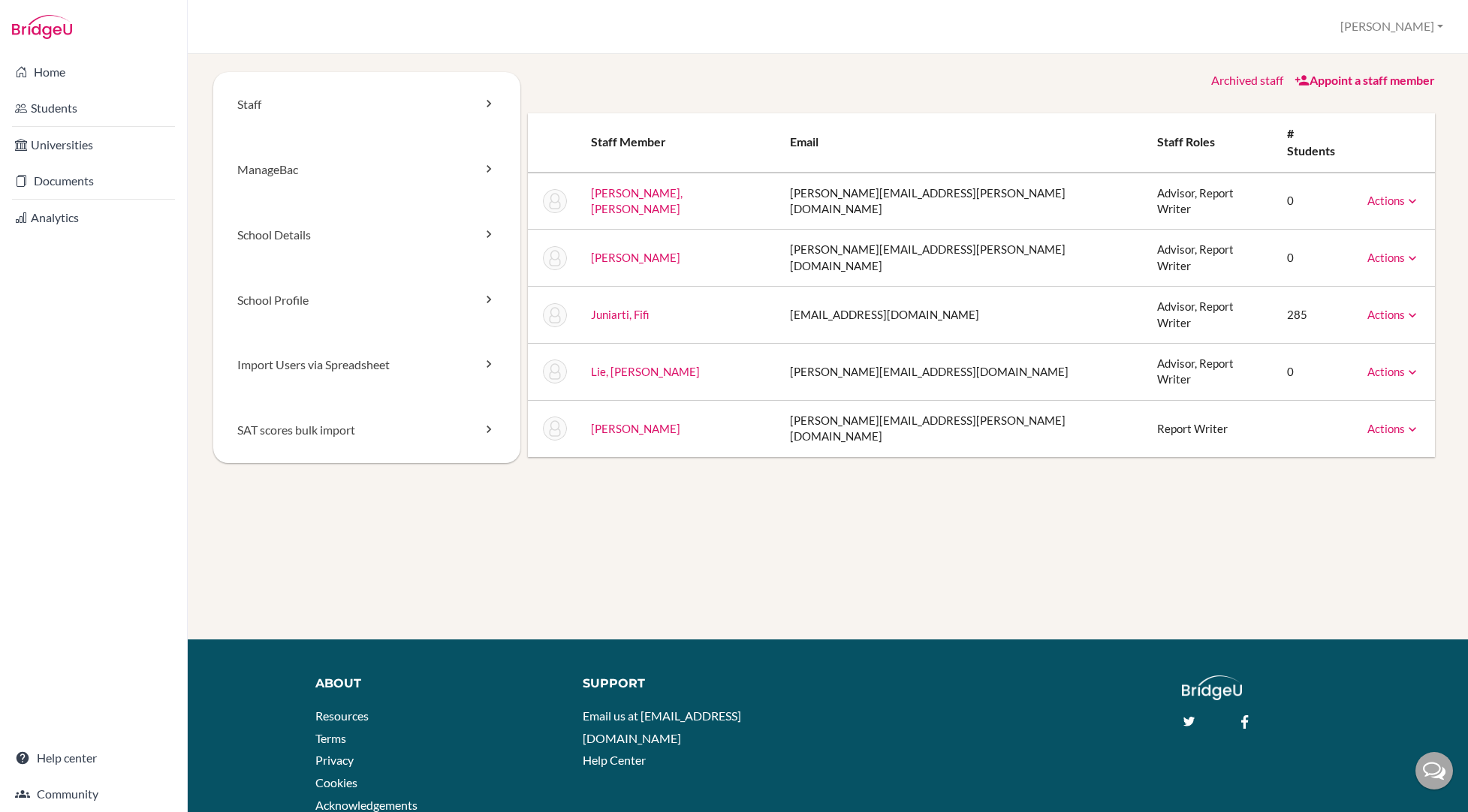 click on "[PERSON_NAME][EMAIL_ADDRESS][PERSON_NAME][DOMAIN_NAME]" at bounding box center [961, 428] 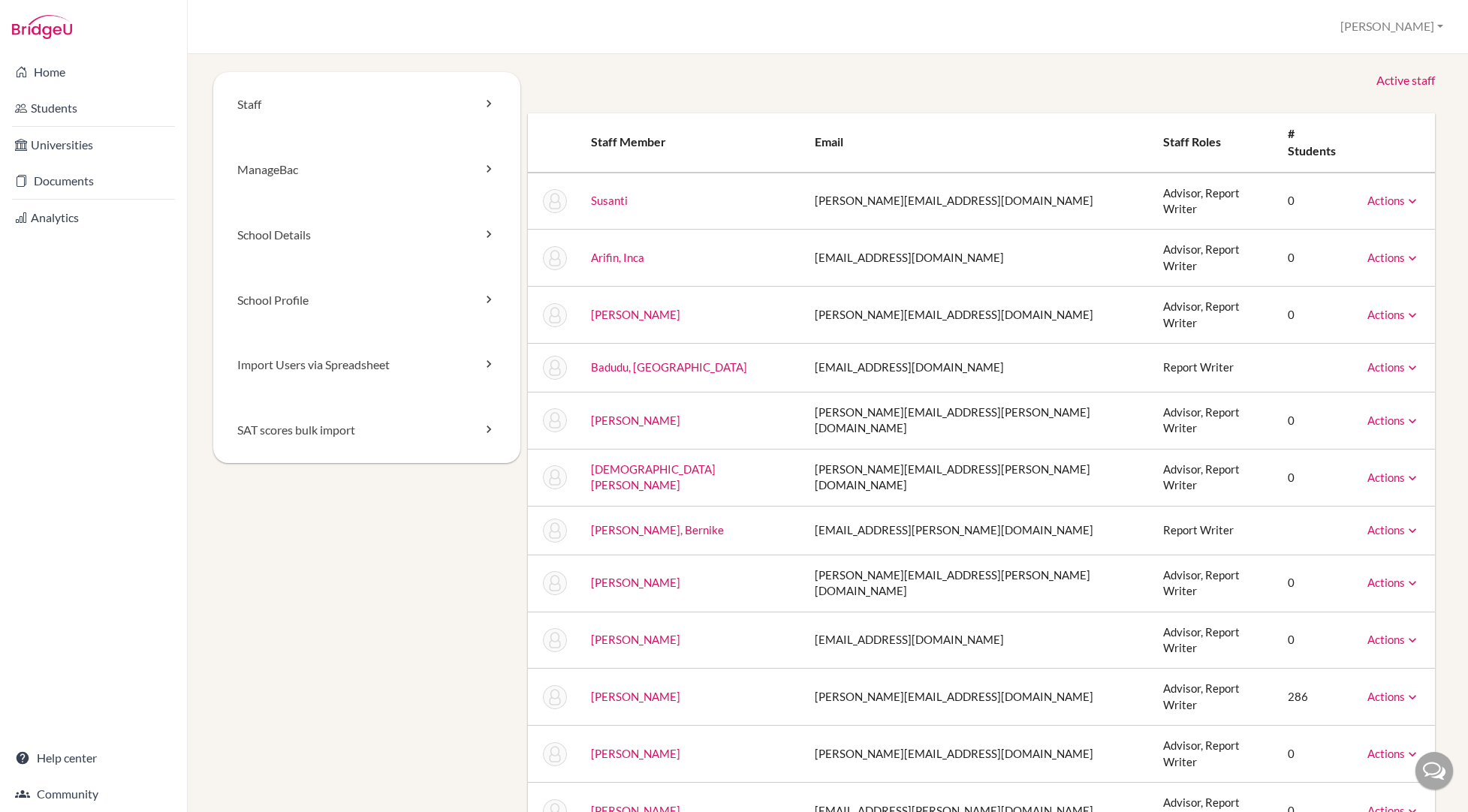 scroll, scrollTop: 0, scrollLeft: 0, axis: both 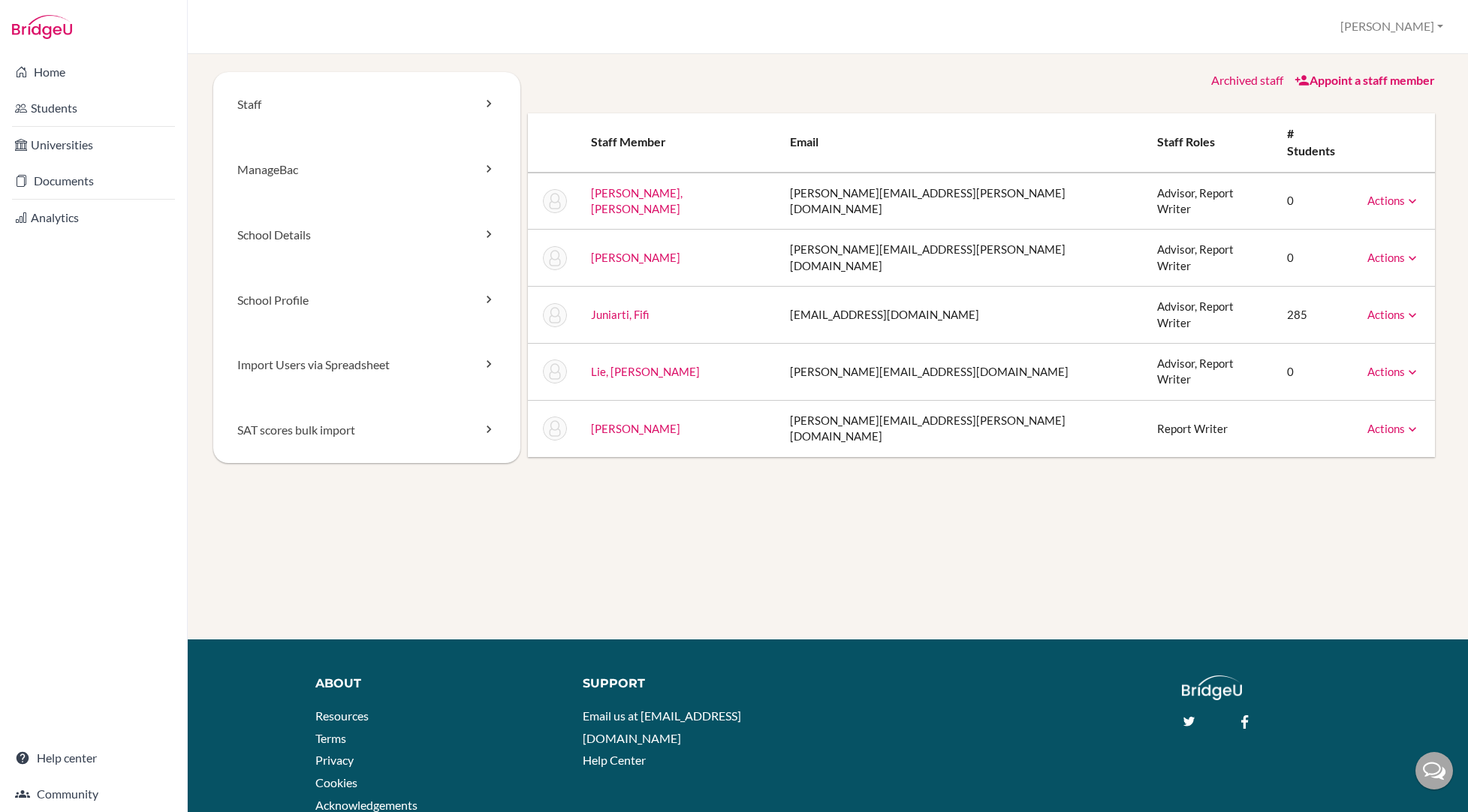 click on "Archived staff" at bounding box center [1247, 80] 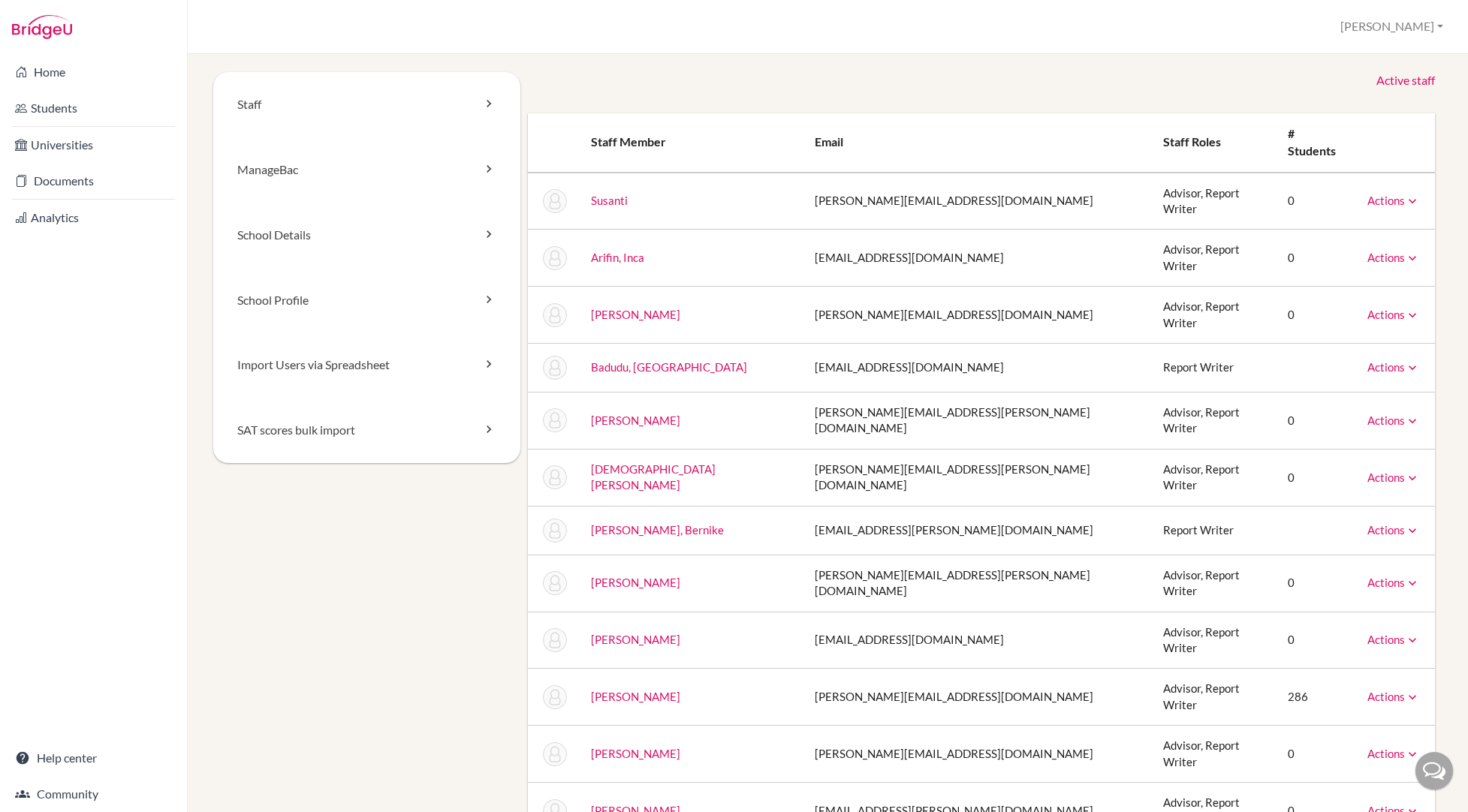 scroll, scrollTop: 0, scrollLeft: 0, axis: both 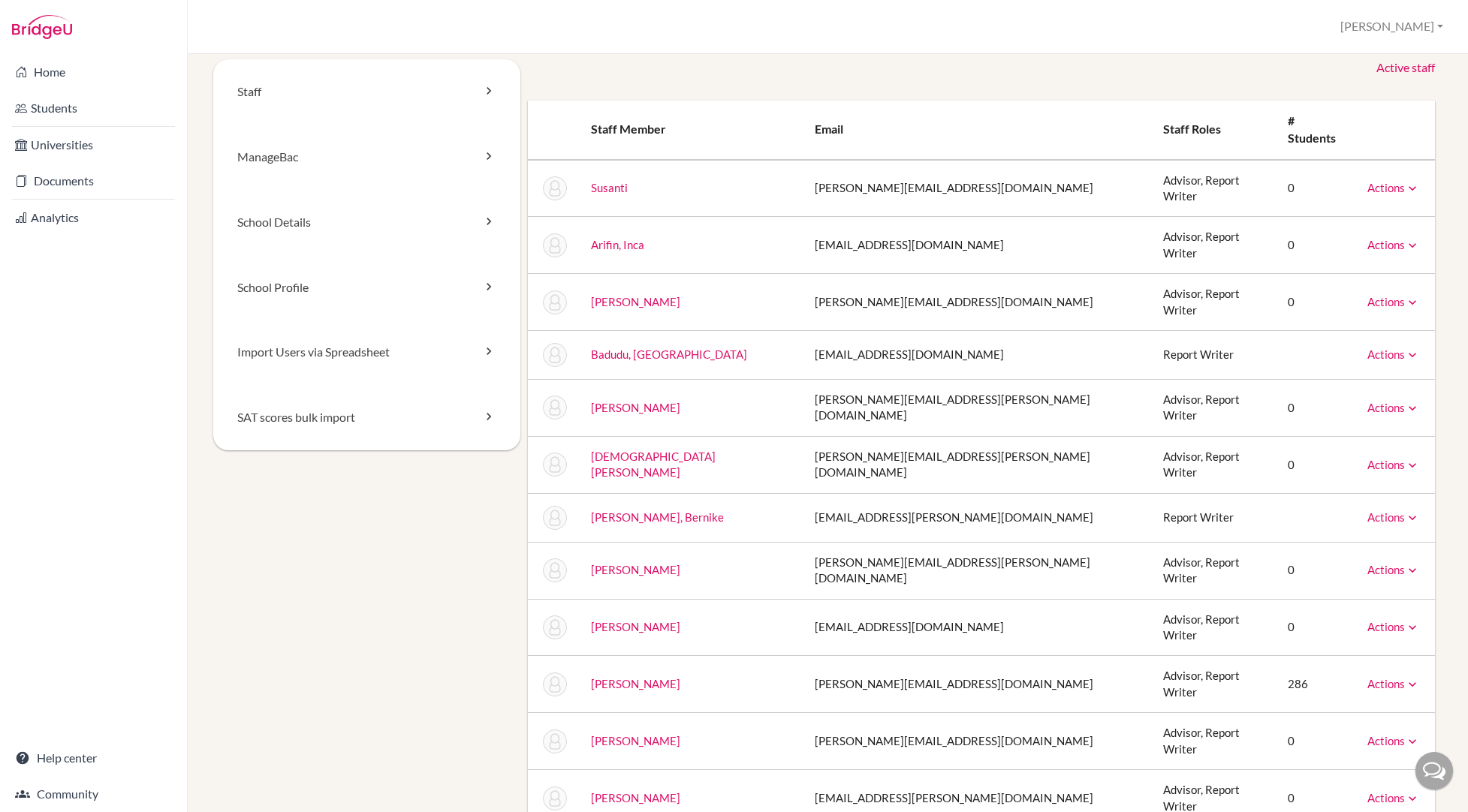 click on "Actions" at bounding box center [1394, 517] 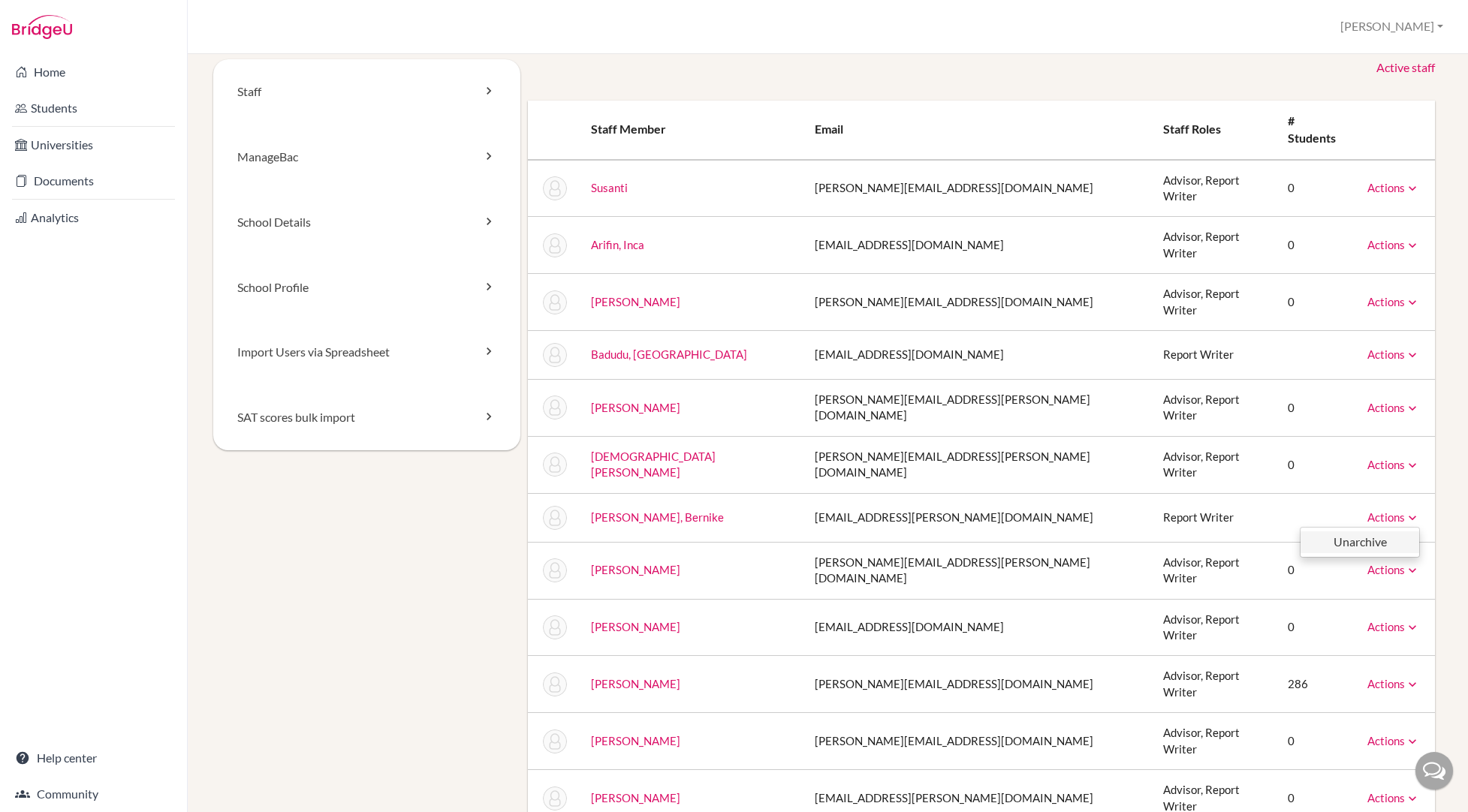 click on "Unarchive" at bounding box center [1360, 542] 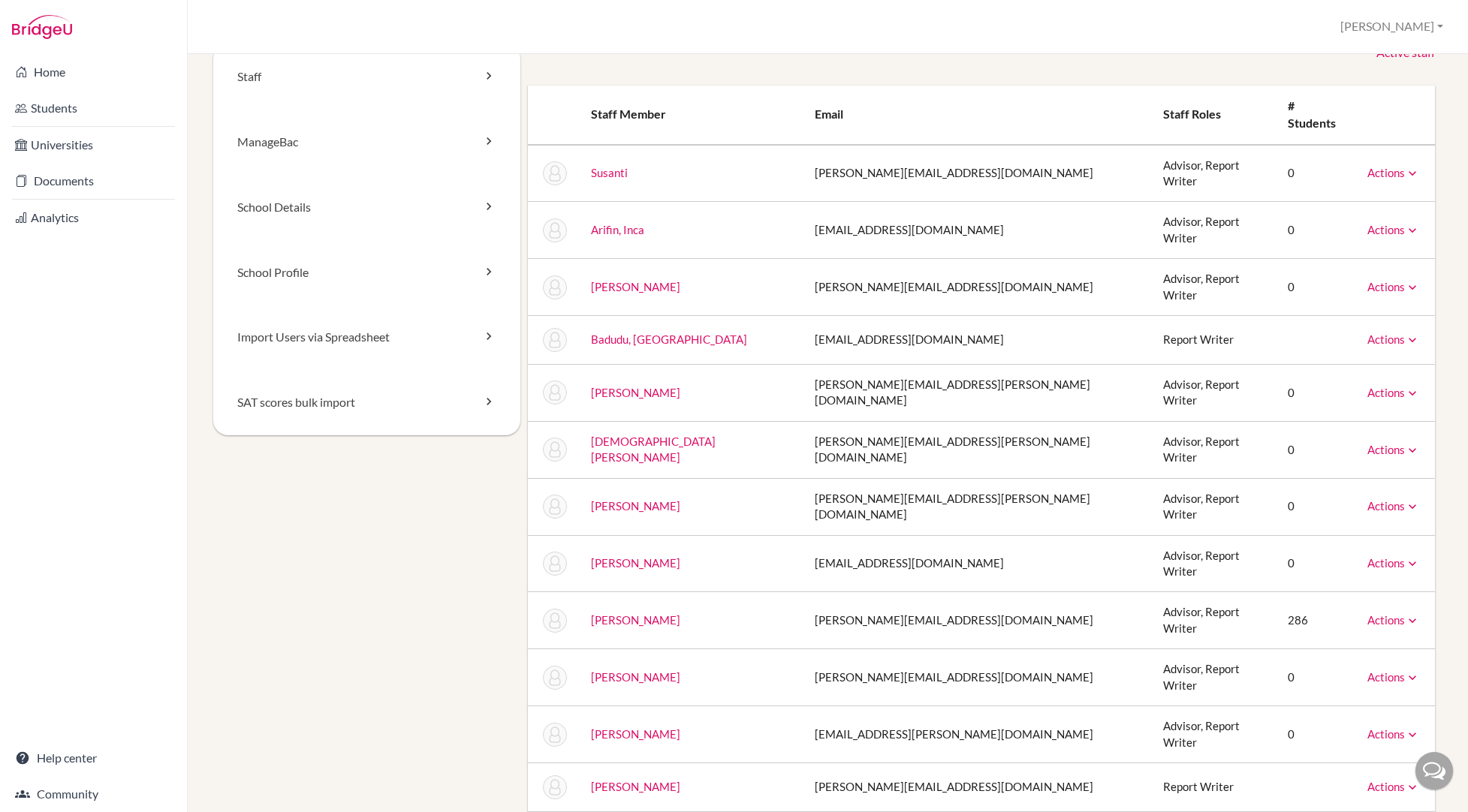 scroll, scrollTop: 0, scrollLeft: 0, axis: both 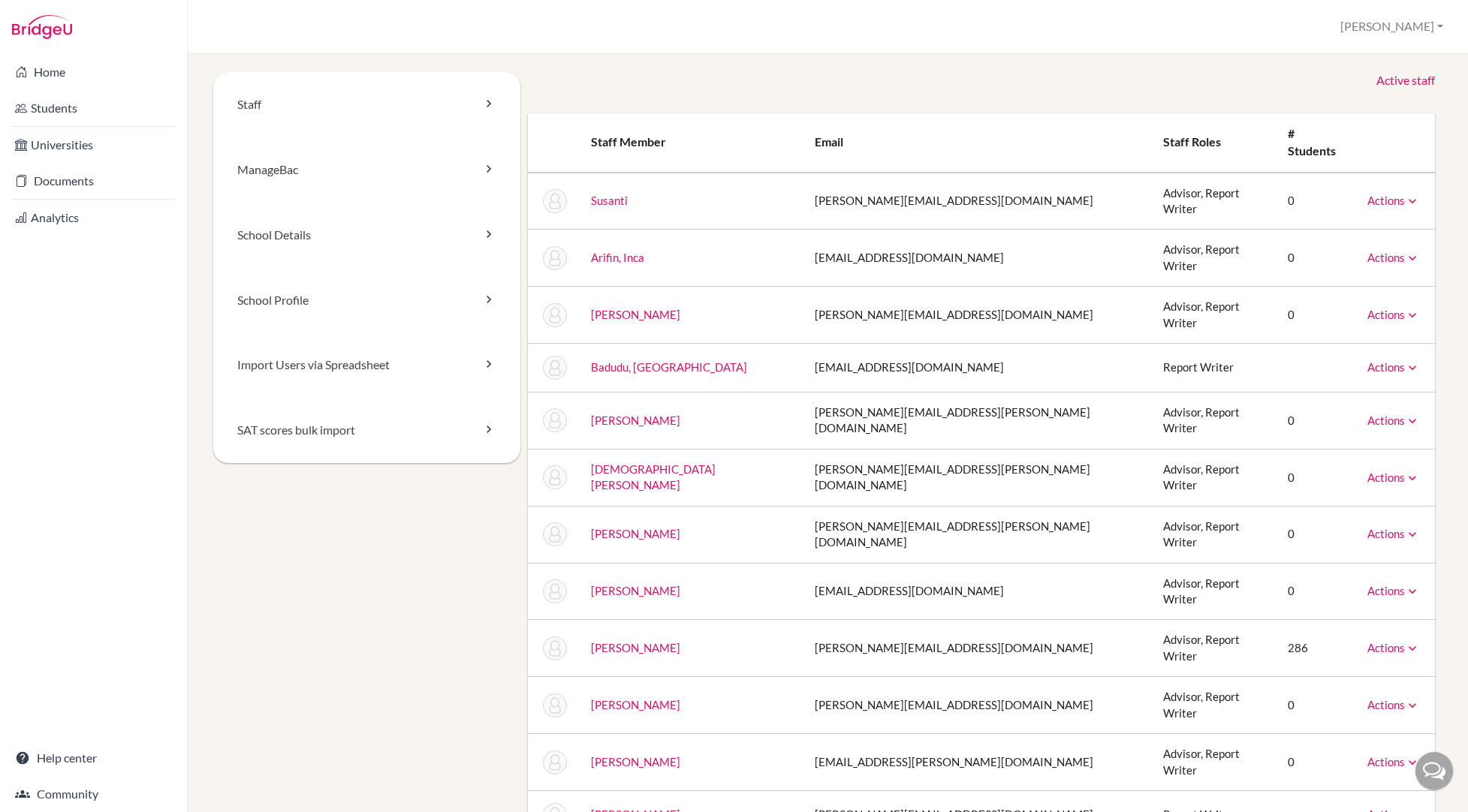 click on "Active staff" at bounding box center [1406, 80] 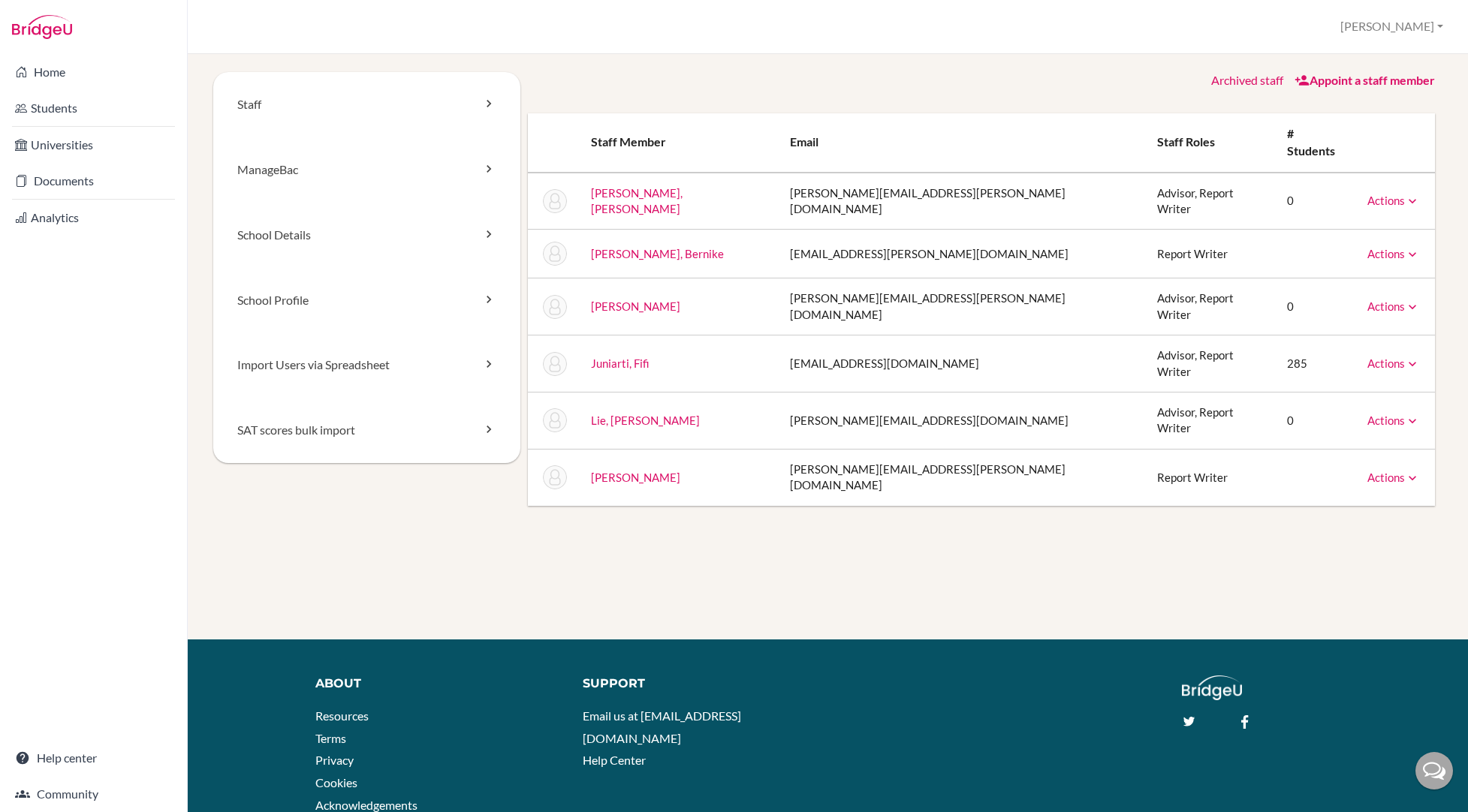 scroll, scrollTop: 0, scrollLeft: 0, axis: both 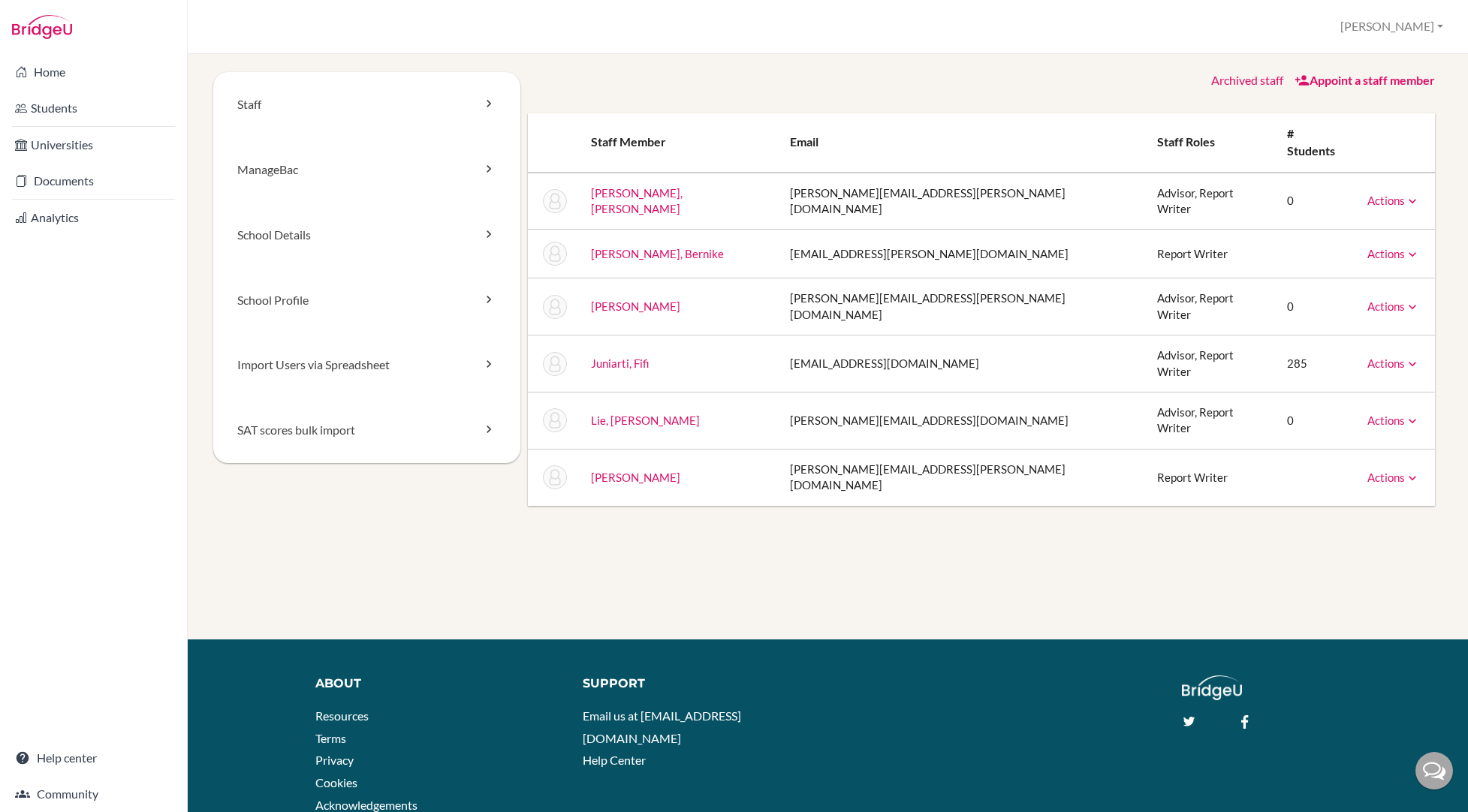click on "Archived staff" at bounding box center (1247, 80) 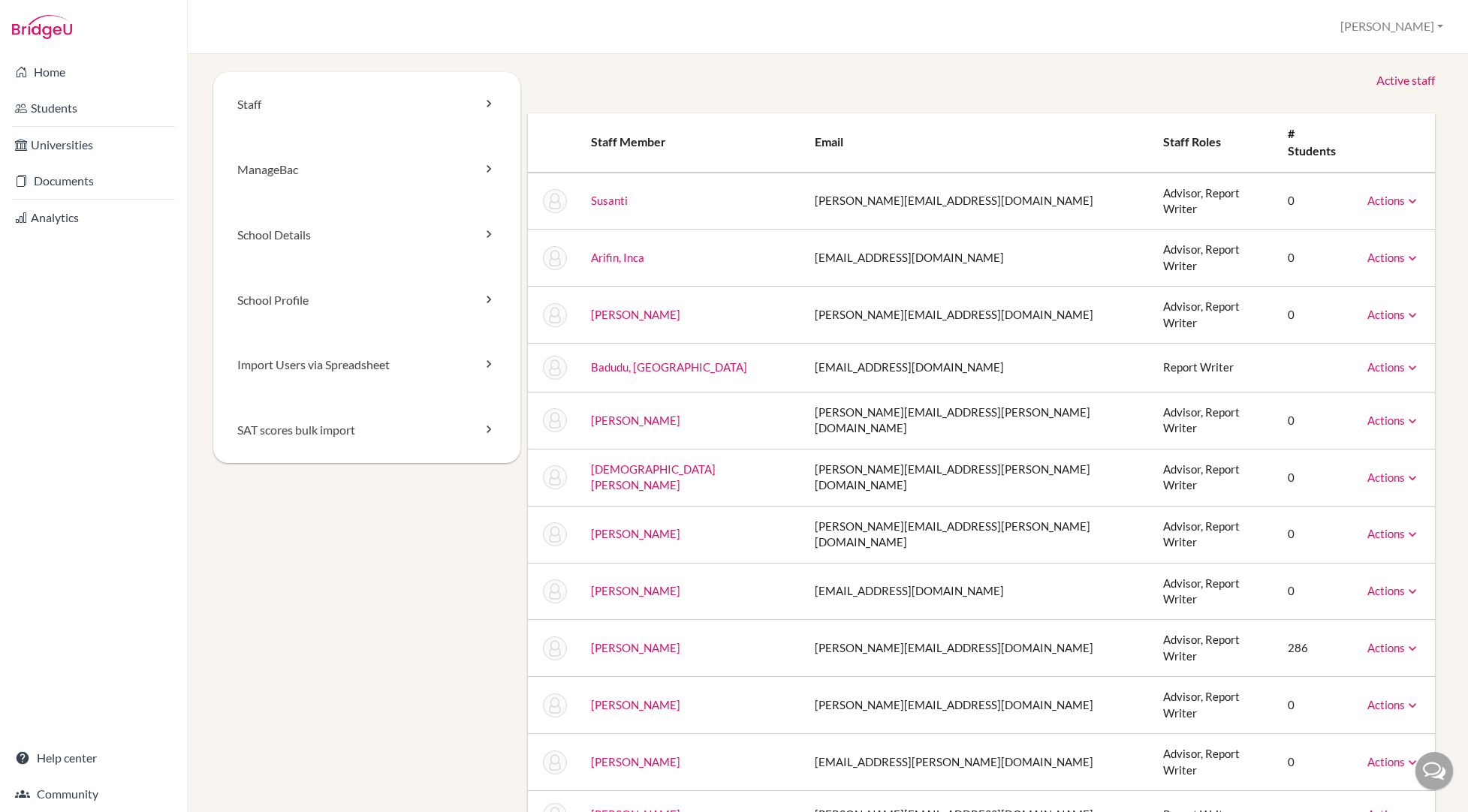 scroll, scrollTop: 0, scrollLeft: 0, axis: both 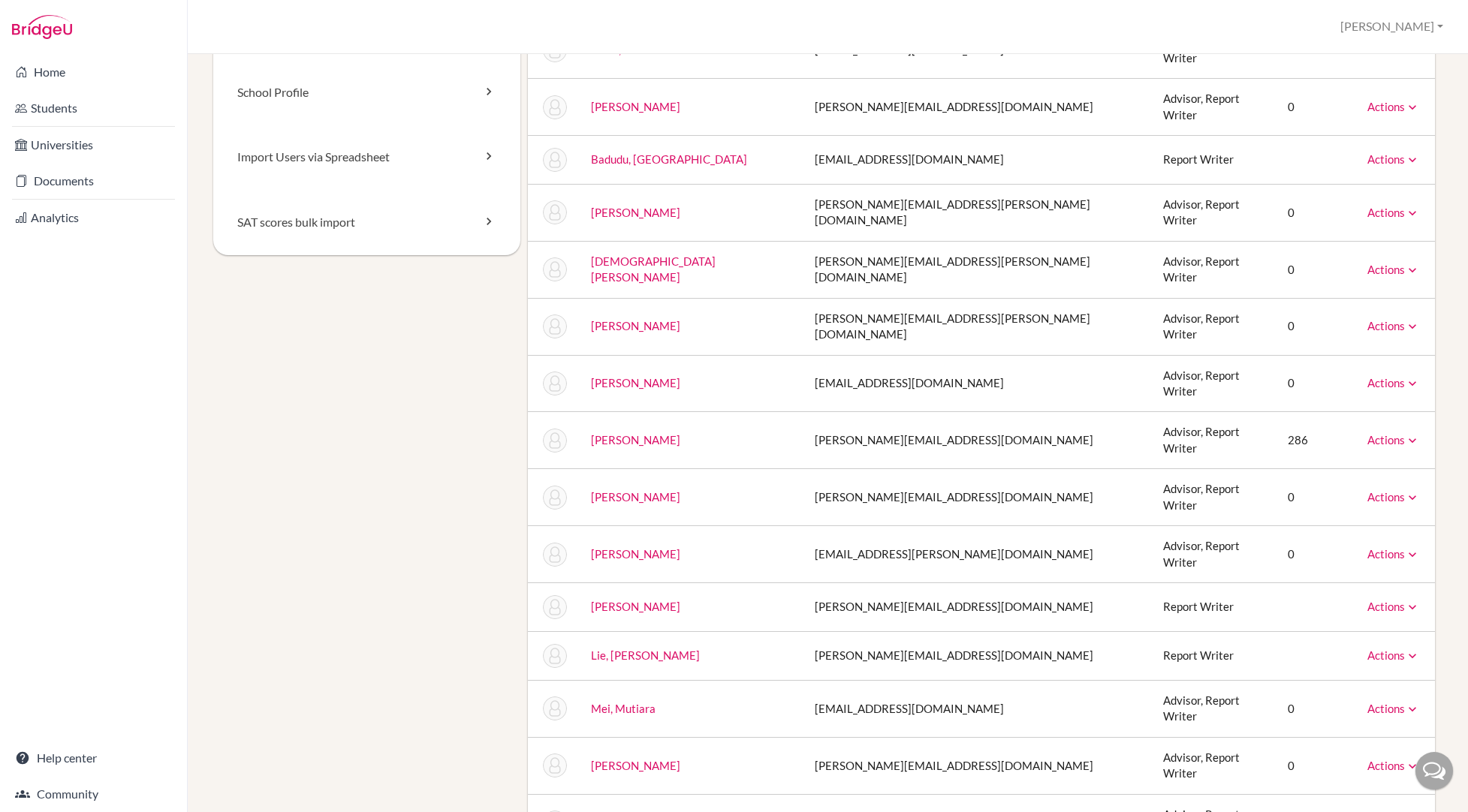 click on "Staff
ManageBac
School Details
School Profile
Import Users via Spreadsheet
SAT scores bulk import
Active staff
Staff member
Email
Staff roles
# students
Susanti
susanti@ho.ipeka.sch.id
Advisor, Report Writer
0
Actions
Unarchive
Arifin, Inca
inca.arifin@iics.sch.id
Advisor, Report Writer
0
Actions
Unarchive
Atmadja, Caroline
caroline.atmadja@ho.ipeka.sch.id
Advisor, Report Writer
0
Actions
Unarchive
Badudu, Raddhitya
raddhitya.badudu@iics.sch.id
Report Writer
Actions
Unarchive
Chan, Sonia
sonia.chan@iics.sch.id
Advisor, Report Writer
0
Actions
Unarchive
Christiani, Natasha
natasha.christiani@iics.sch.id
Advisor, Report Writer
0
Actions" at bounding box center [827, 433] 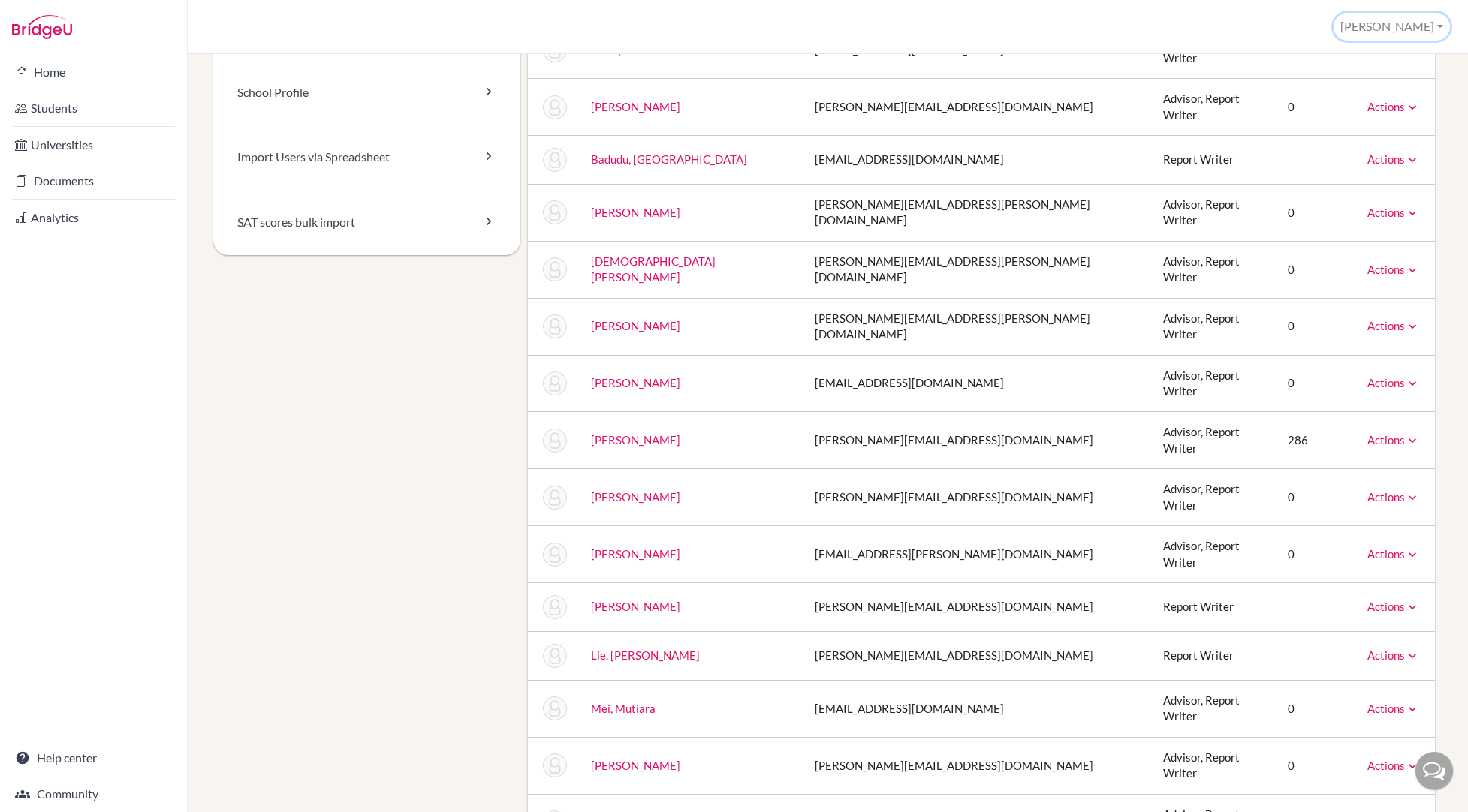 click on "[PERSON_NAME]" at bounding box center (1391, 26) 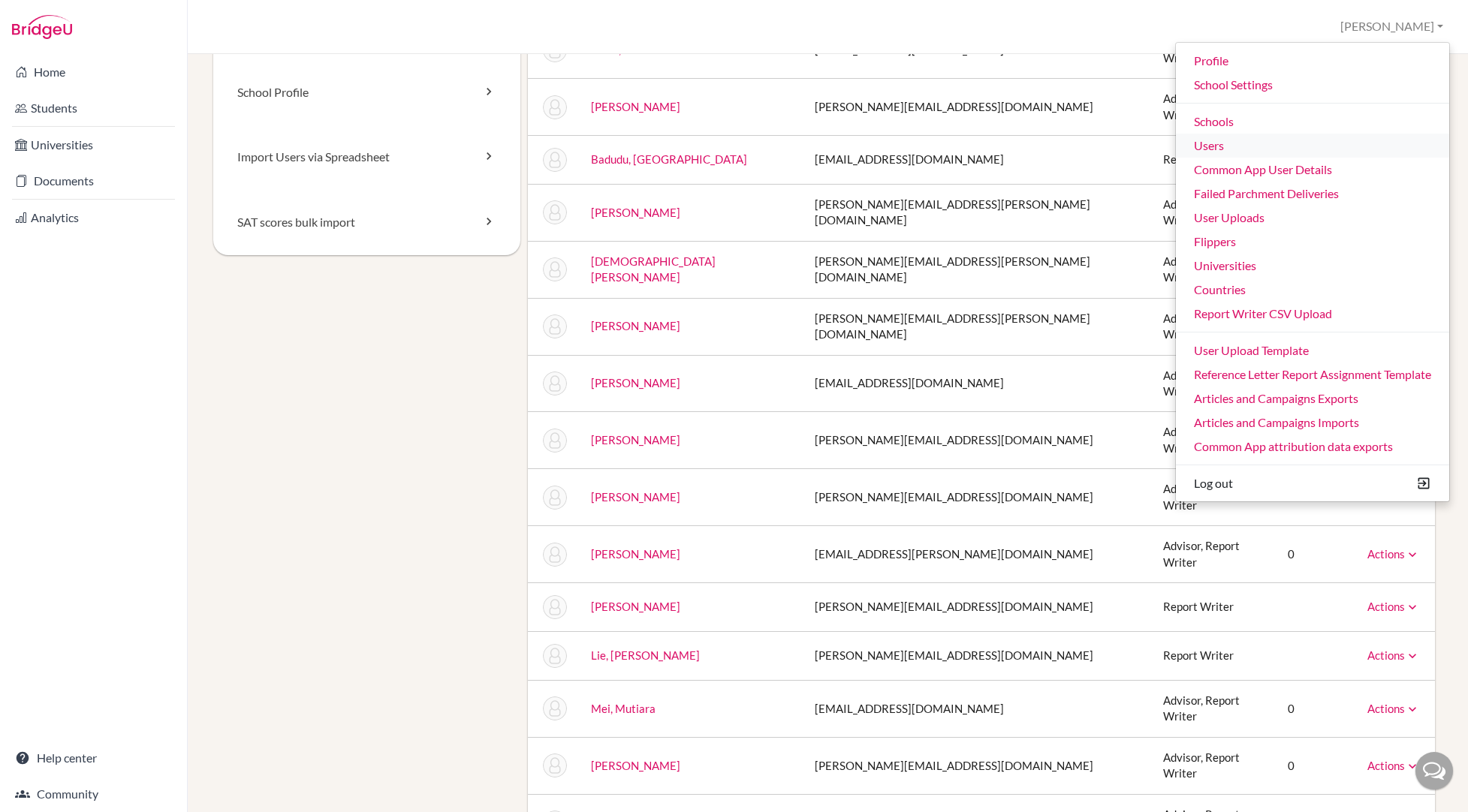 click on "Users" at bounding box center [1313, 146] 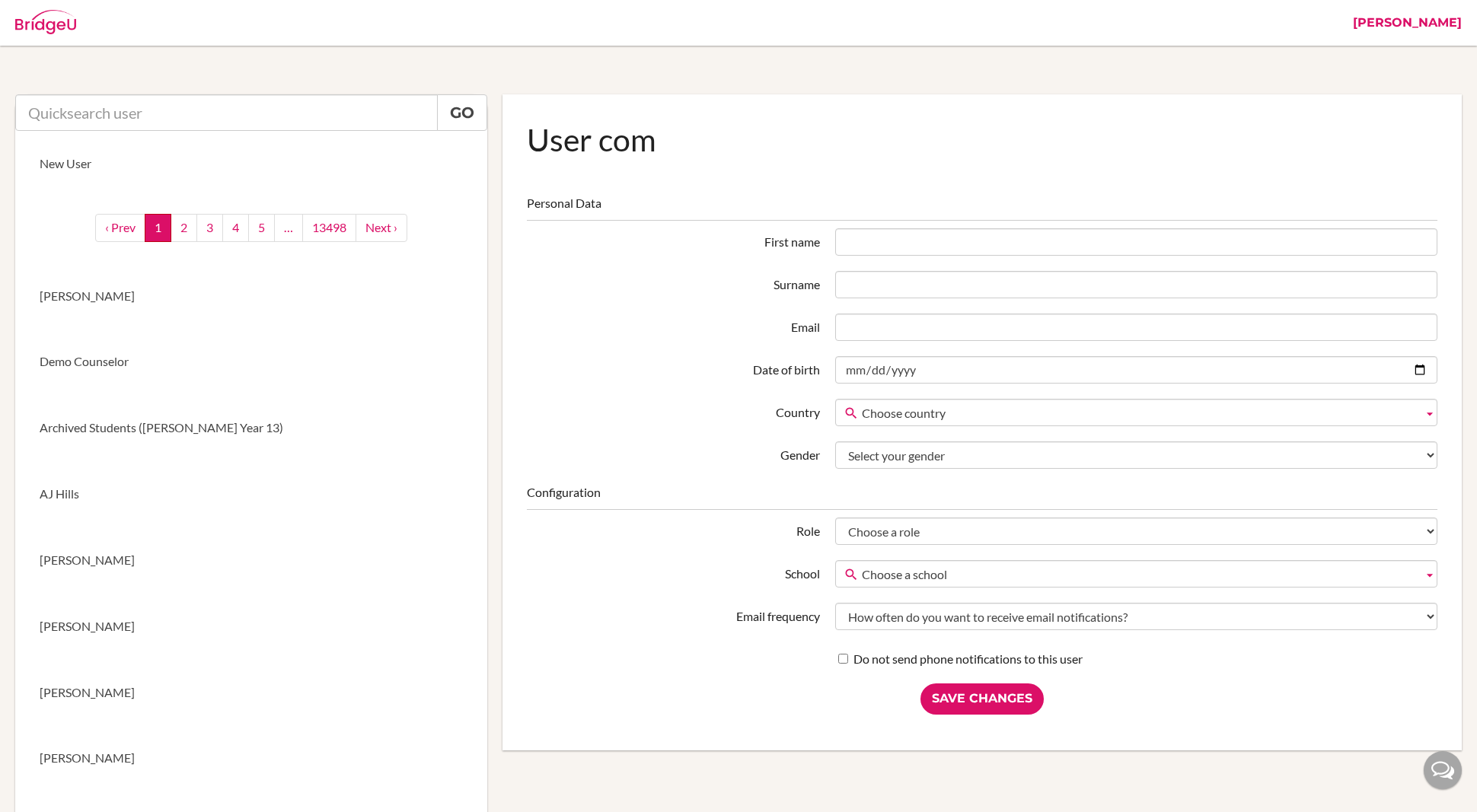 scroll, scrollTop: 0, scrollLeft: 0, axis: both 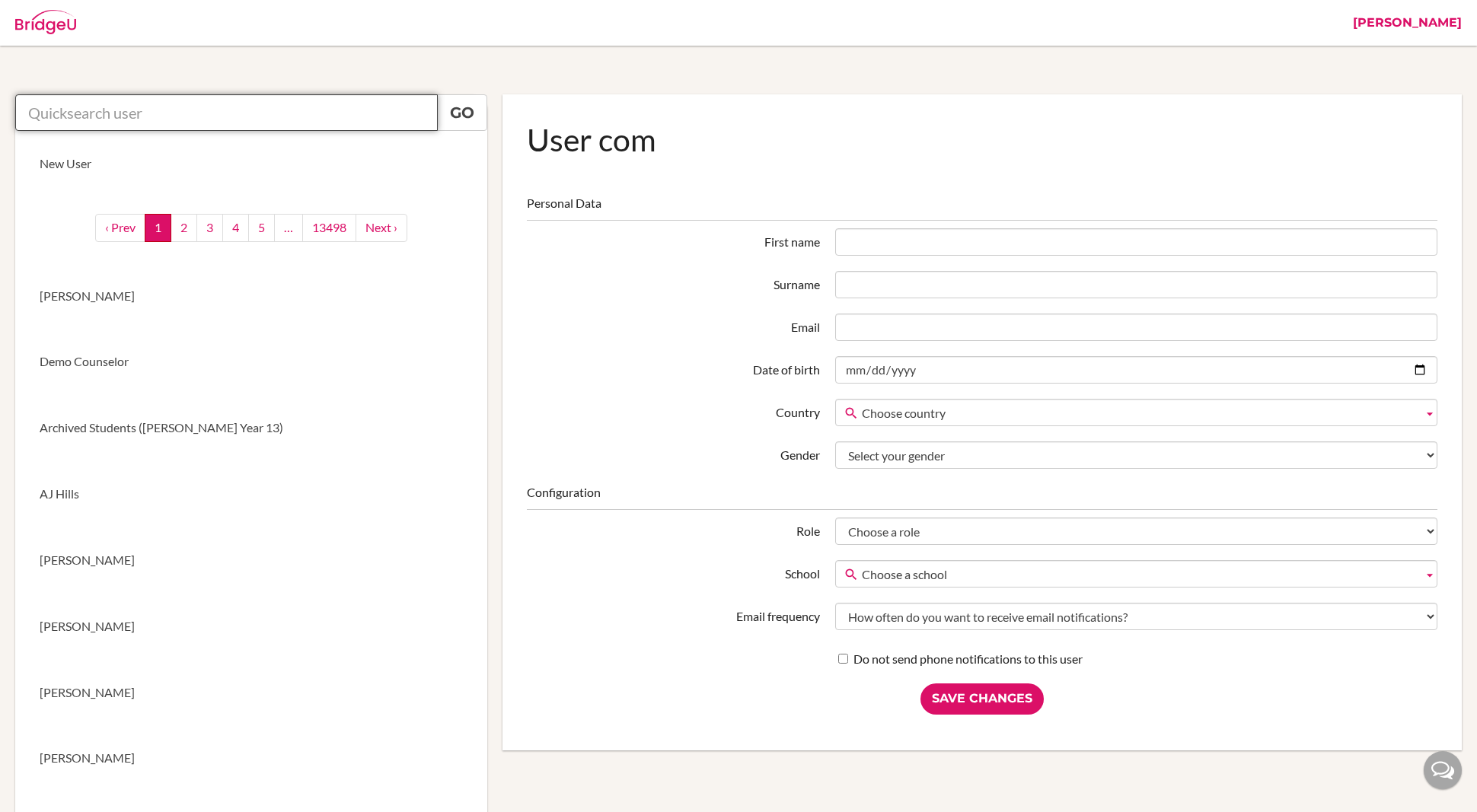 click at bounding box center (226, 113) 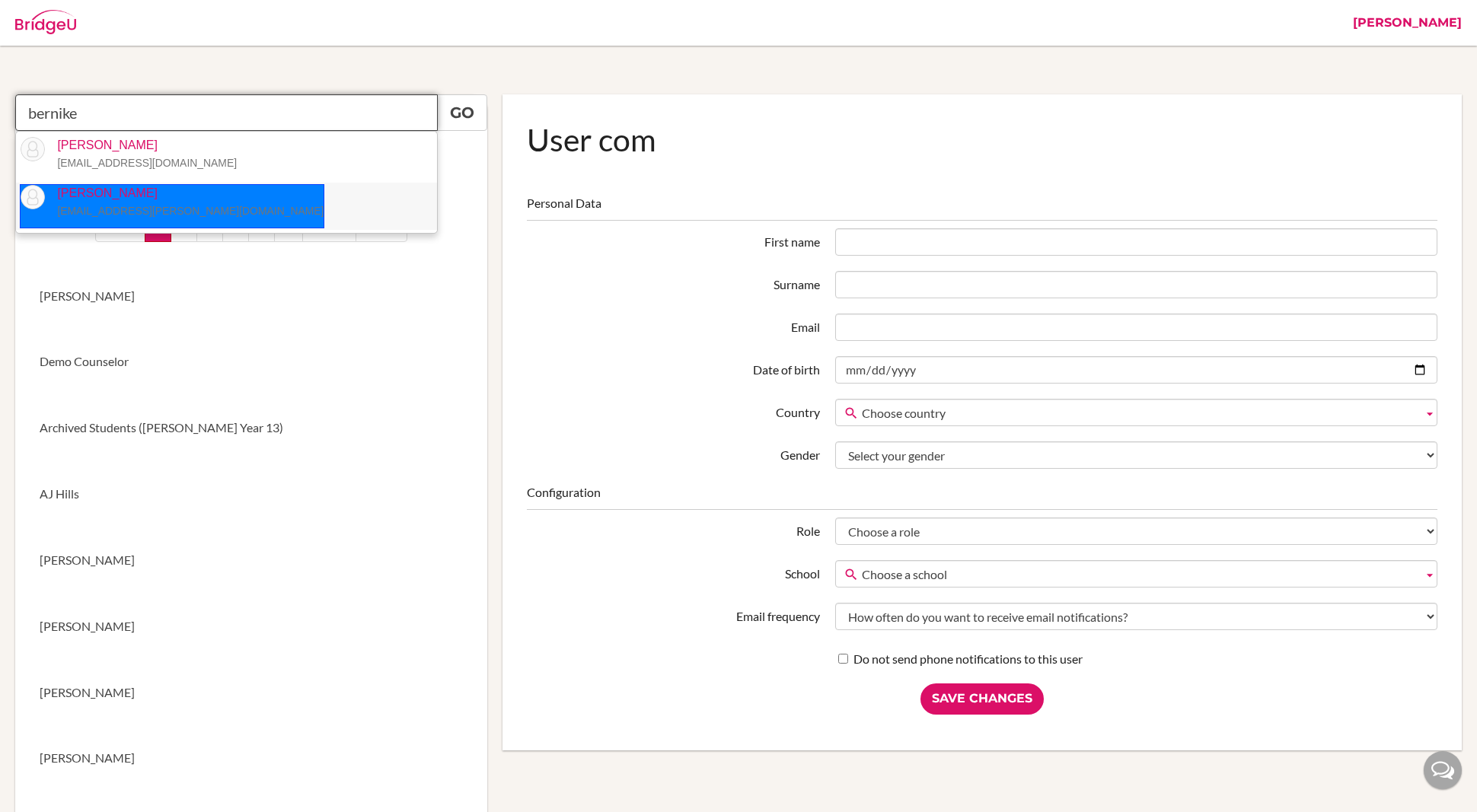 click on "[PERSON_NAME]
[EMAIL_ADDRESS][PERSON_NAME][DOMAIN_NAME]" at bounding box center (184, 202) 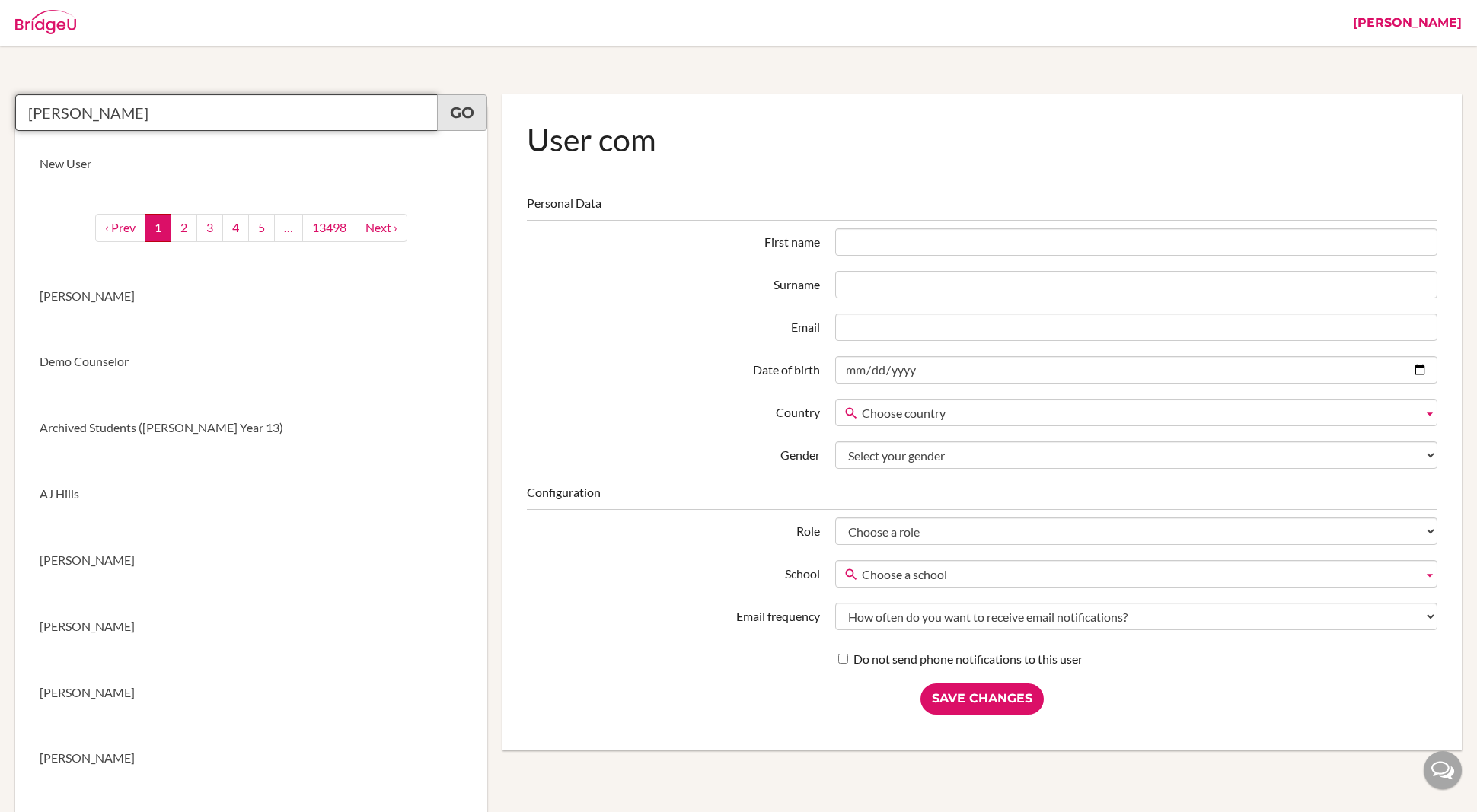 type on "[PERSON_NAME]" 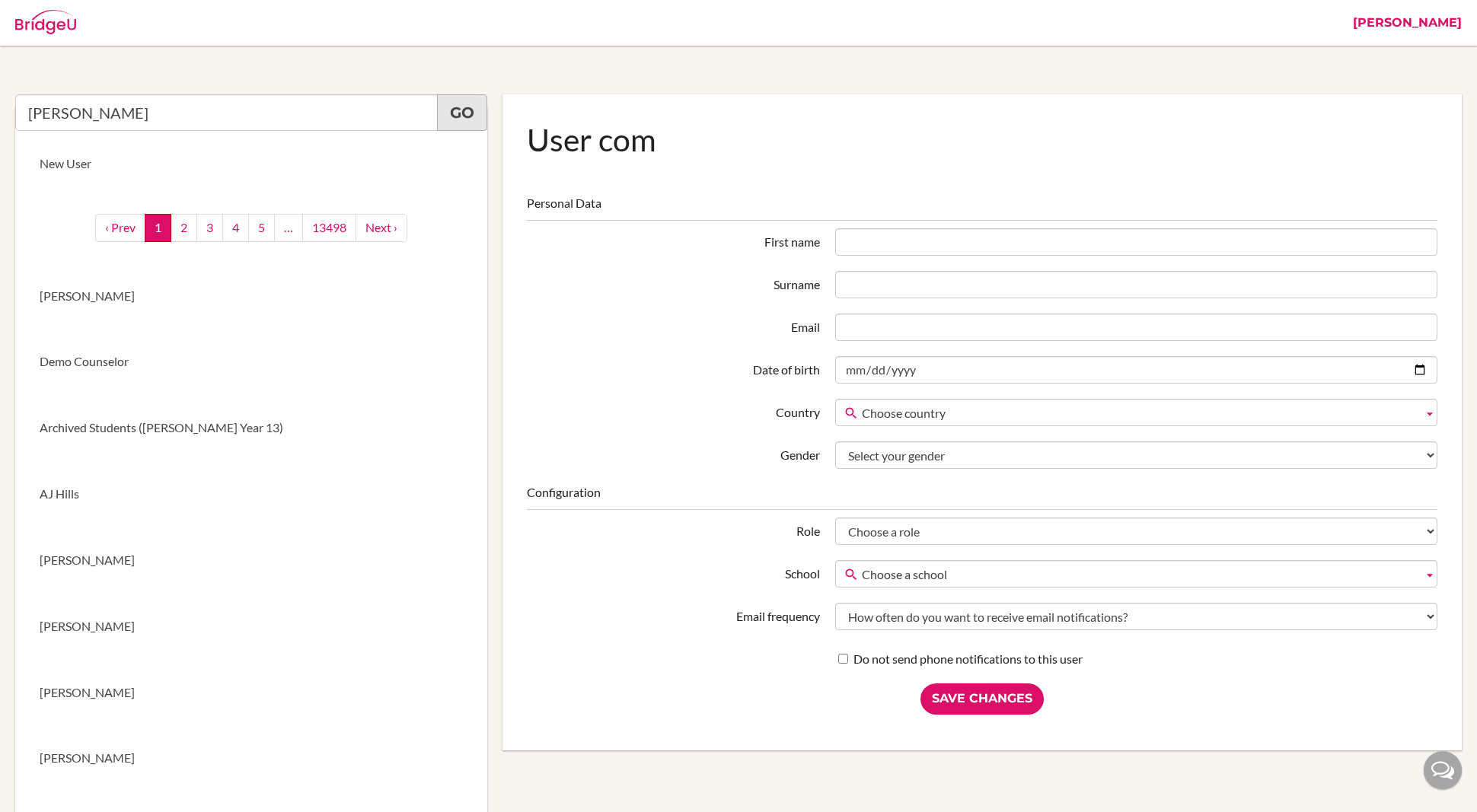 click on "Go" at bounding box center [462, 113] 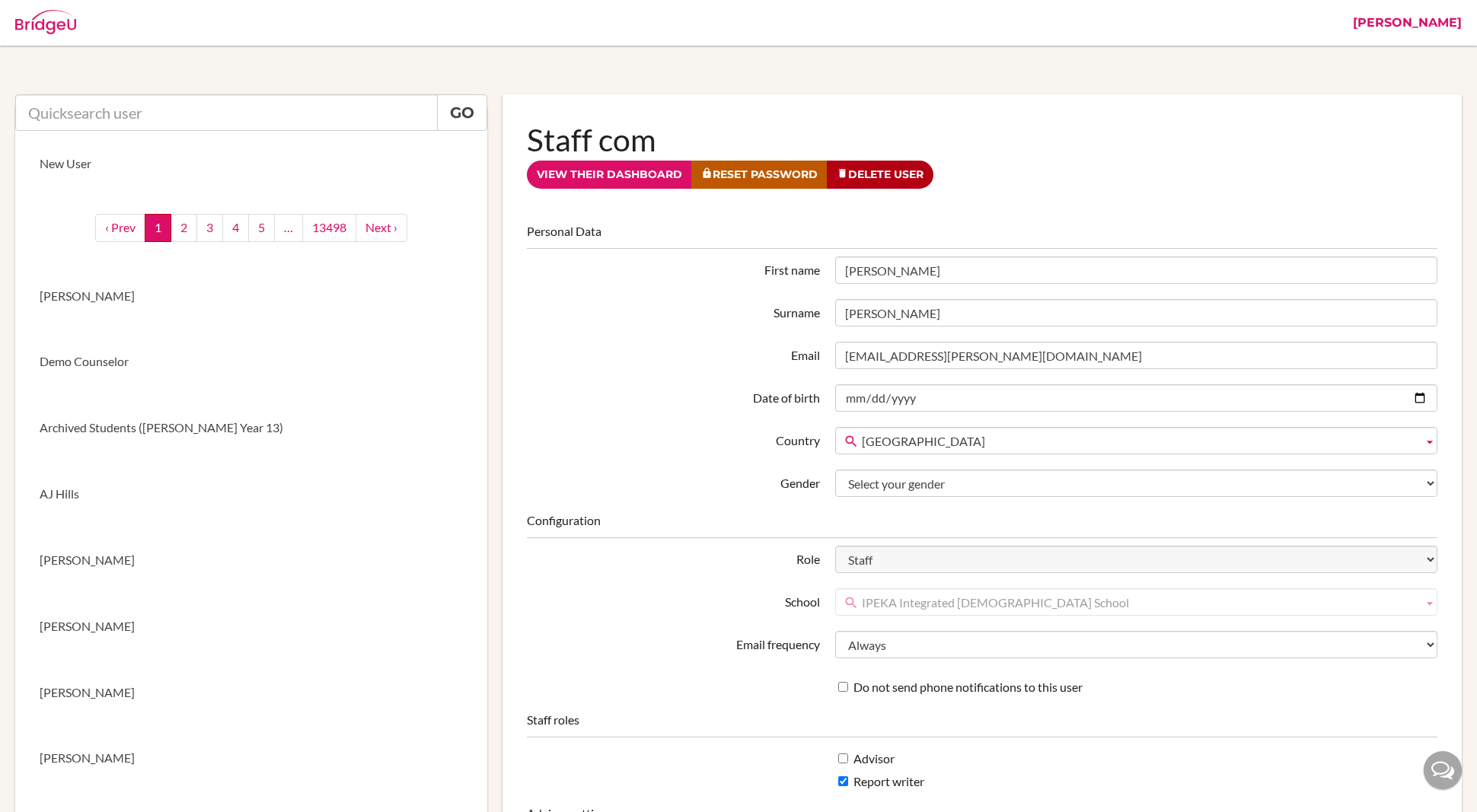 scroll, scrollTop: 0, scrollLeft: 0, axis: both 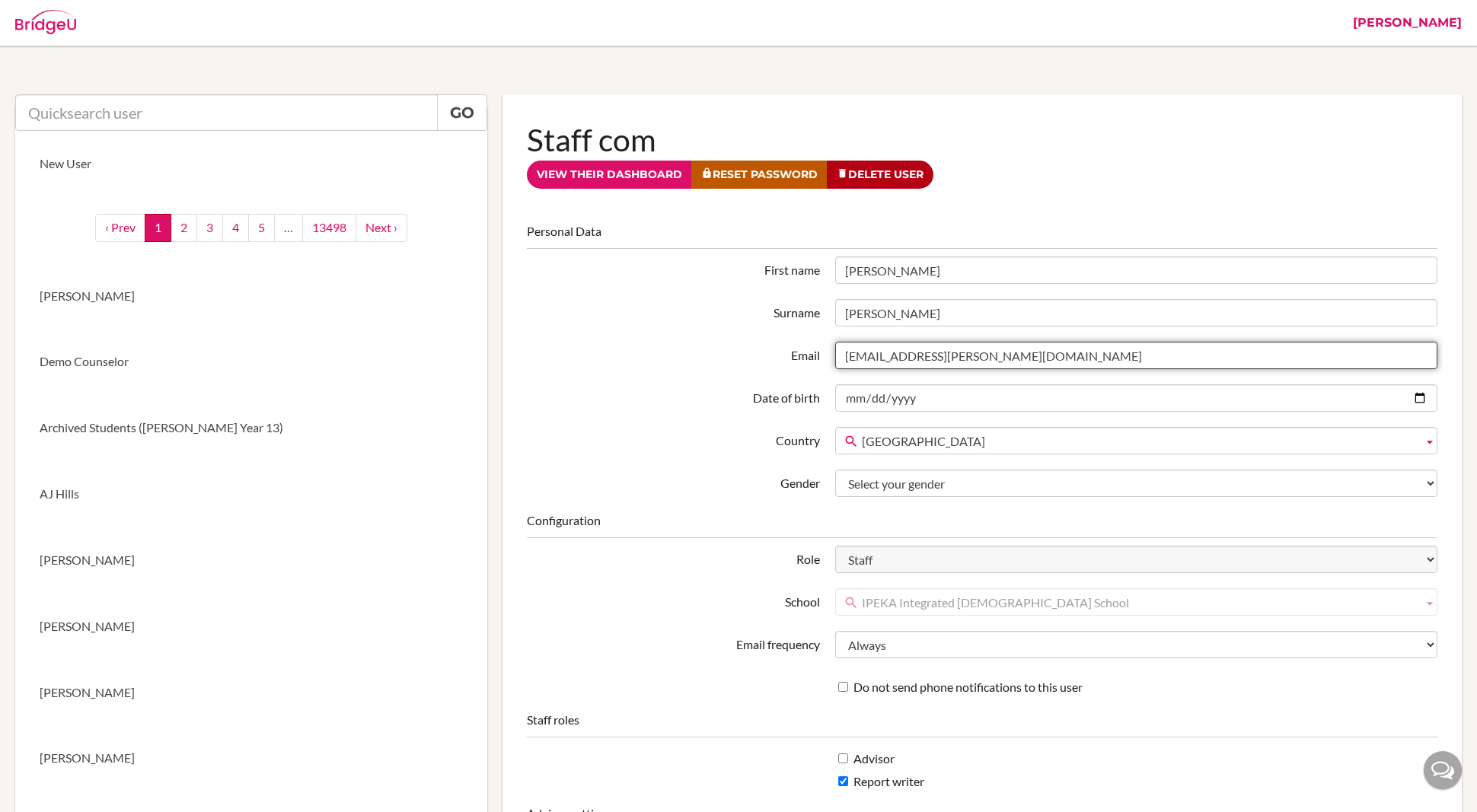 click on "[EMAIL_ADDRESS][PERSON_NAME][DOMAIN_NAME]" at bounding box center [1136, 355] 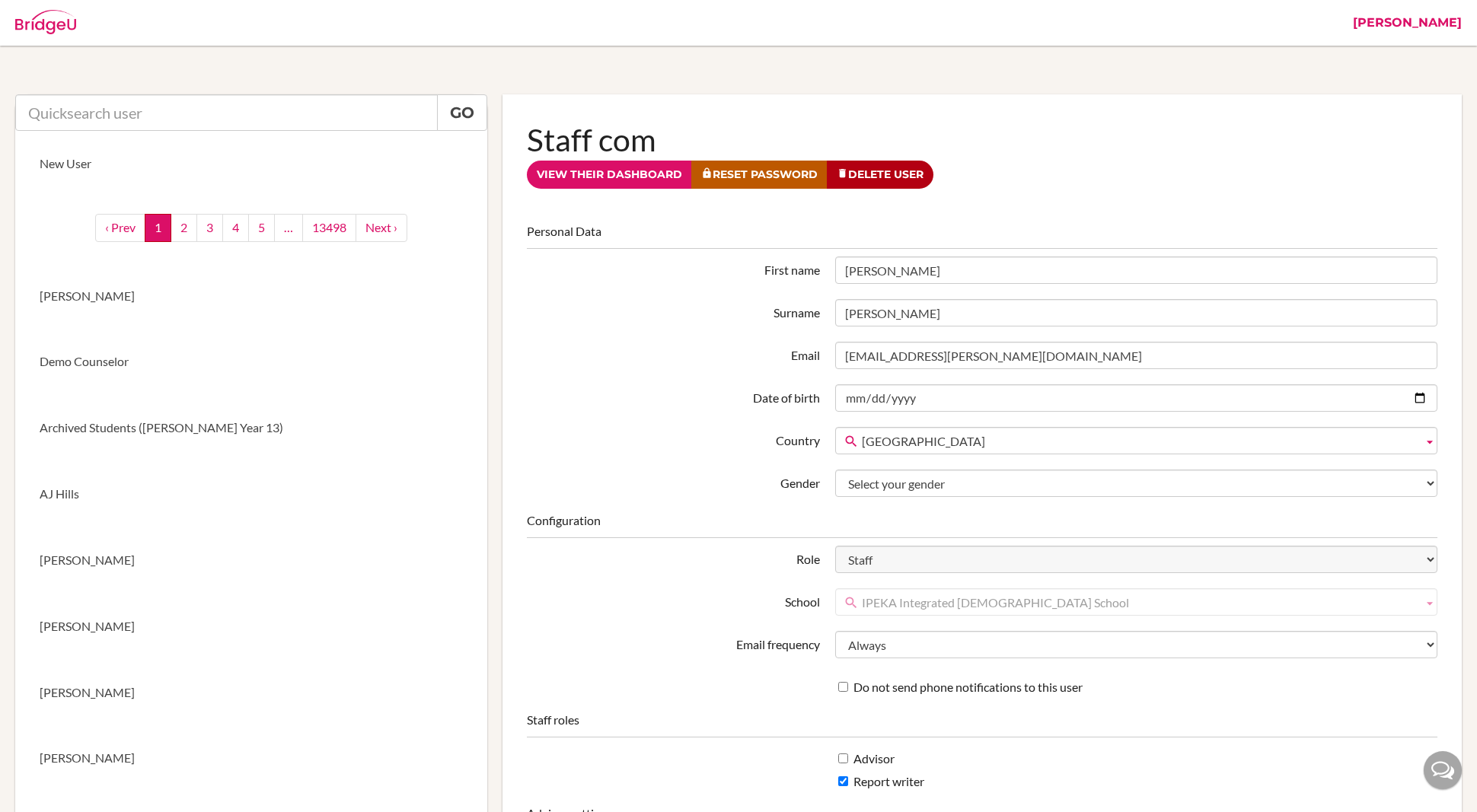 click on "Staff
com" at bounding box center [982, 139] 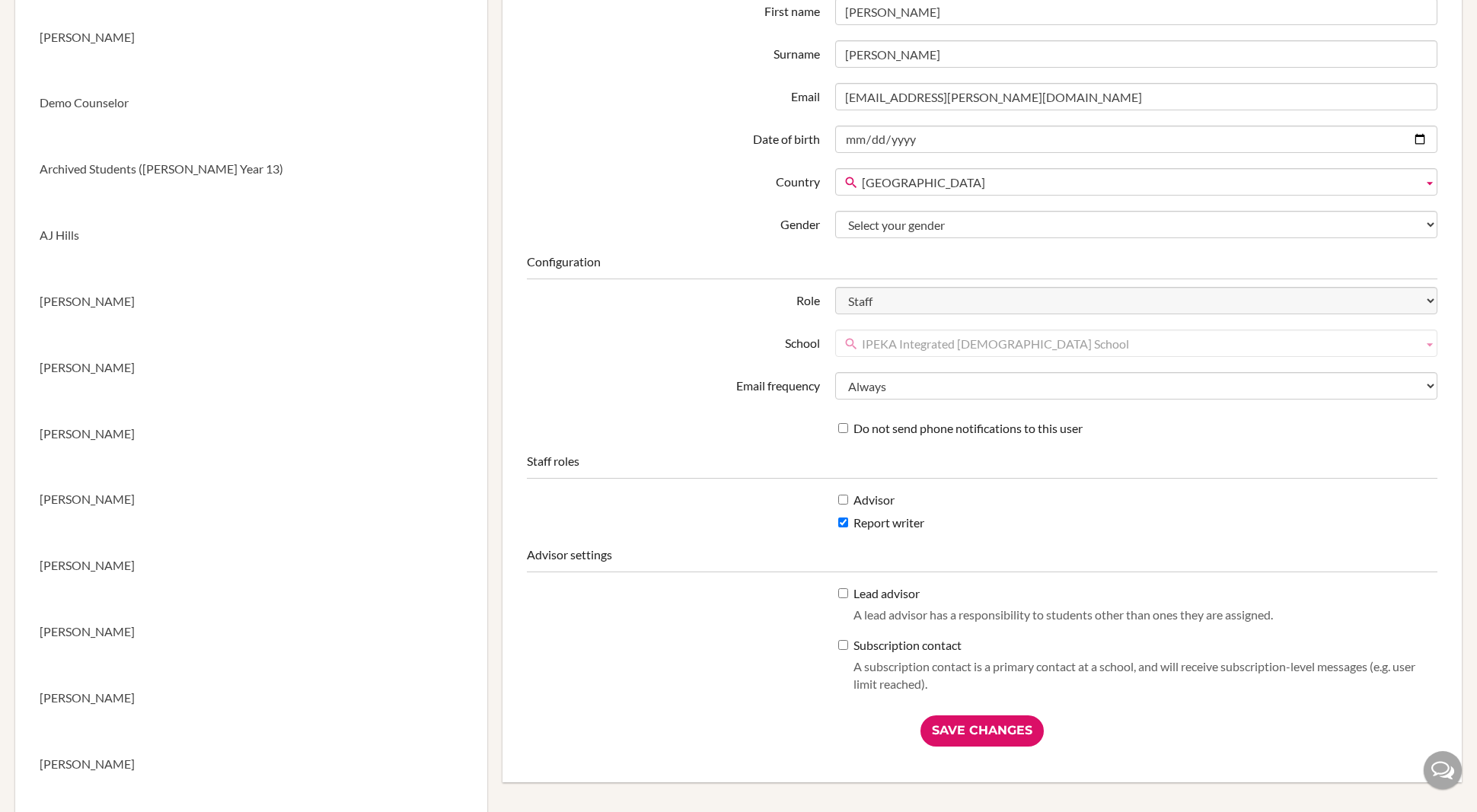scroll, scrollTop: 277, scrollLeft: 0, axis: vertical 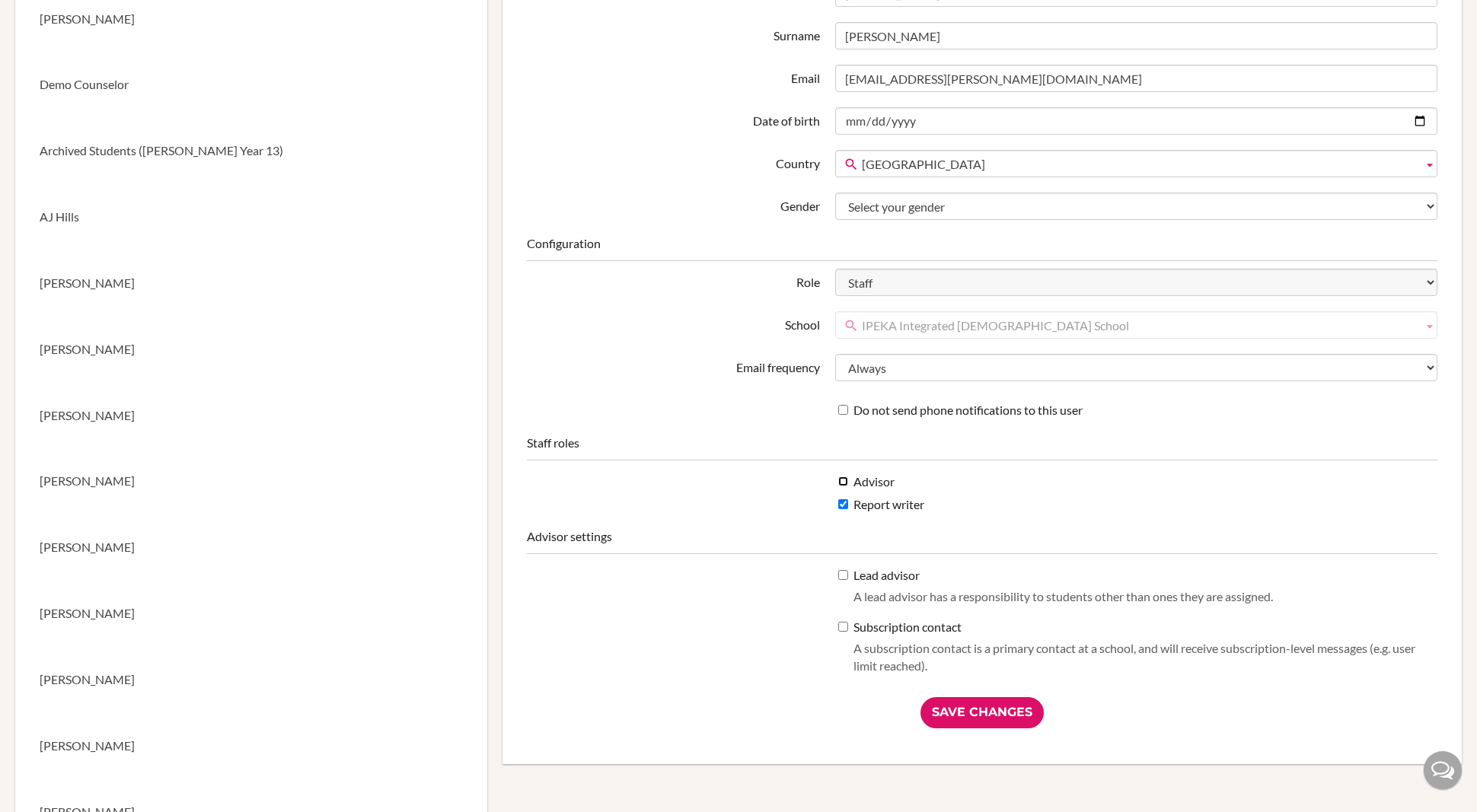 click on "Advisor" at bounding box center [843, 481] 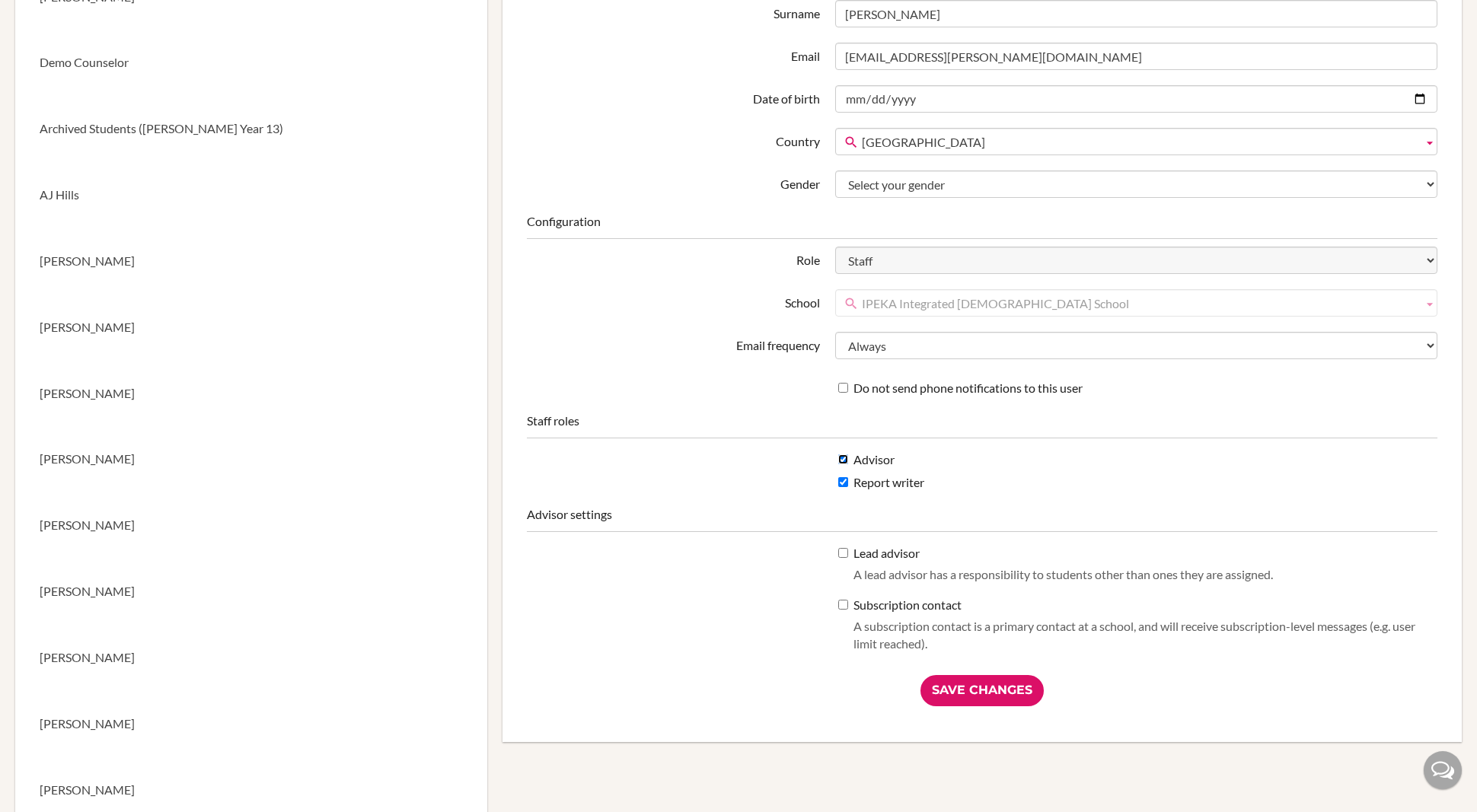 scroll, scrollTop: 302, scrollLeft: 0, axis: vertical 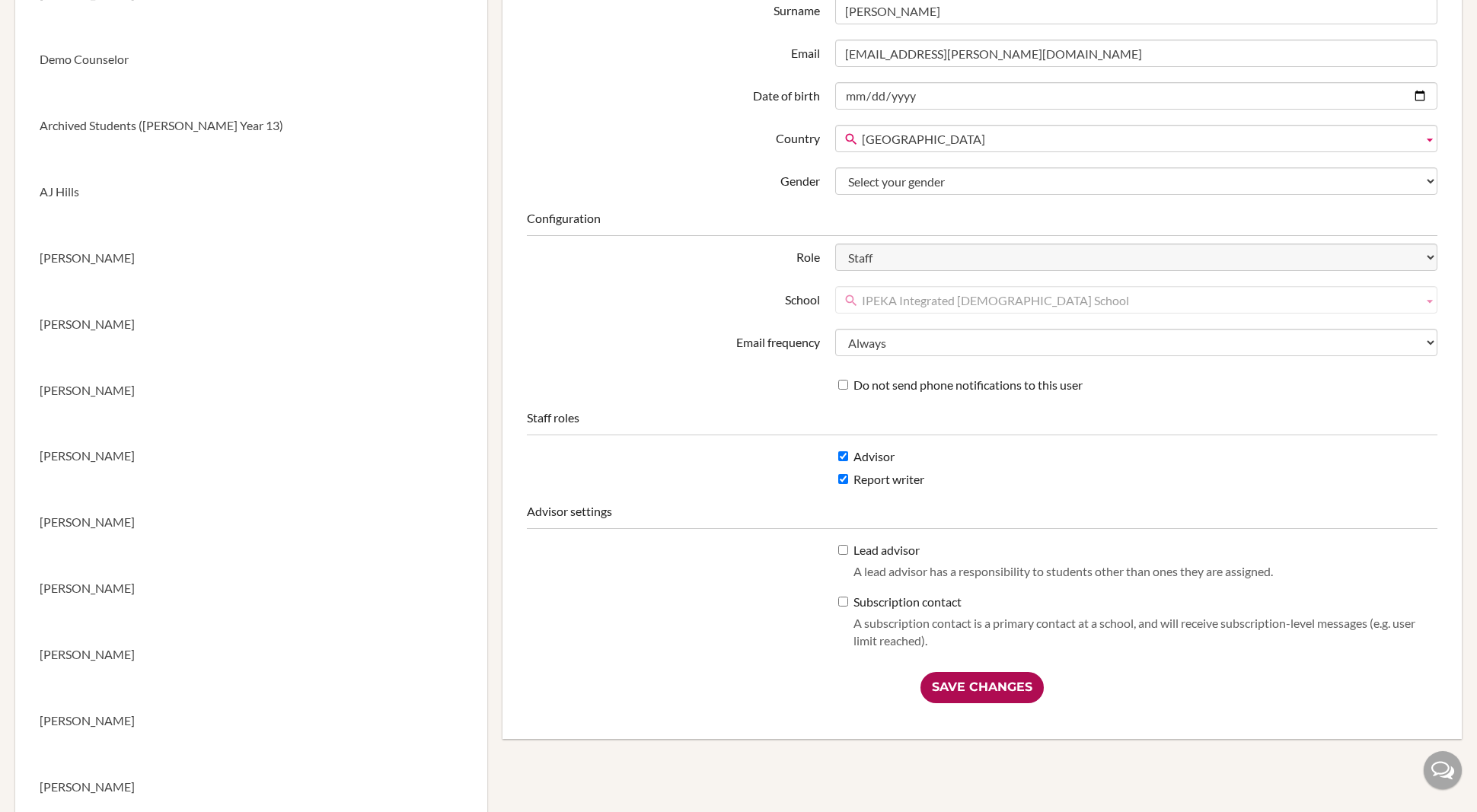 click on "Save Changes" at bounding box center (982, 687) 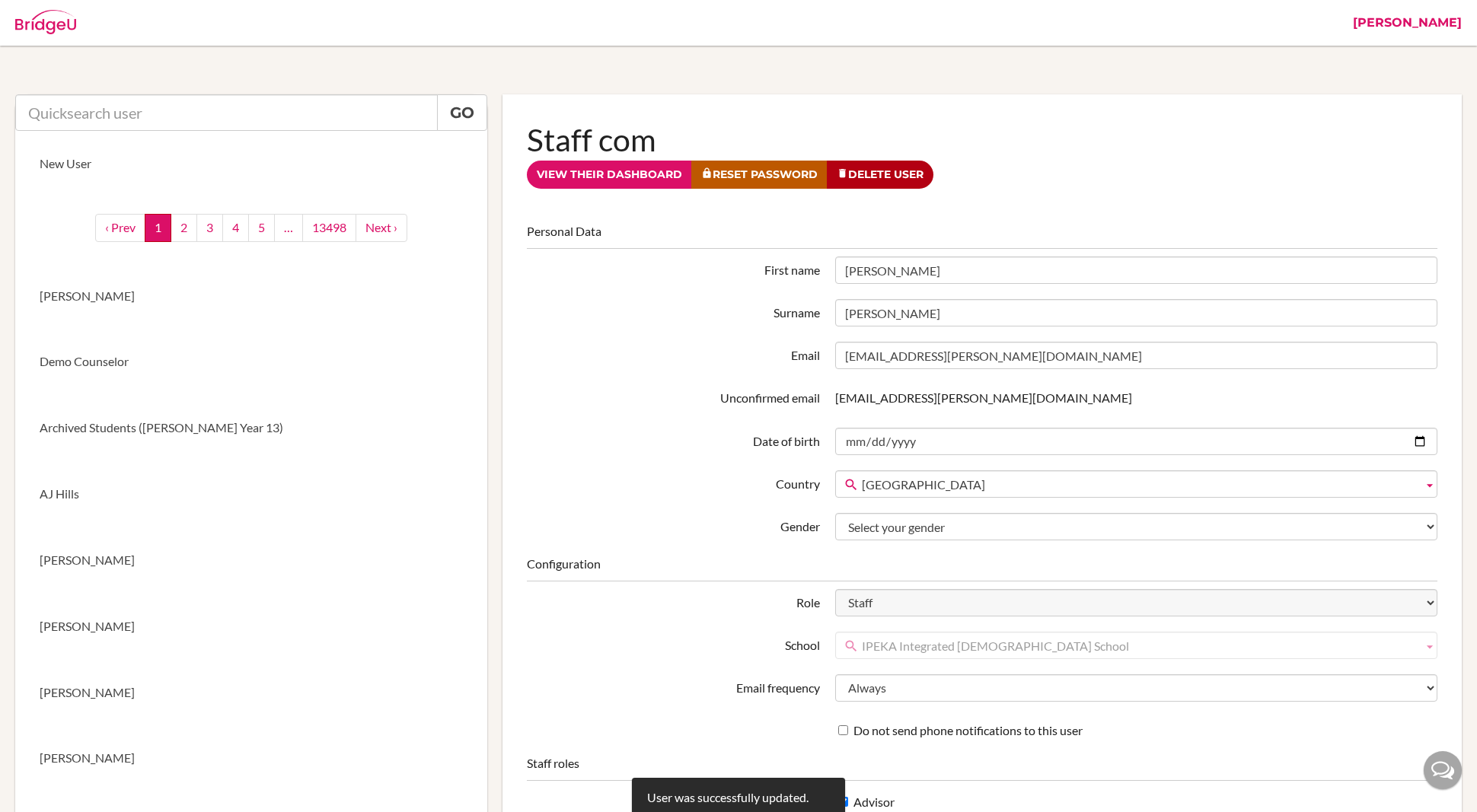 scroll, scrollTop: 0, scrollLeft: 0, axis: both 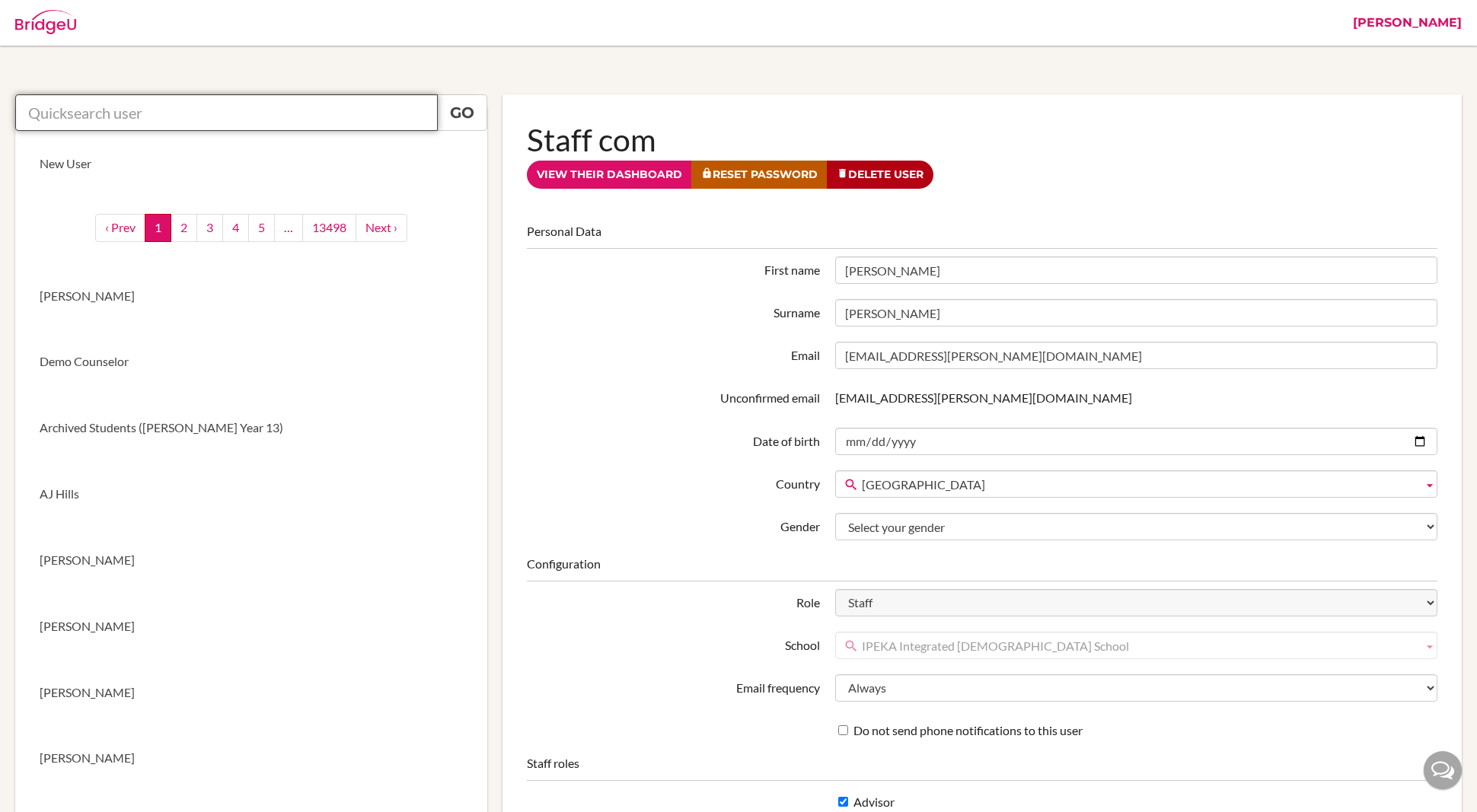 click at bounding box center [226, 113] 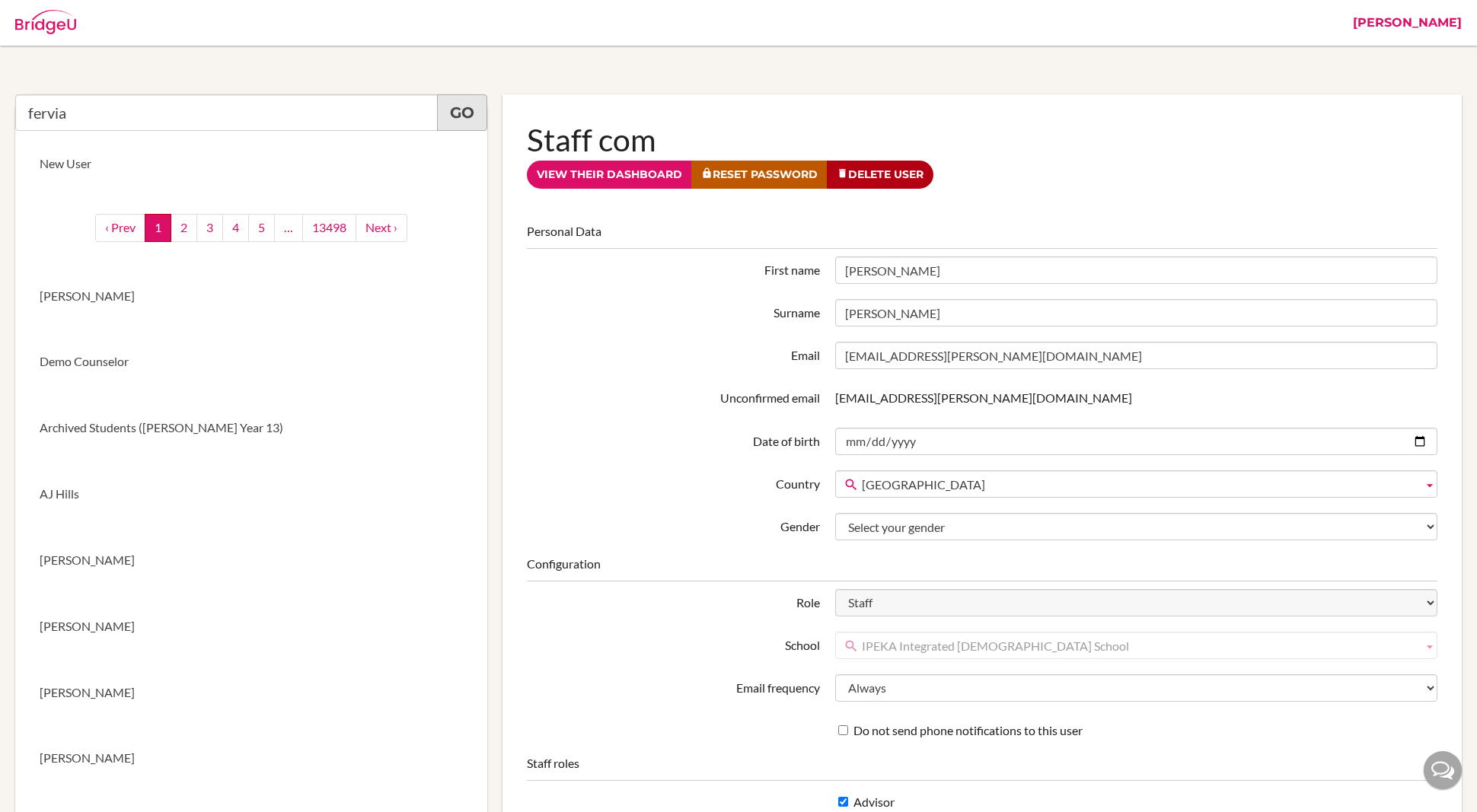 click on "Go" at bounding box center [462, 113] 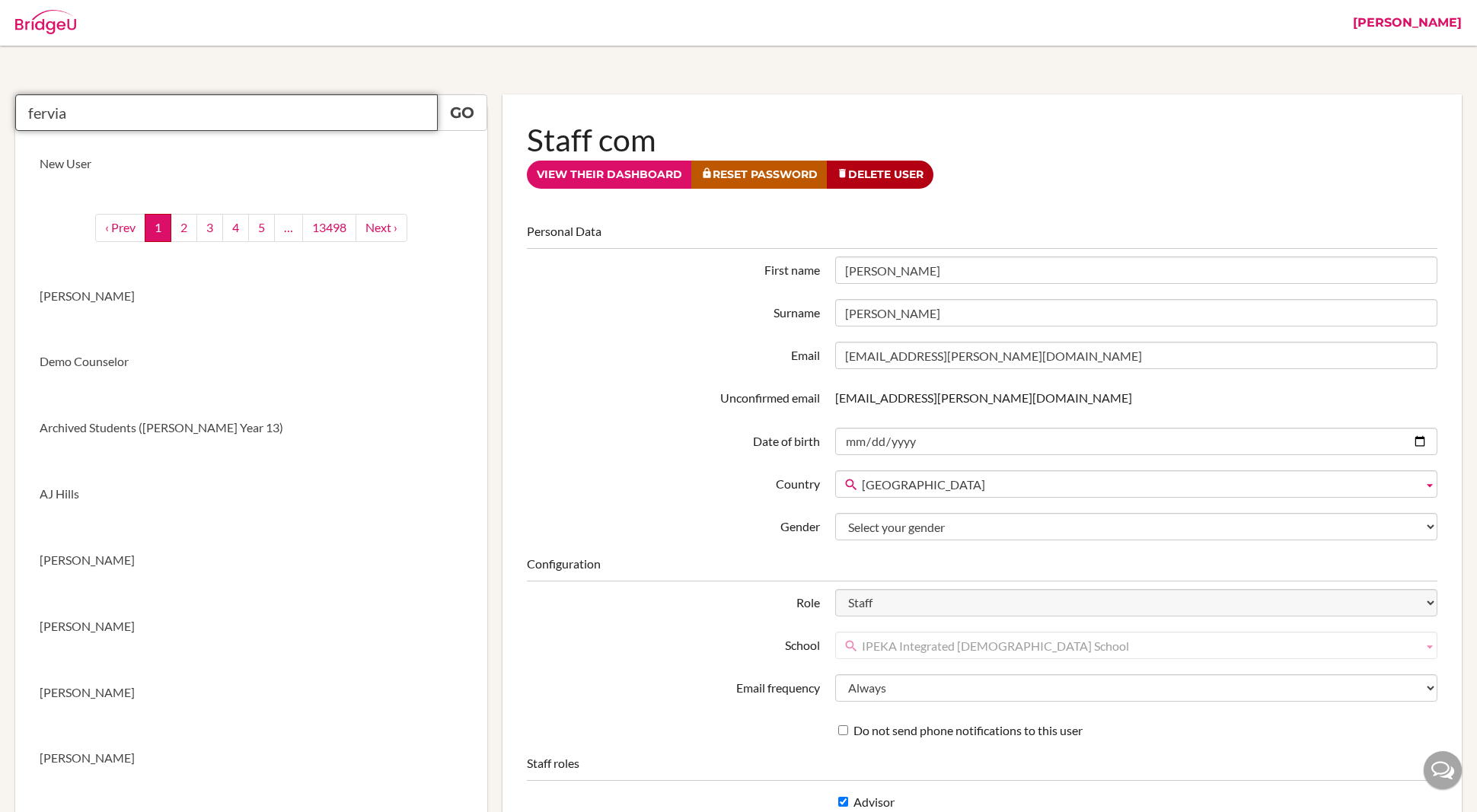 click on "fervia" at bounding box center (226, 113) 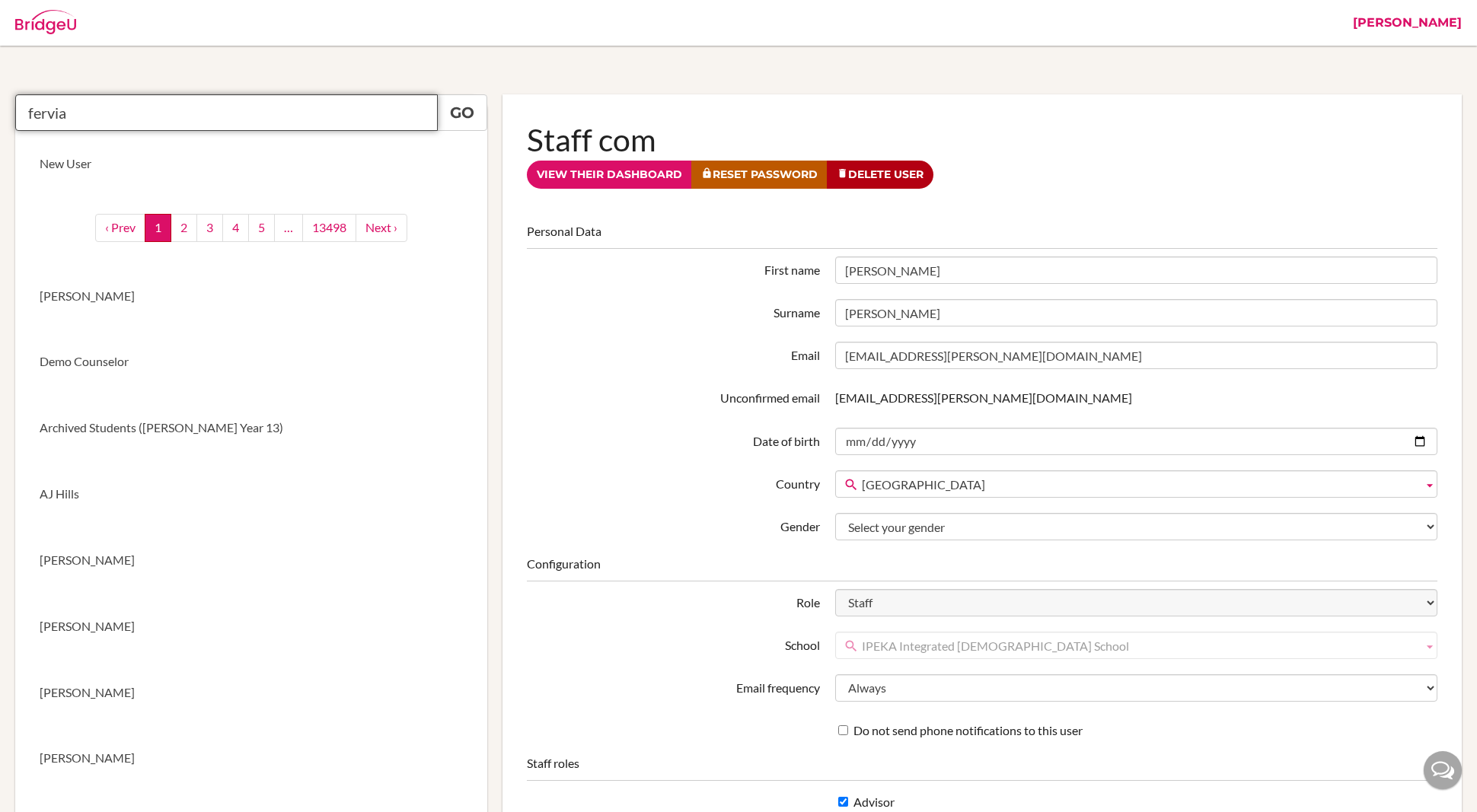 click on "fervia" at bounding box center (226, 113) 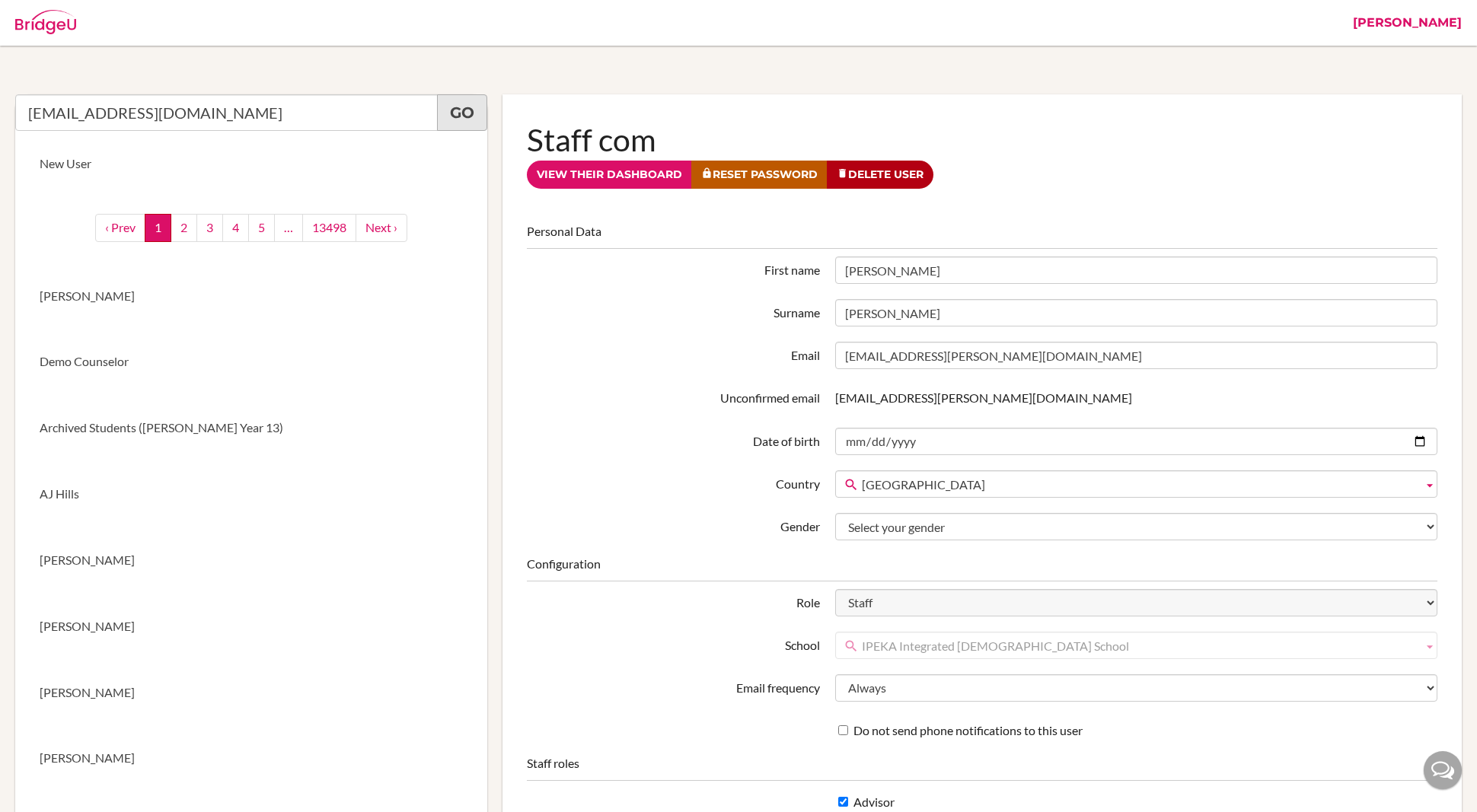 click on "Go" at bounding box center (462, 113) 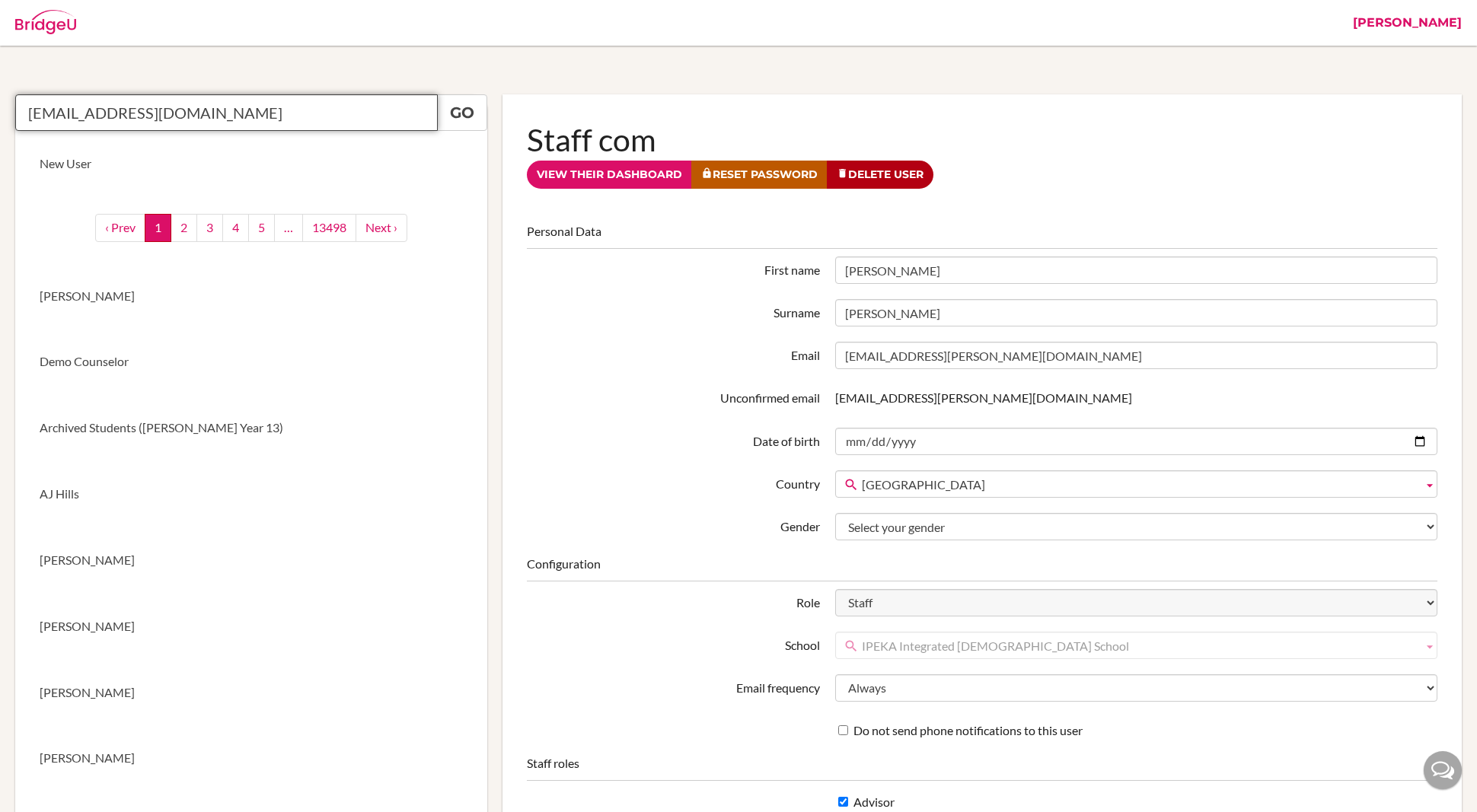 click on "[EMAIL_ADDRESS][DOMAIN_NAME]" at bounding box center [226, 113] 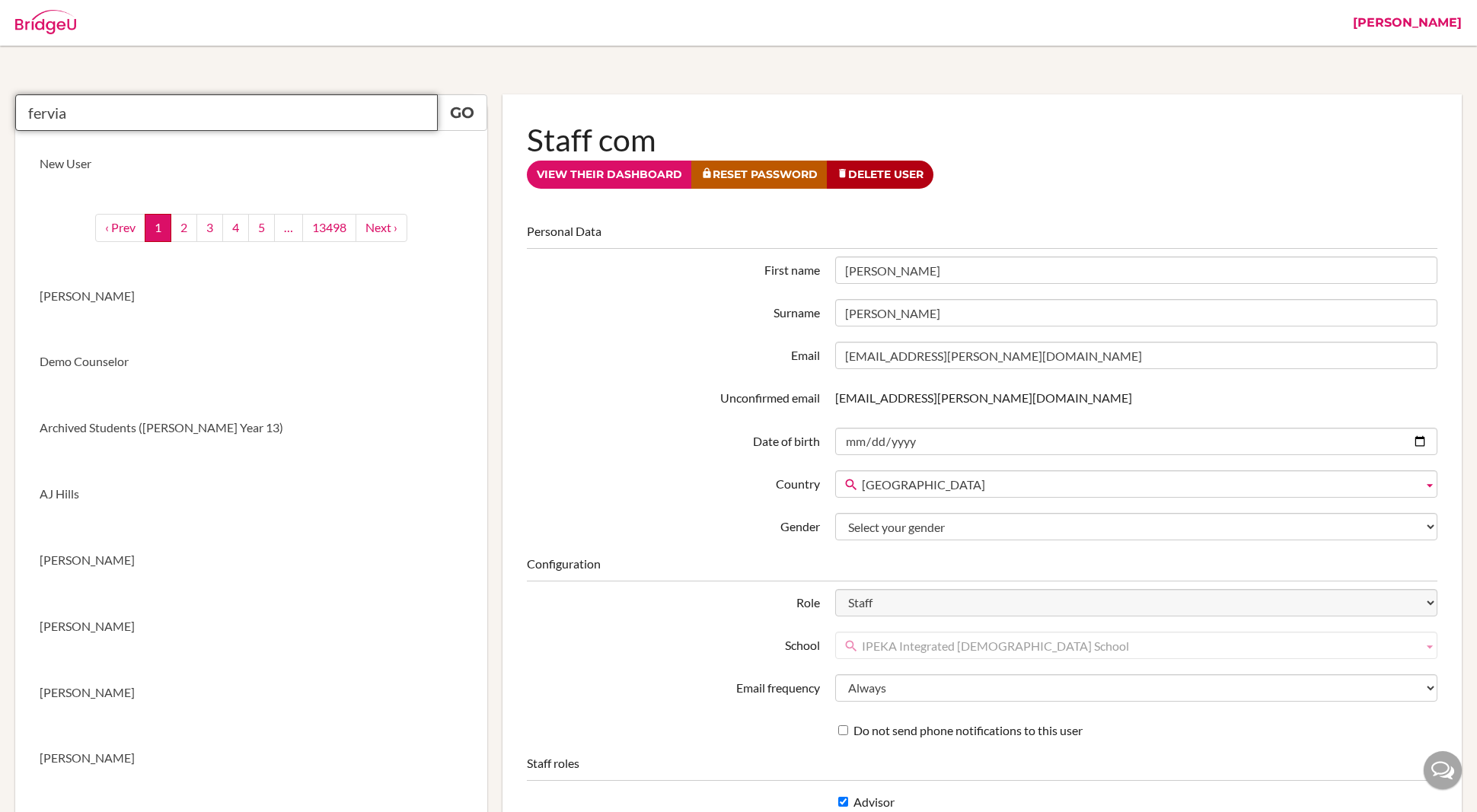 type on "fervia" 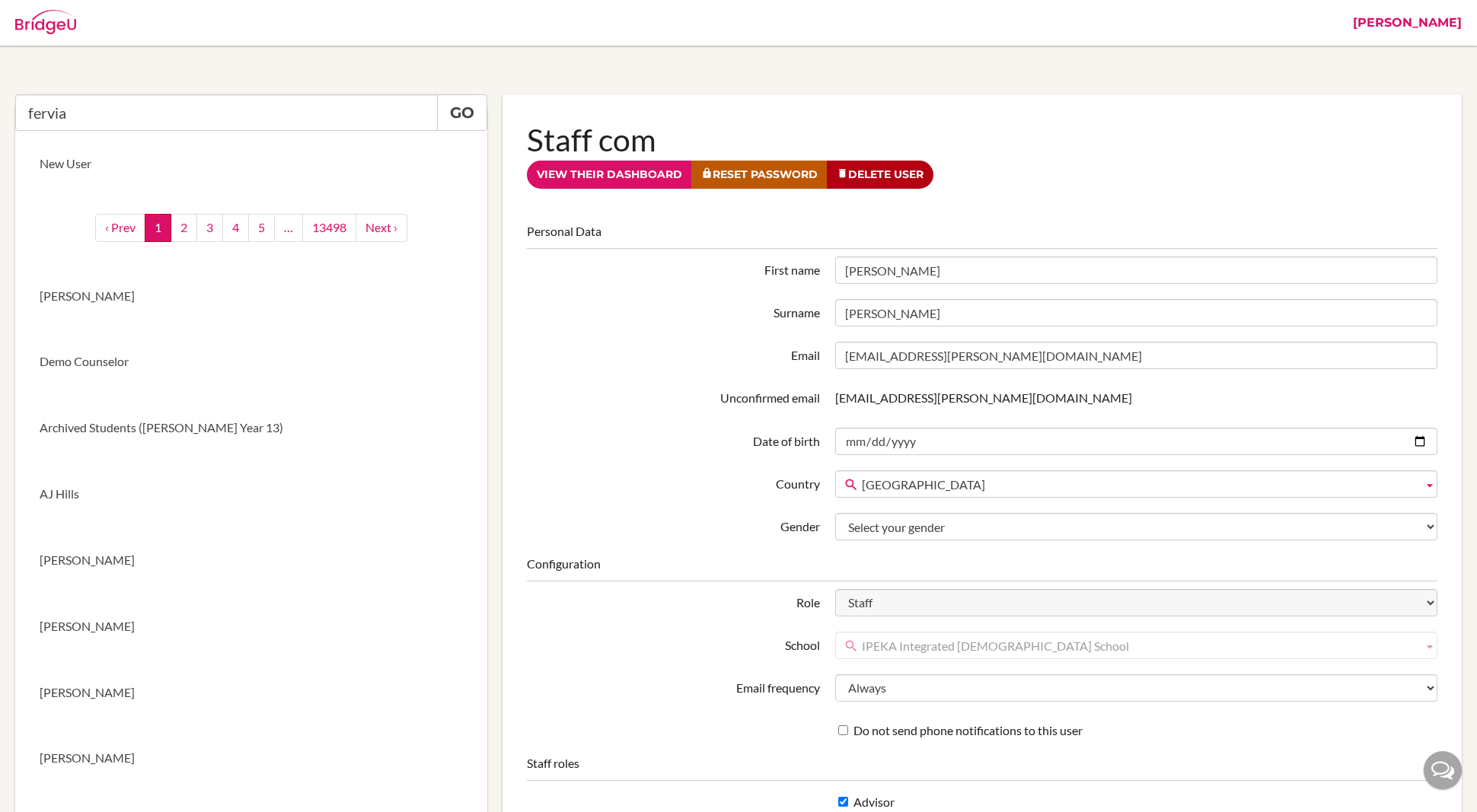 click on "fervia
Go
New User
‹ Prev 1 2 3 4 5 … 13498 Next ›
Kate Stonehill
Demo Counselor
Archived Students (Alex Hills Year 13)
AJ Hills
Louis Smith
James Gallagher
Harry Newall
Zeid Musallam
Nick Lau
Jake Chapman
Matthew Asir
Eric Park
Aaron Pullen
Harold Prior-Palmer
Patrick Monteiro de Barros
James Emlyn
Oliver Gardiner
Yury Glazman
KC Bassey
Yury Tsukanov
‹ Prev 1 2 3 4 5 … 13498 Next ›
Staff
com
View their dashboard
Reset Password
Delete User
Personal Data
First name
Bernike
Surname
Effendi
Email
bernike.effendi@integrated.ipeka.sch.id
Unconfirmed email
bernike.effendi@integrated.sch.id
Date of birth
Country
Afghanistan
Åland Islands
Albania
Algeria
American Samoa
Andorre
Angola
Anguilla
Antarctica" at bounding box center [738, 890] 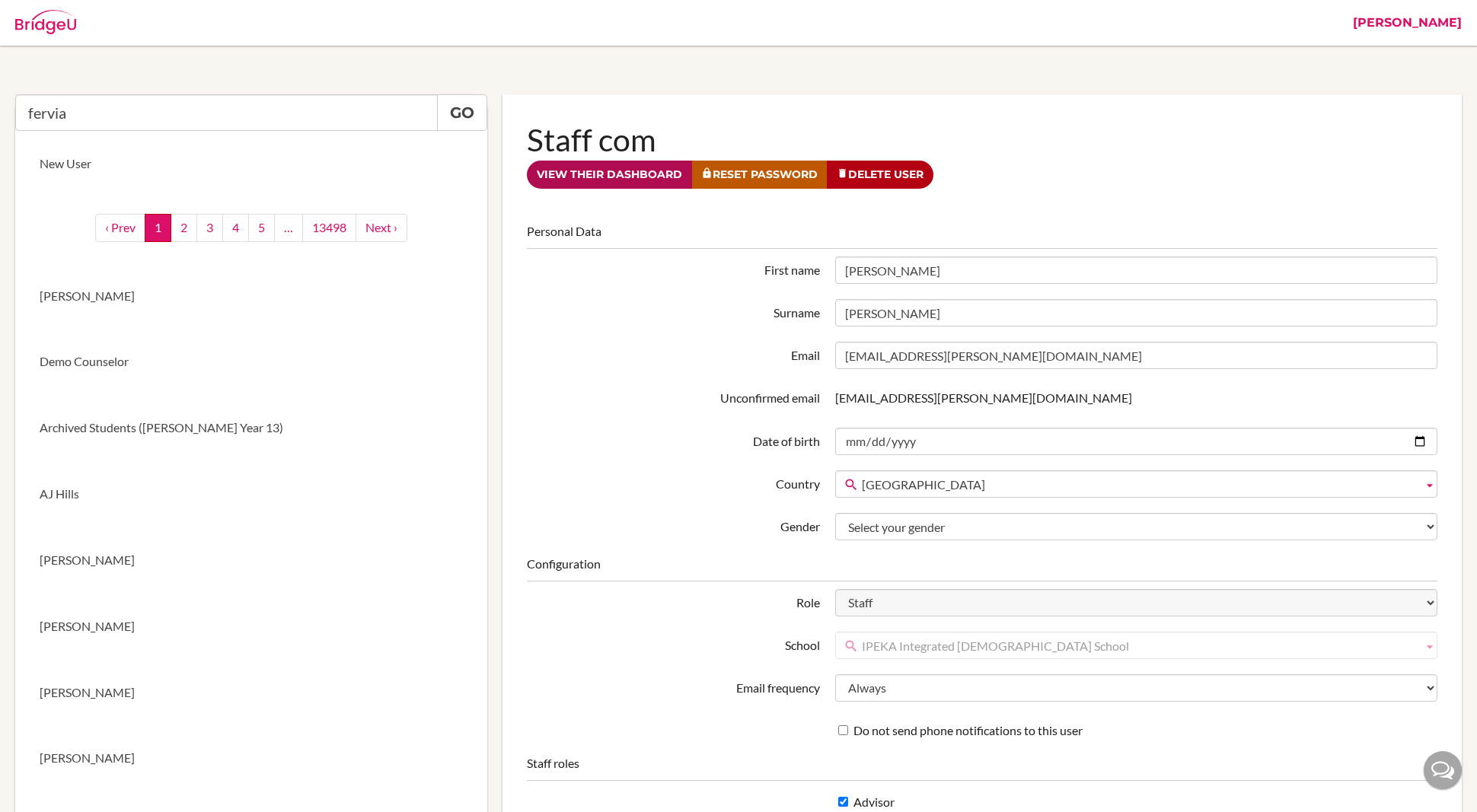 click on "View their dashboard" at bounding box center [609, 174] 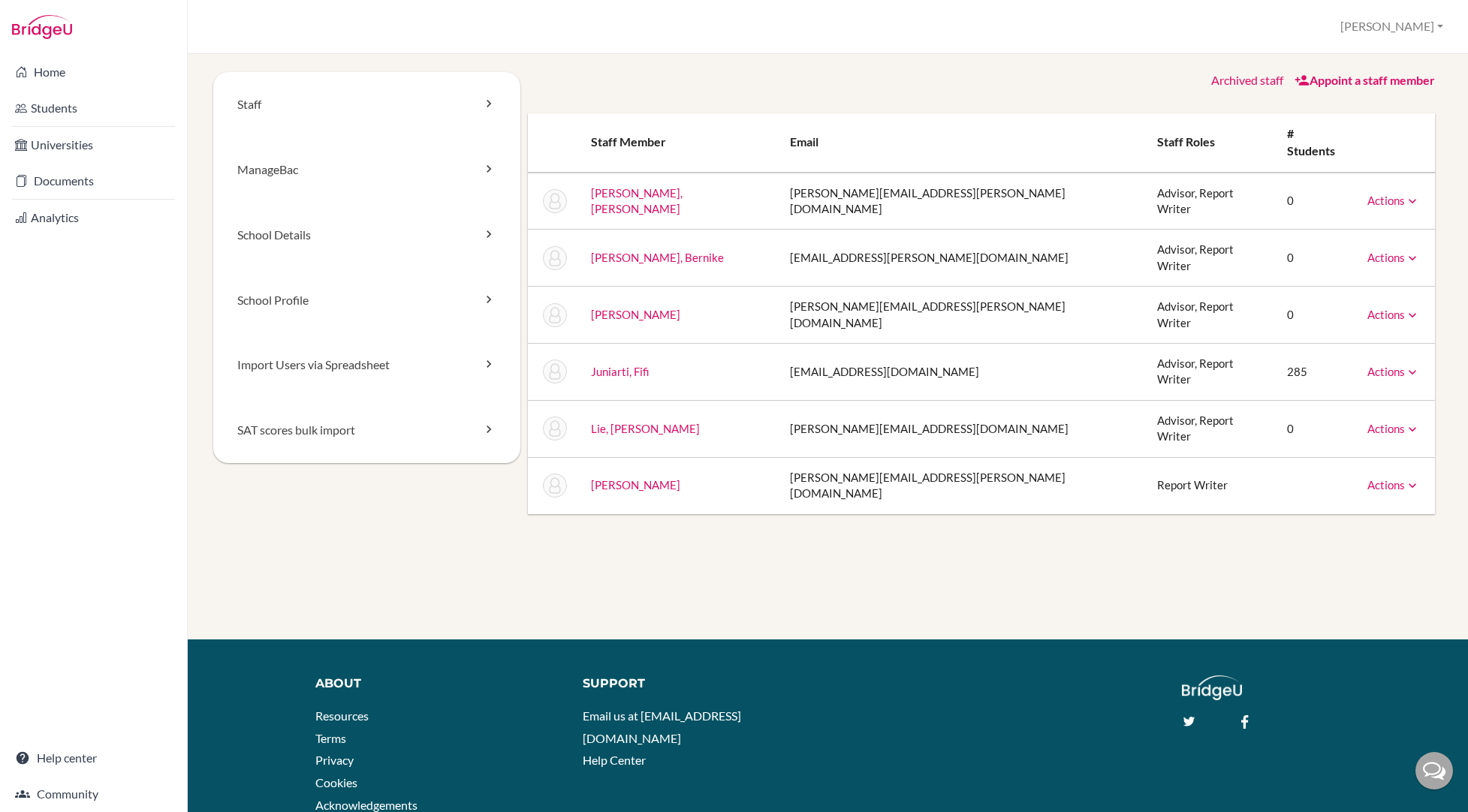scroll, scrollTop: 0, scrollLeft: 0, axis: both 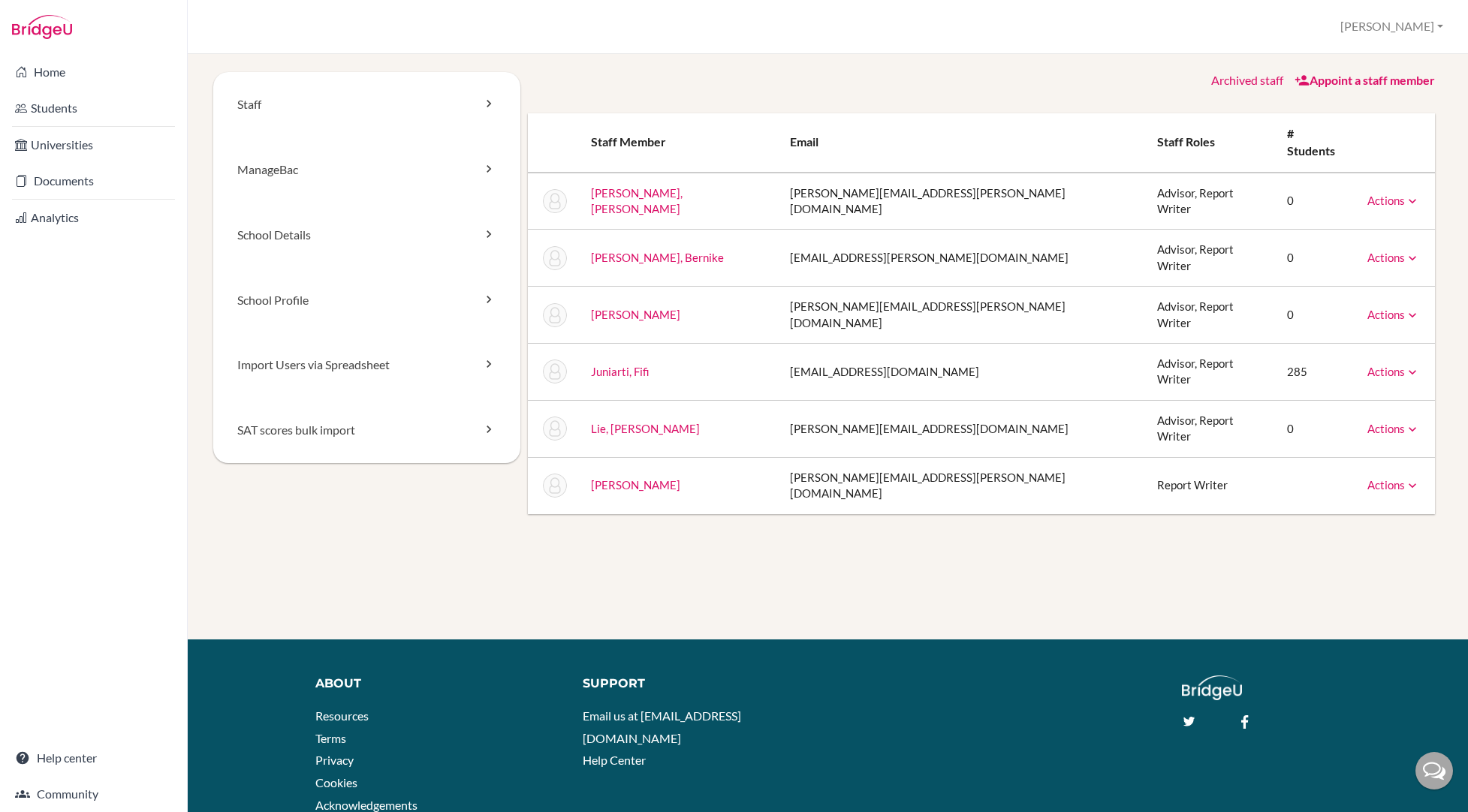 click on "Appoint a staff member" at bounding box center [1364, 80] 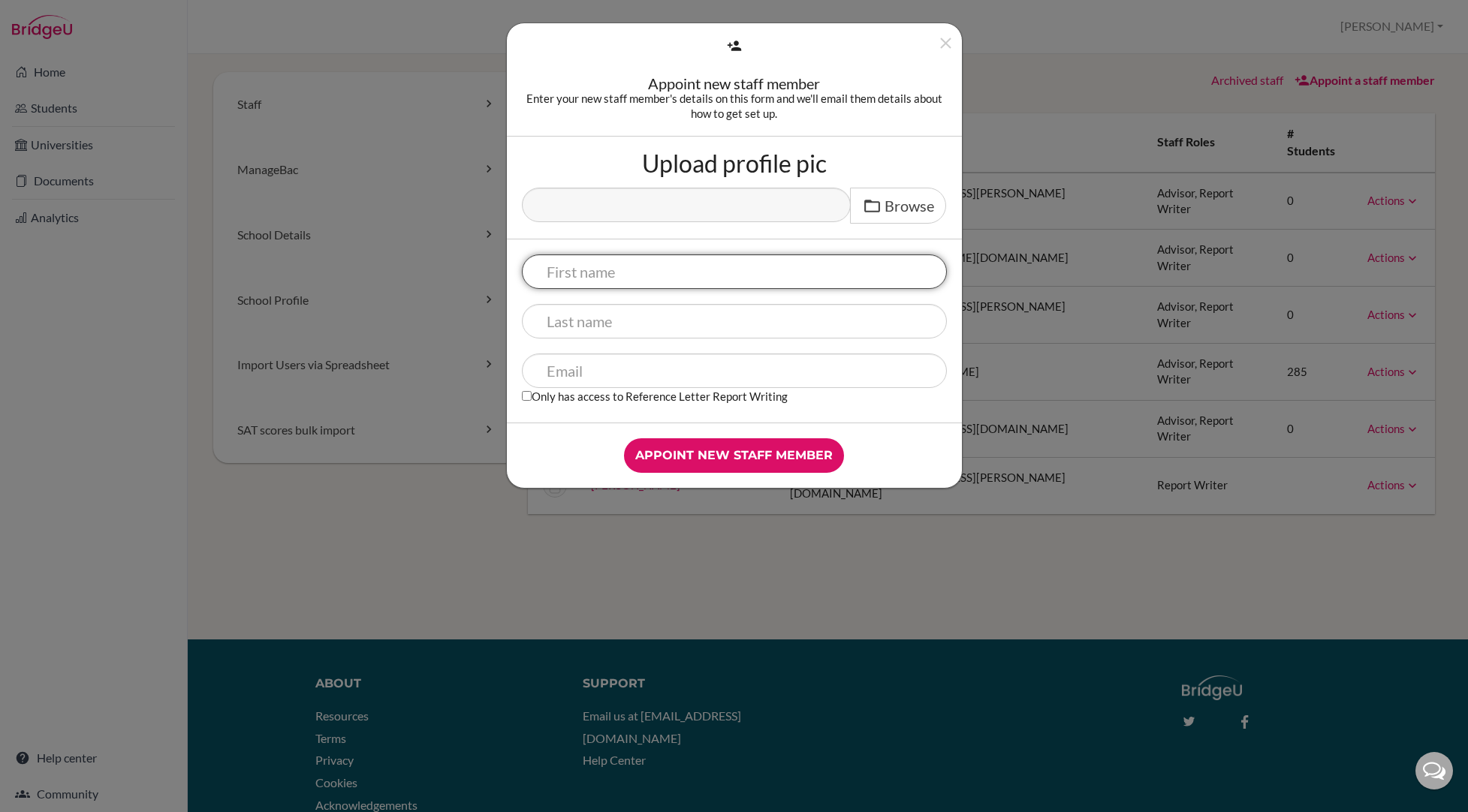 click at bounding box center (734, 272) 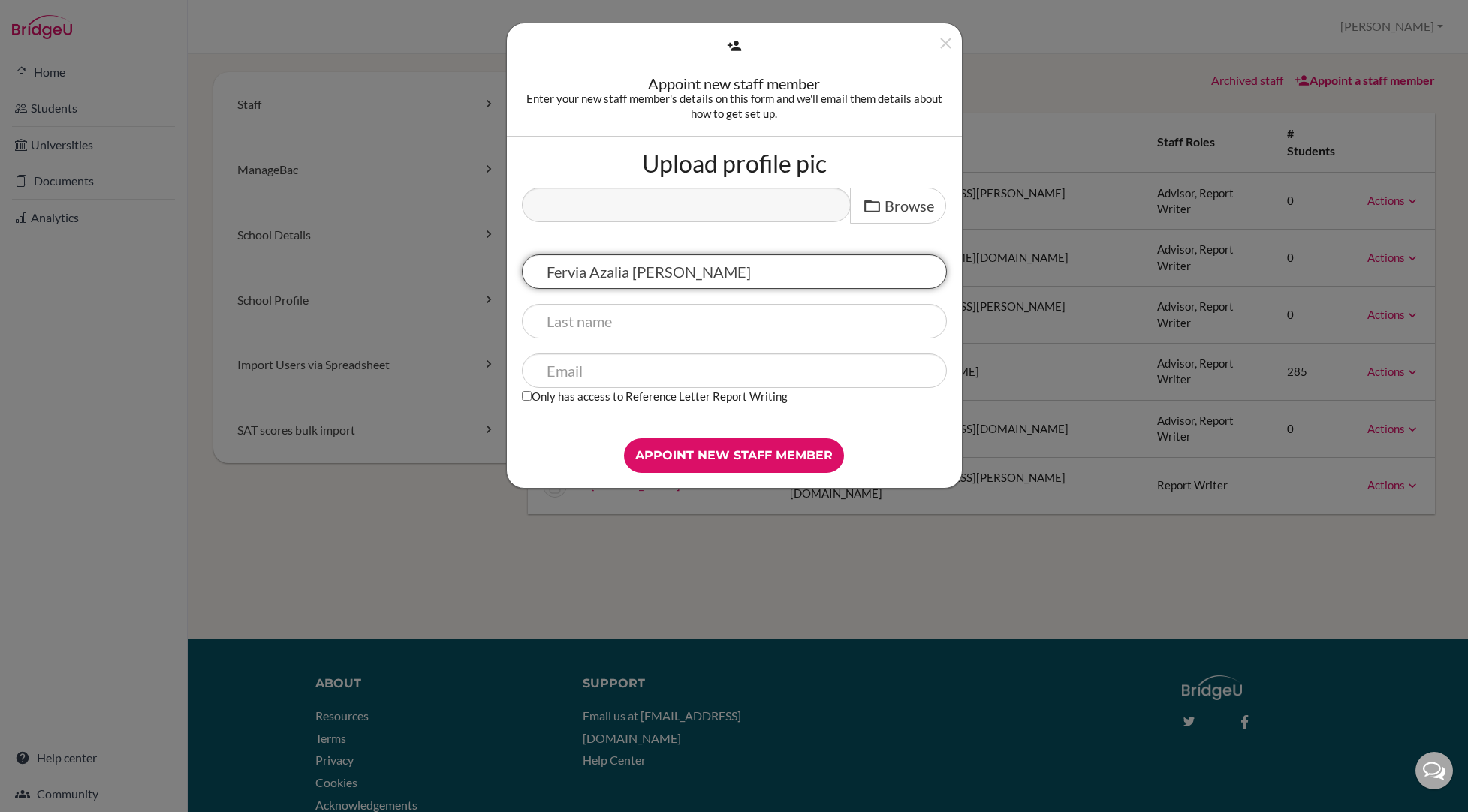 type on "Fervia Azalia Vanessa Onibala" 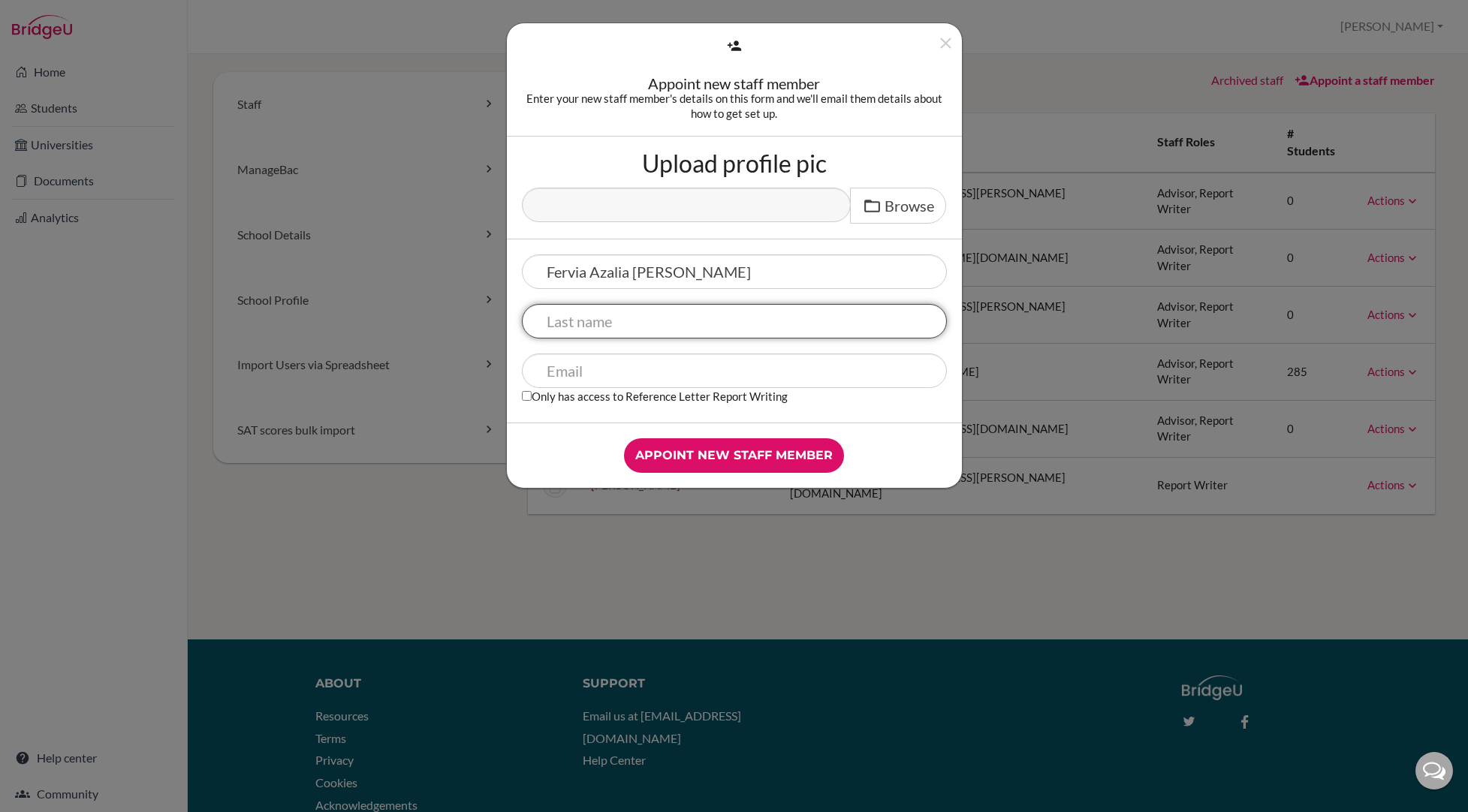 click at bounding box center (734, 321) 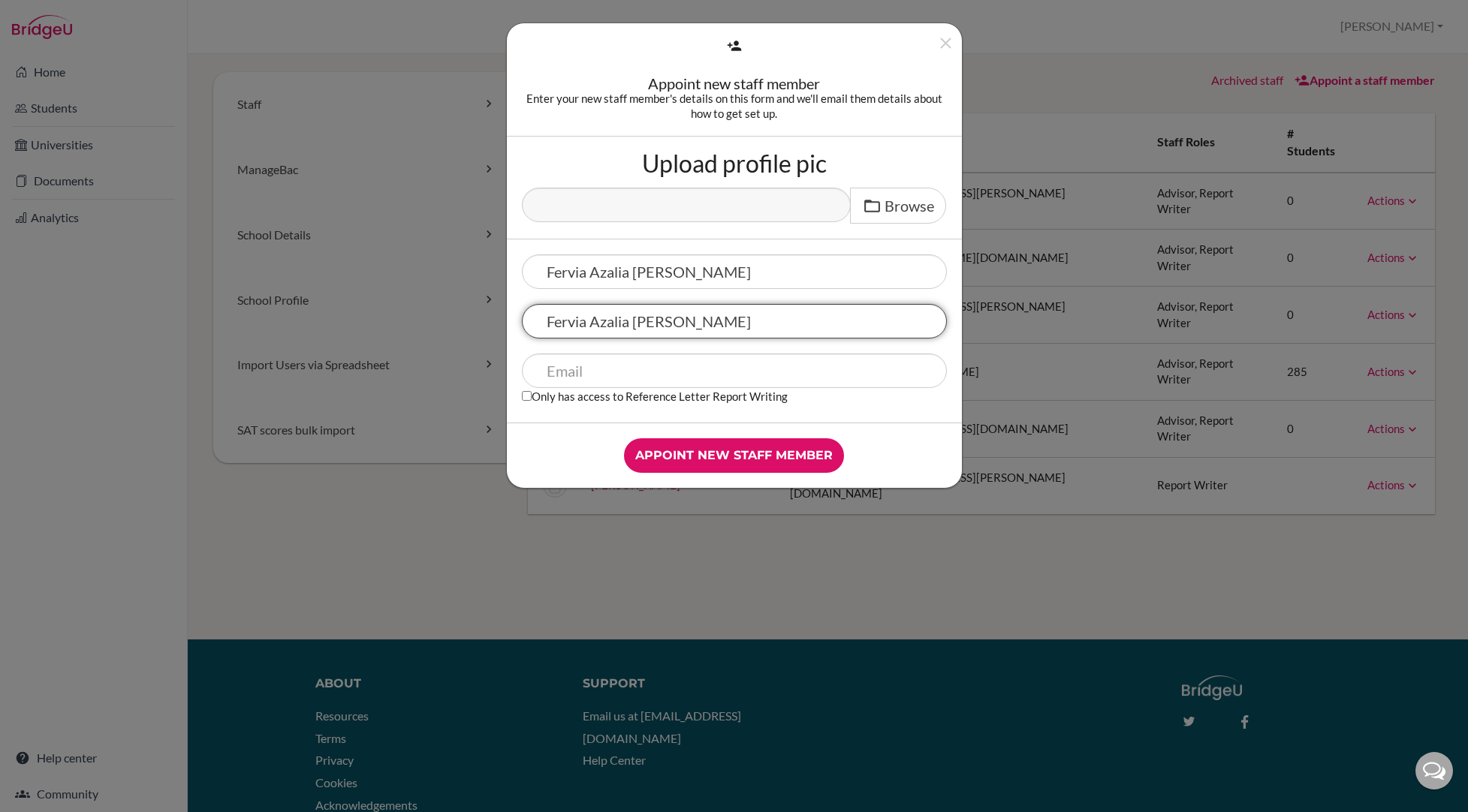 drag, startPoint x: 692, startPoint y: 323, endPoint x: 517, endPoint y: 329, distance: 175.1028 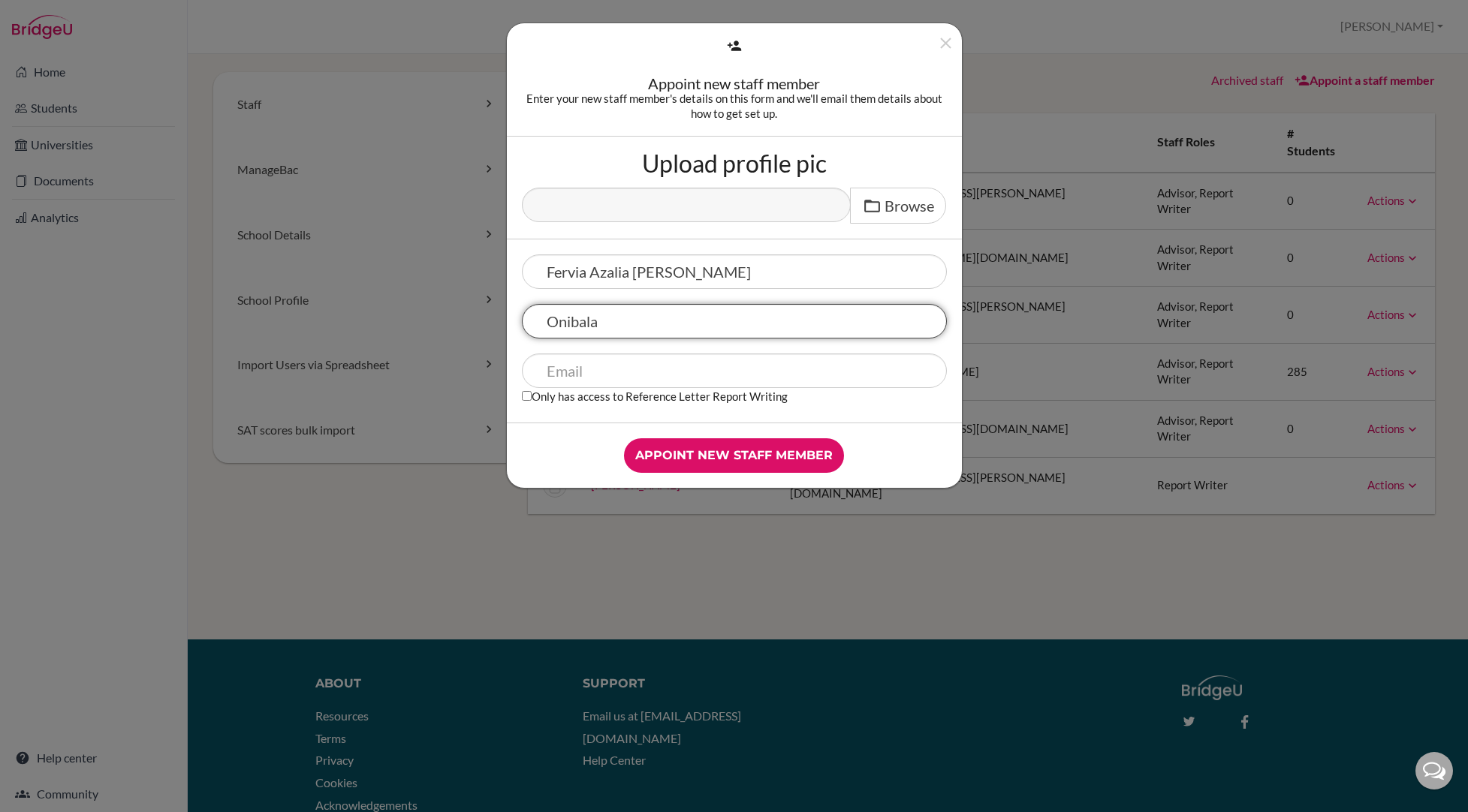 type on "Onibala" 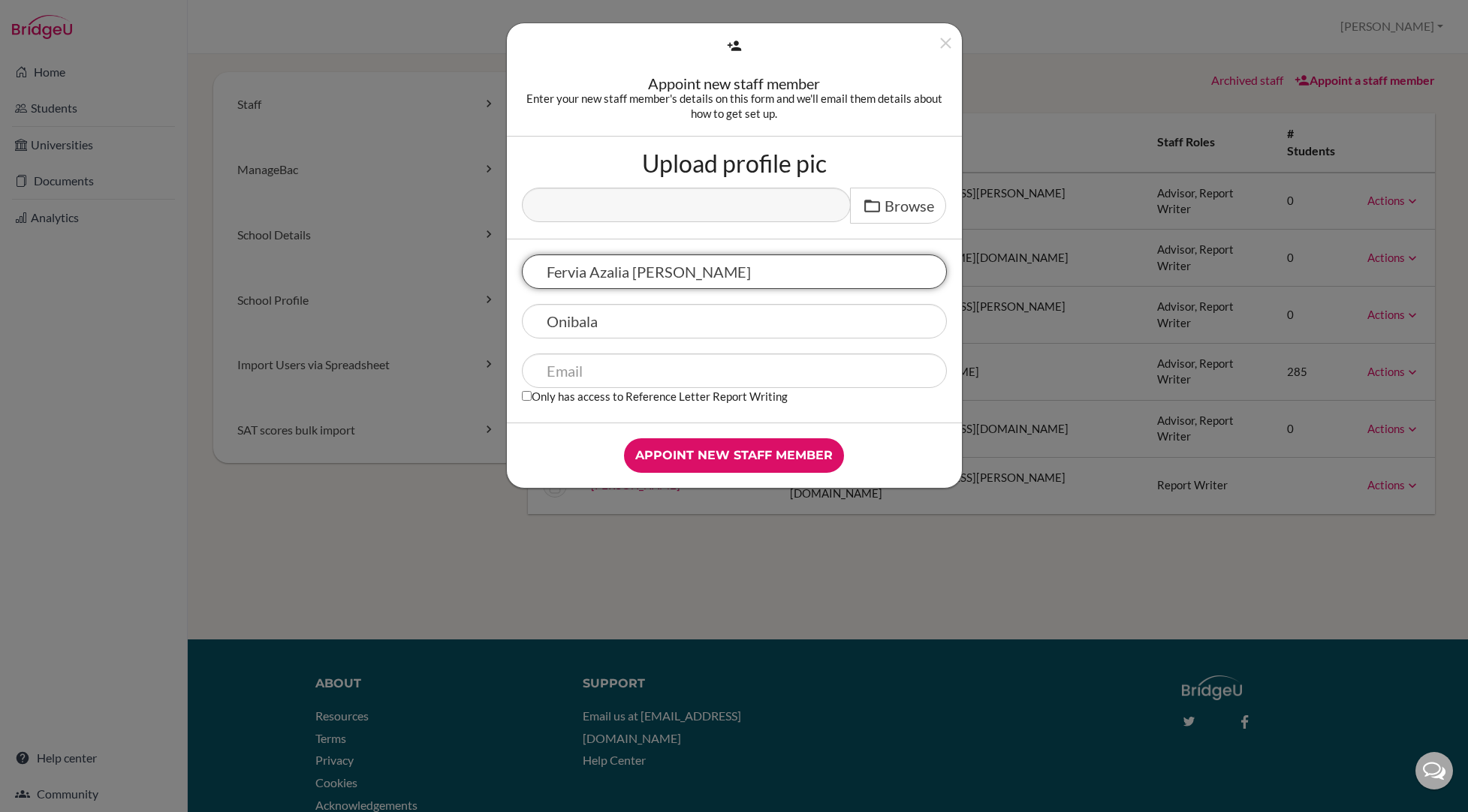 drag, startPoint x: 692, startPoint y: 275, endPoint x: 763, endPoint y: 285, distance: 71.70077 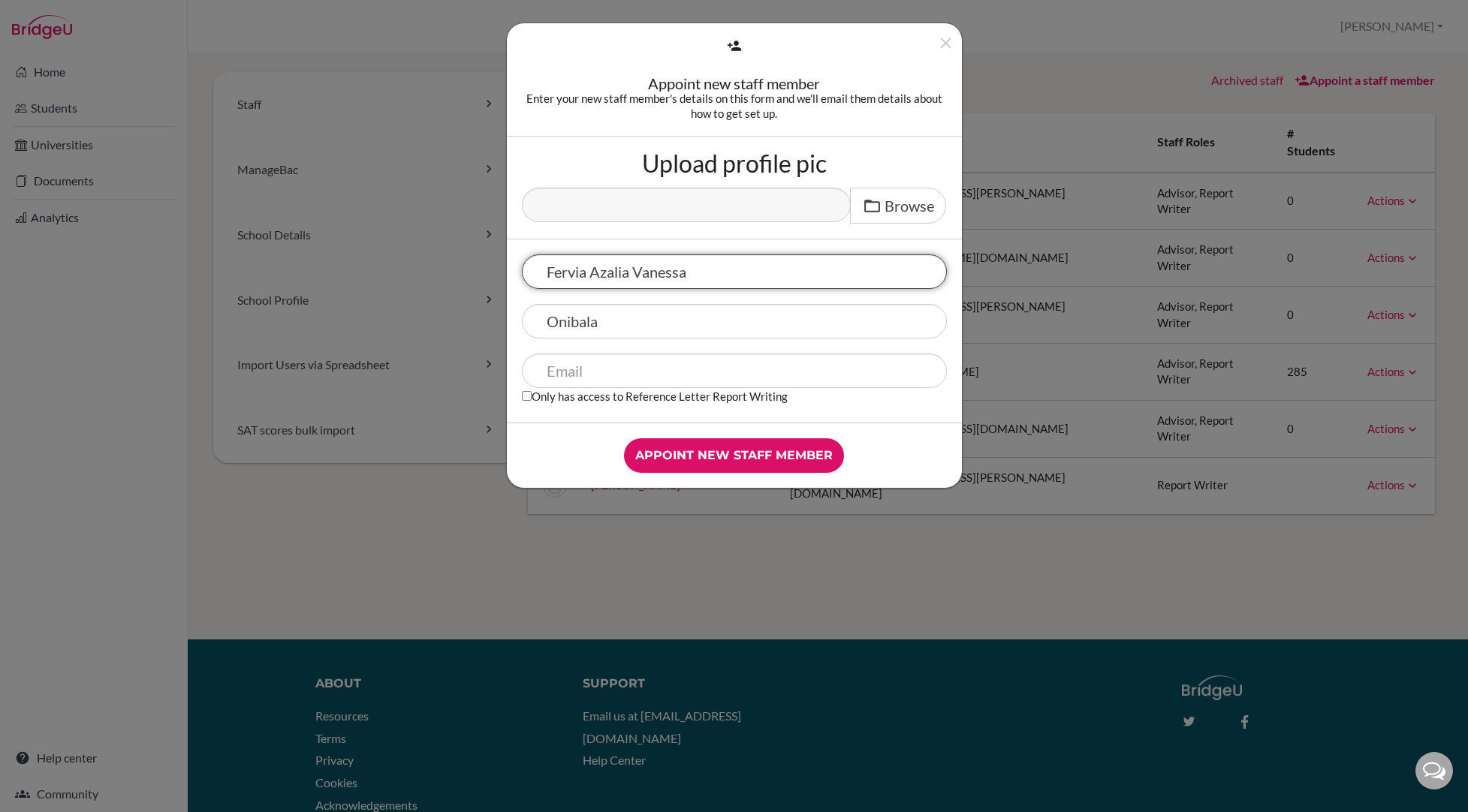 type on "Fervia Azalia Vanessa" 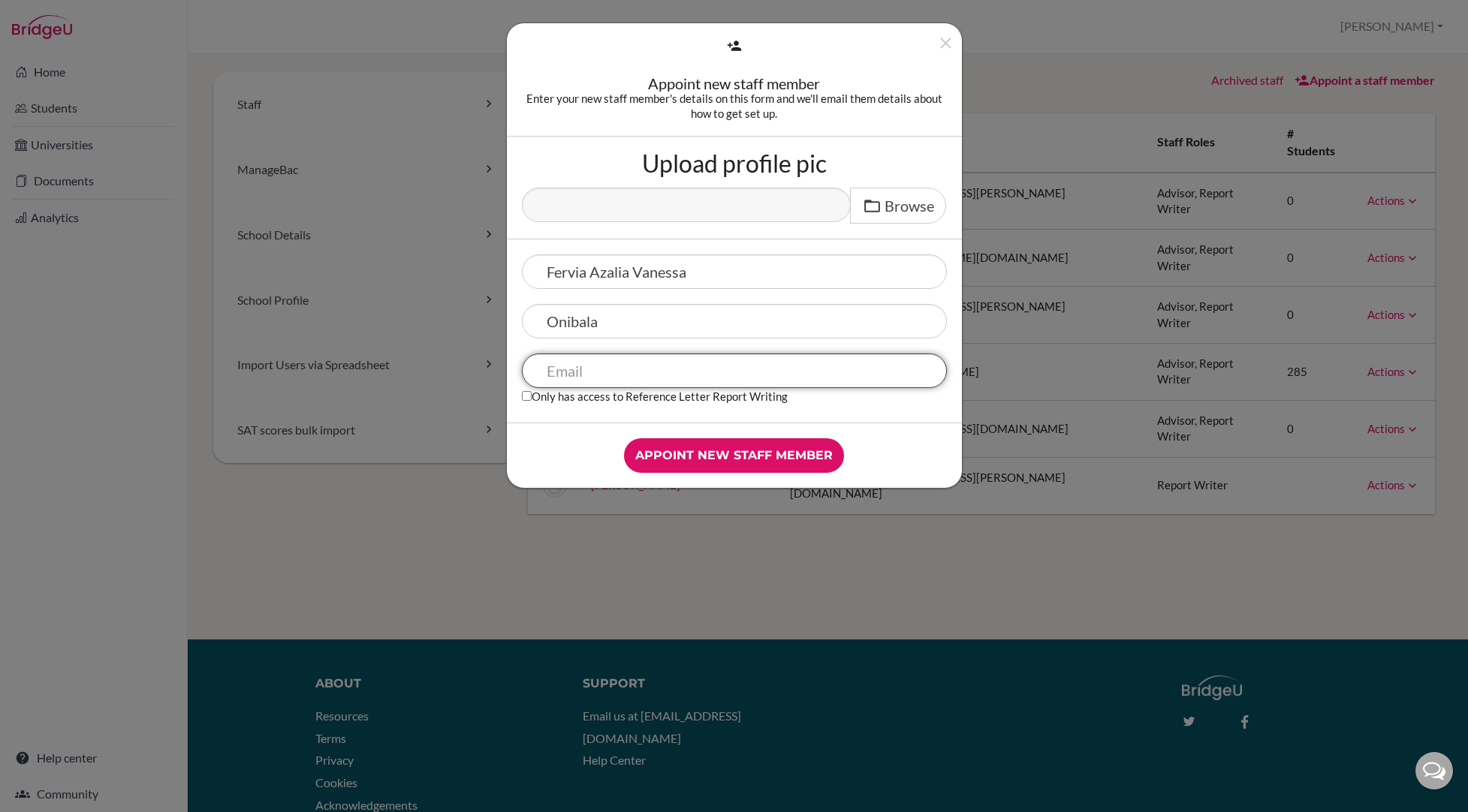 click at bounding box center (734, 371) 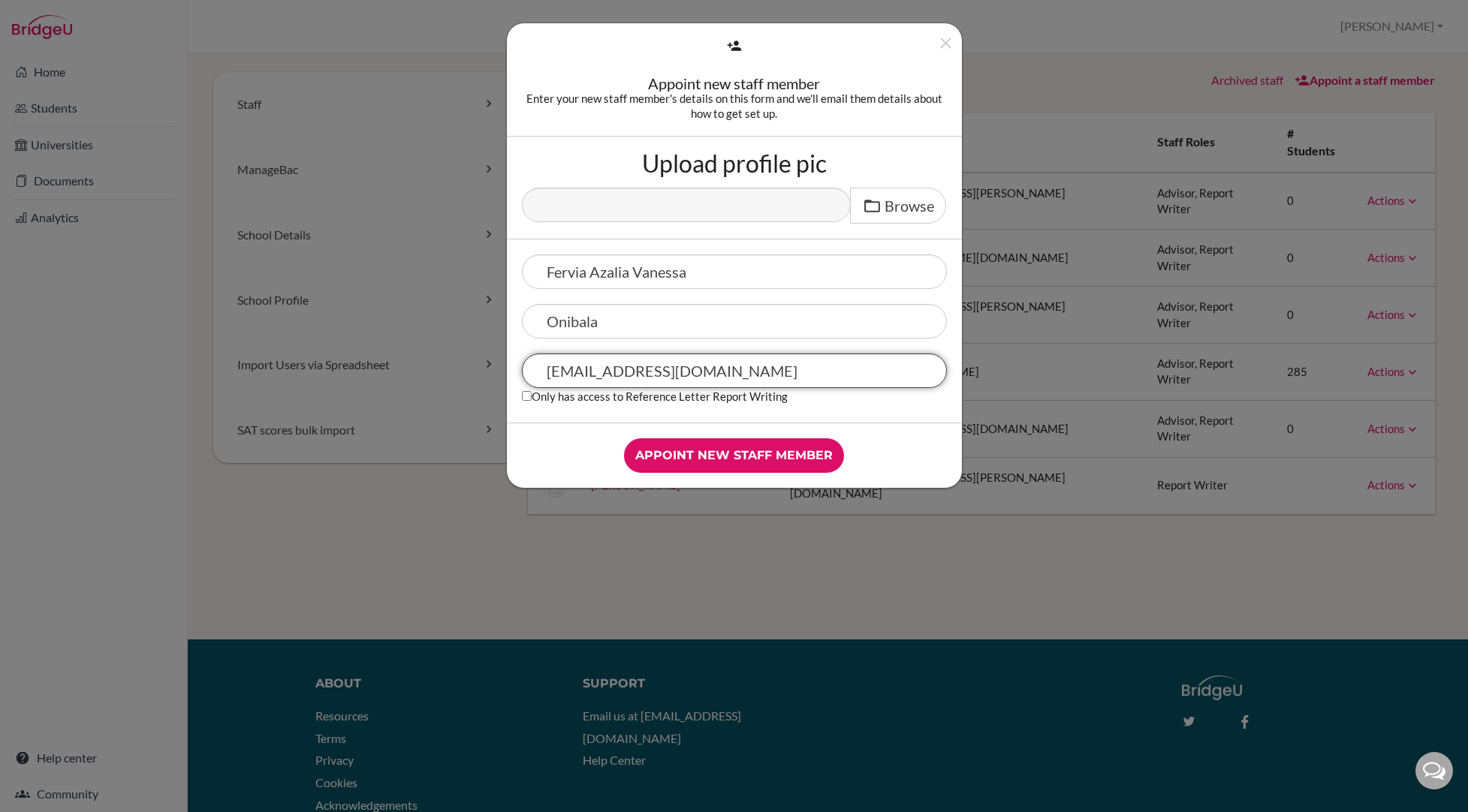 type on "fervia.onibala@integrated.ipeka.sch.id" 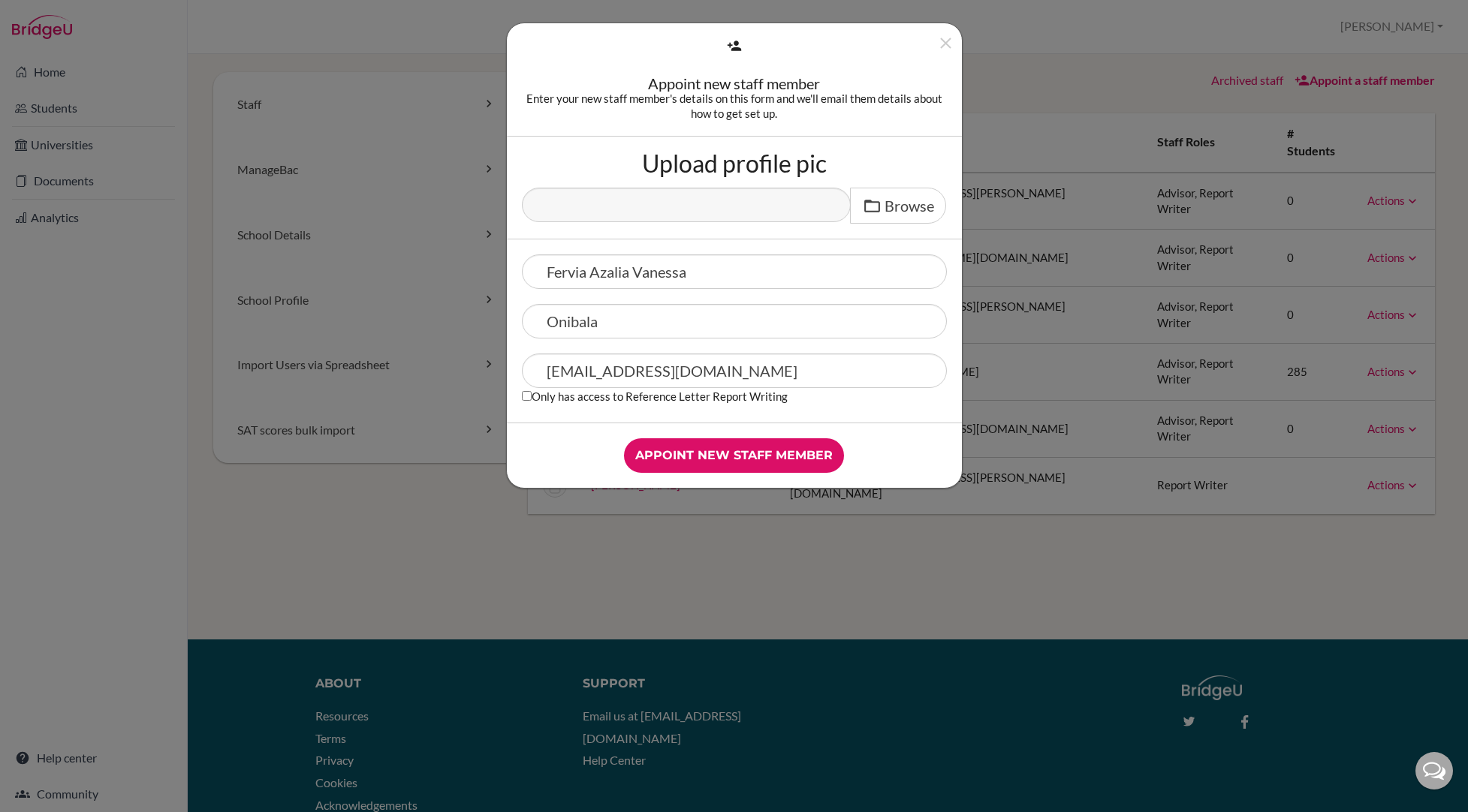 click on "Upload profile pic
Browse" at bounding box center (734, 188) 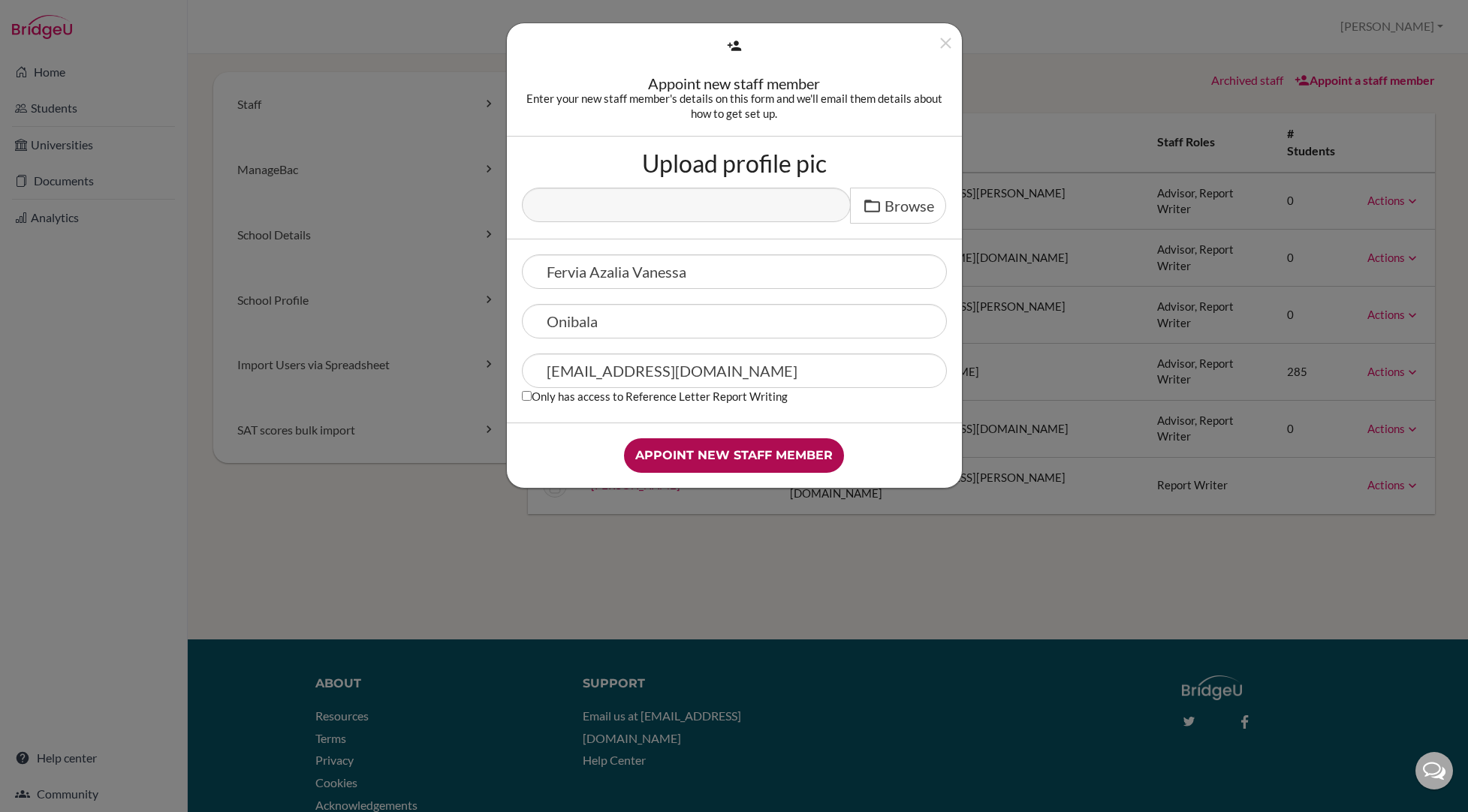 click on "Appoint new staff member" at bounding box center (734, 456) 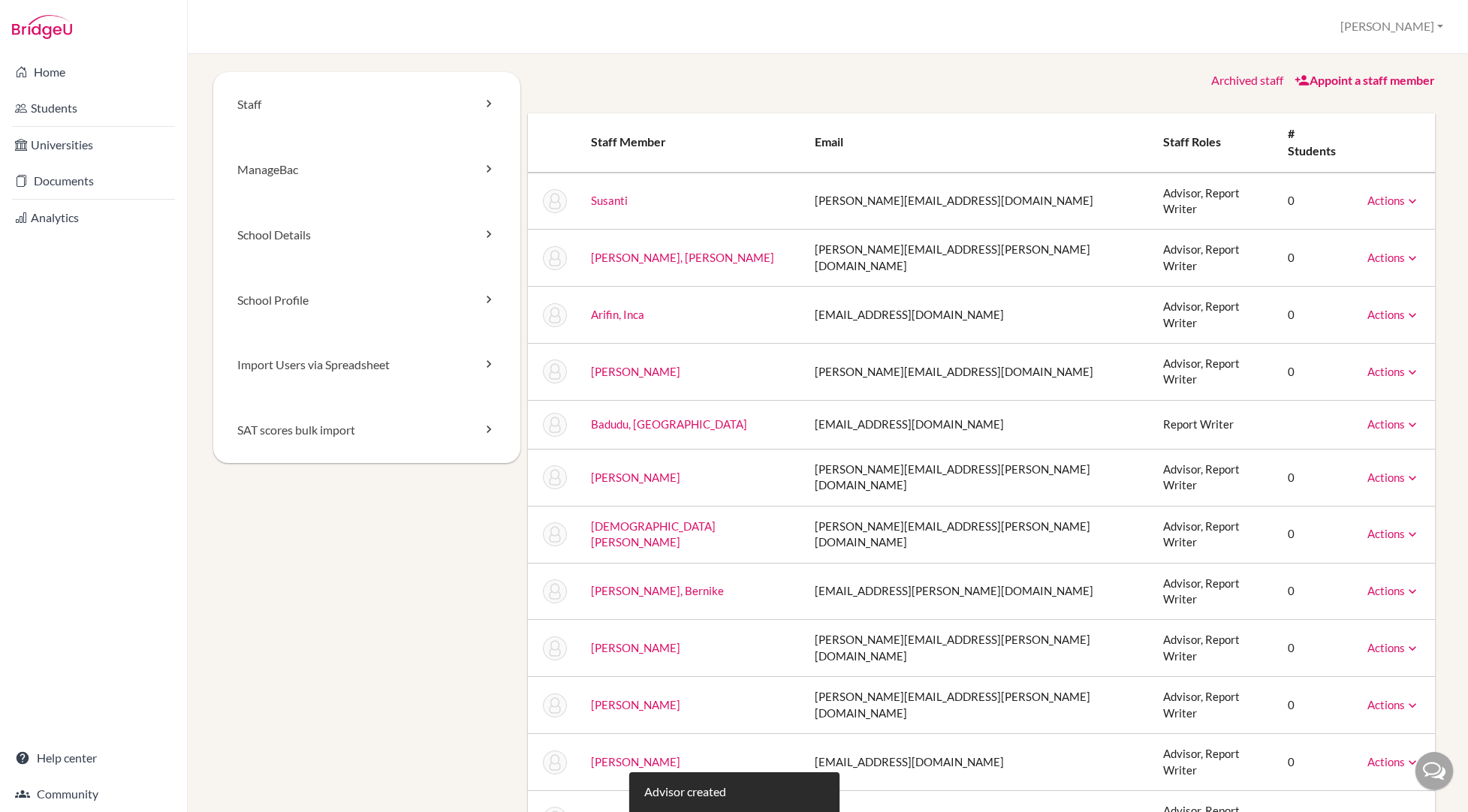 scroll, scrollTop: 0, scrollLeft: 0, axis: both 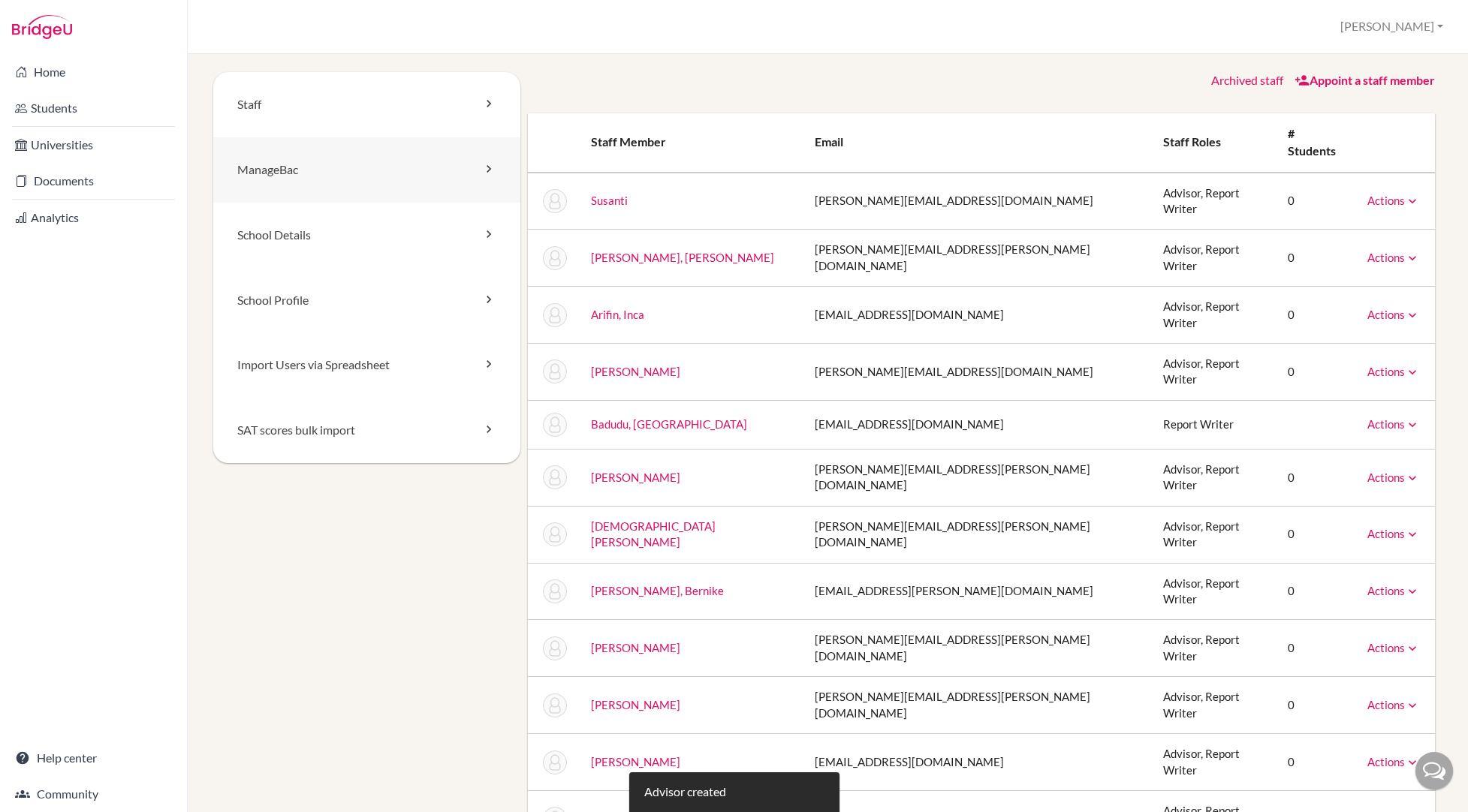 click on "ManageBac" at bounding box center [366, 170] 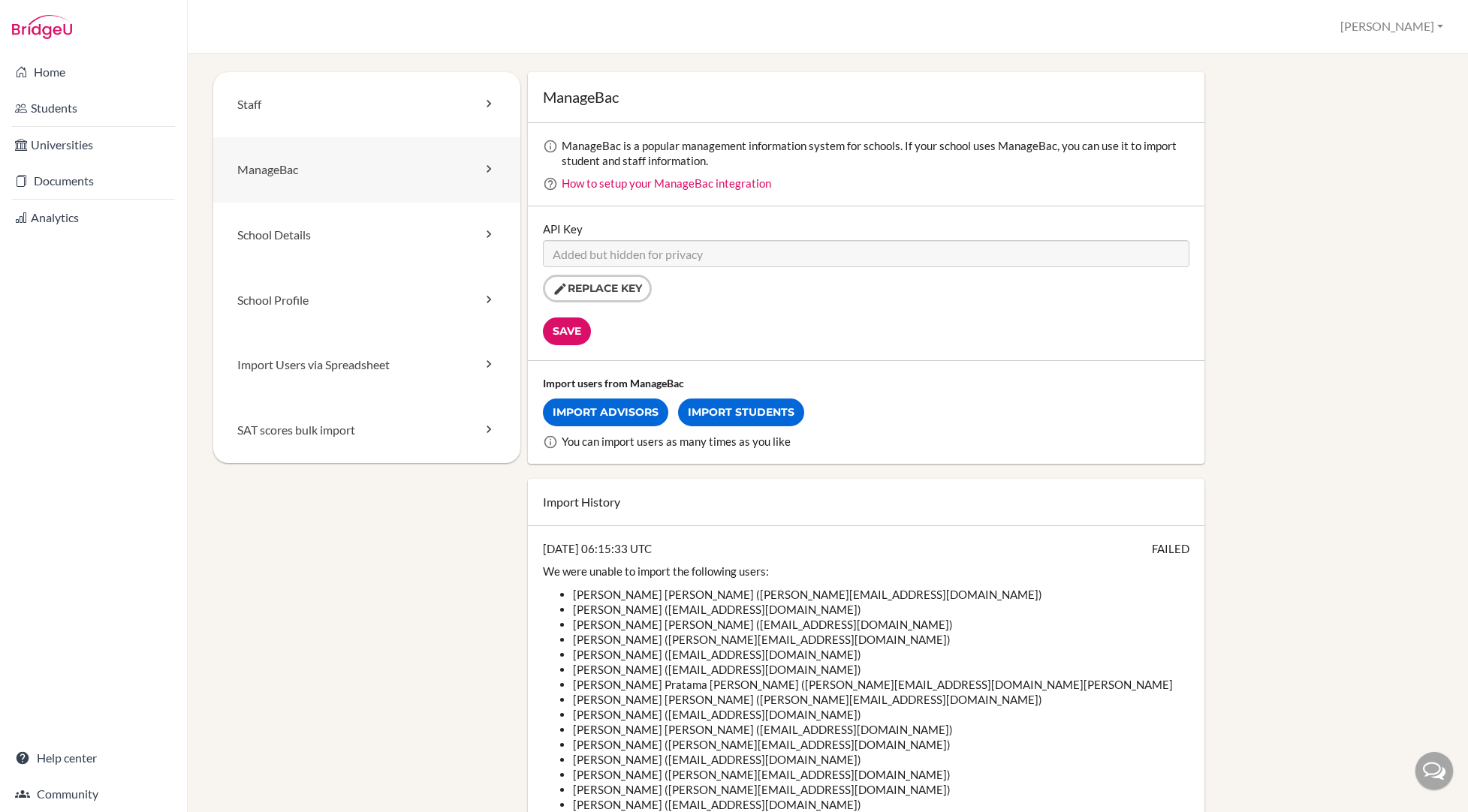 scroll, scrollTop: 0, scrollLeft: 0, axis: both 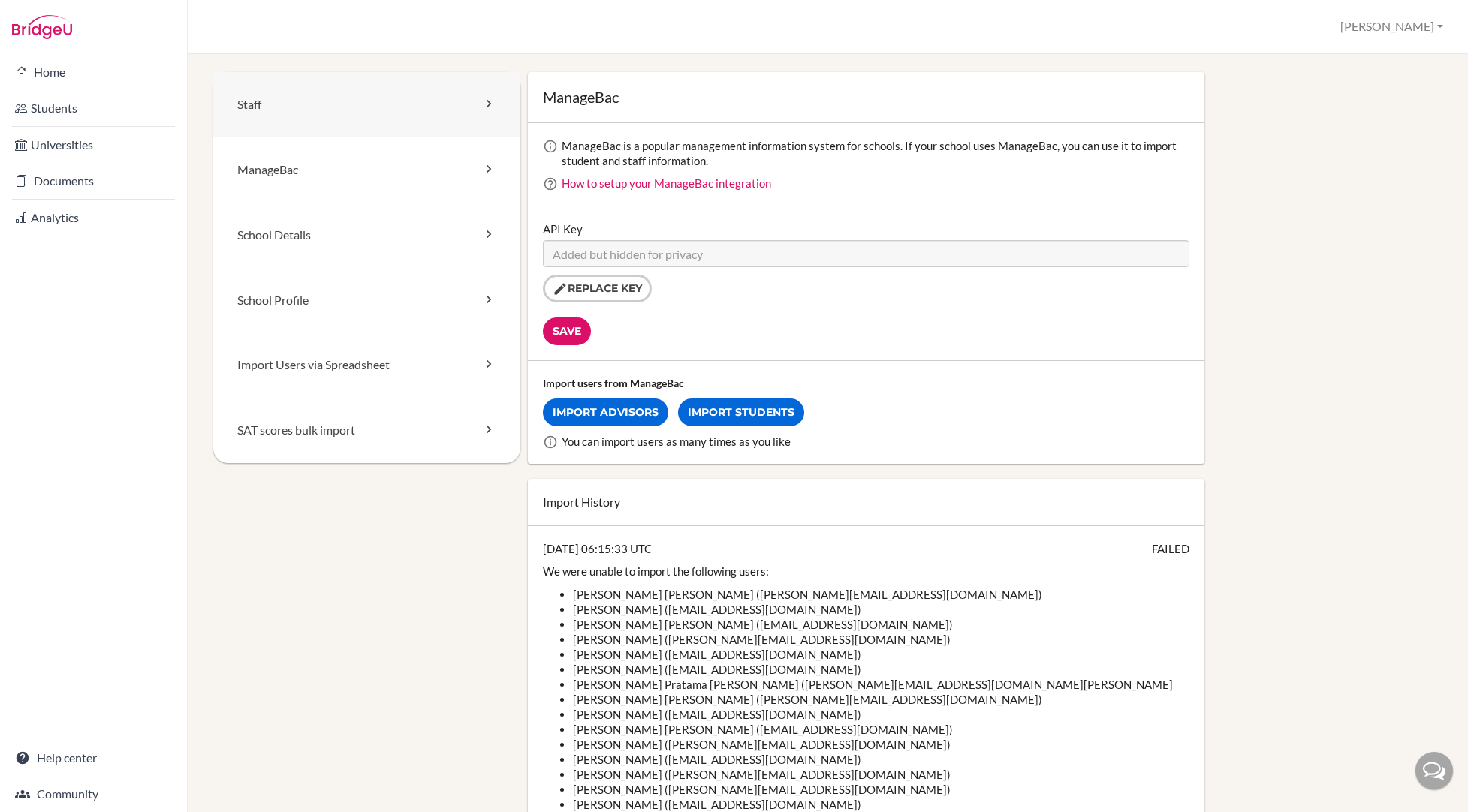 click on "Staff" at bounding box center [366, 104] 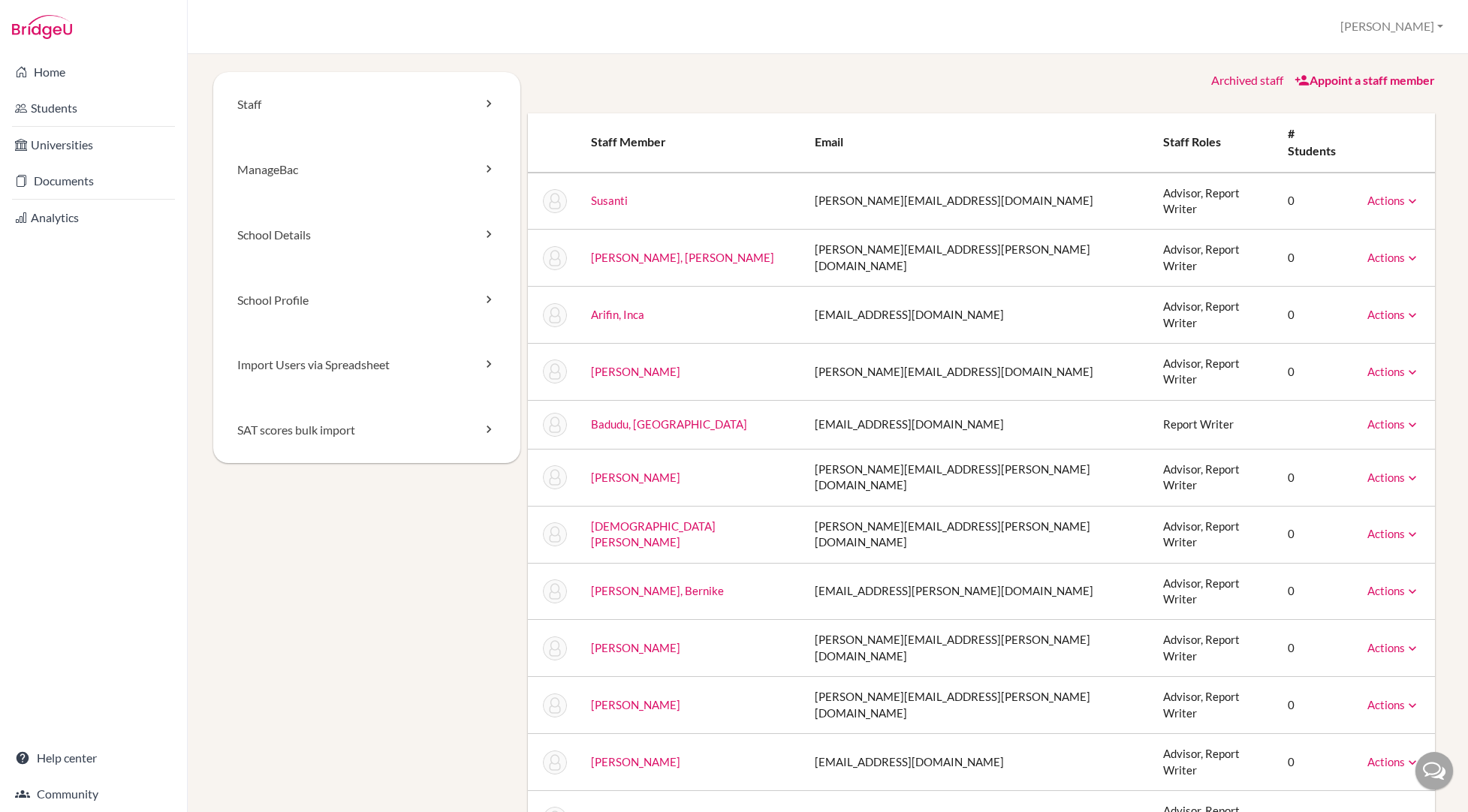 scroll, scrollTop: 0, scrollLeft: 0, axis: both 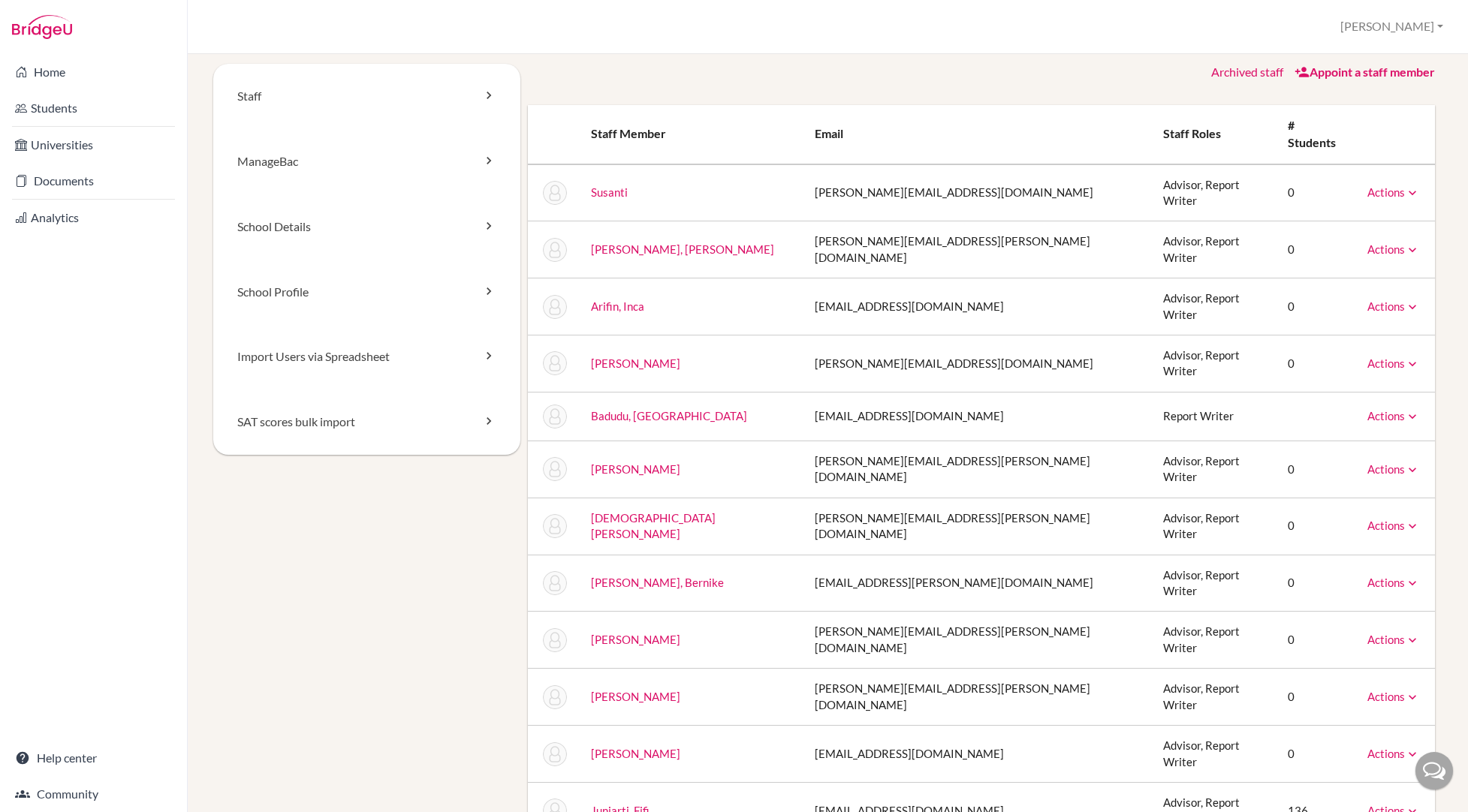 click on "Archived staff" at bounding box center [1247, 71] 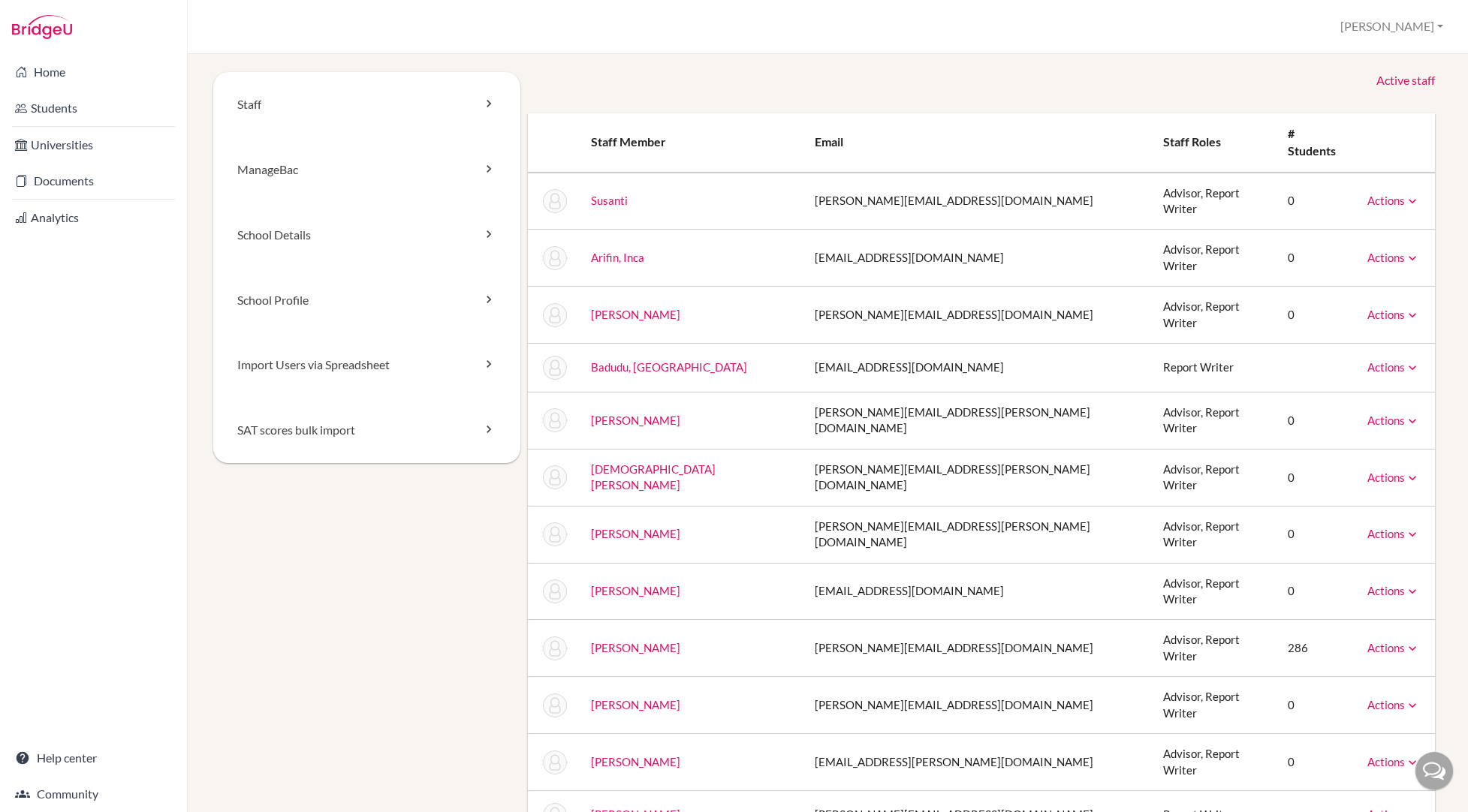 scroll, scrollTop: 0, scrollLeft: 0, axis: both 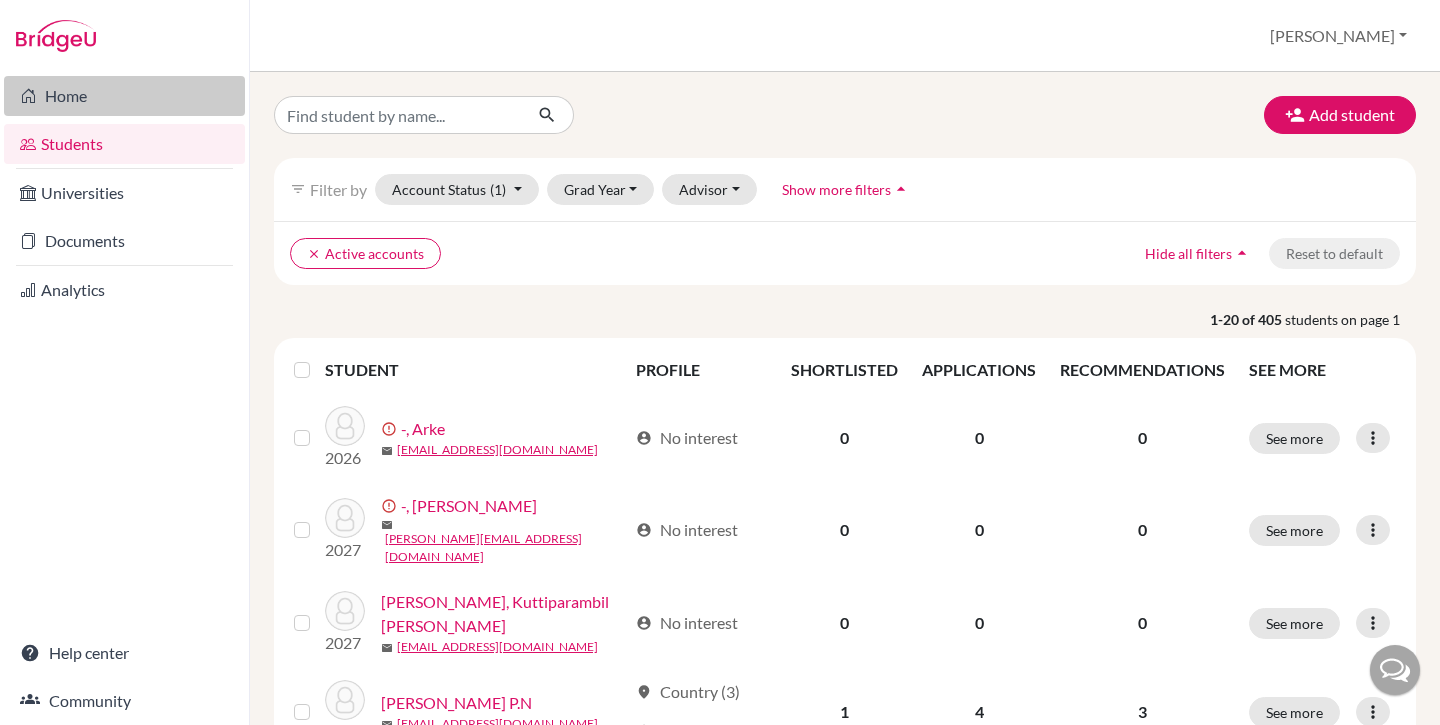 click on "Home" at bounding box center (124, 96) 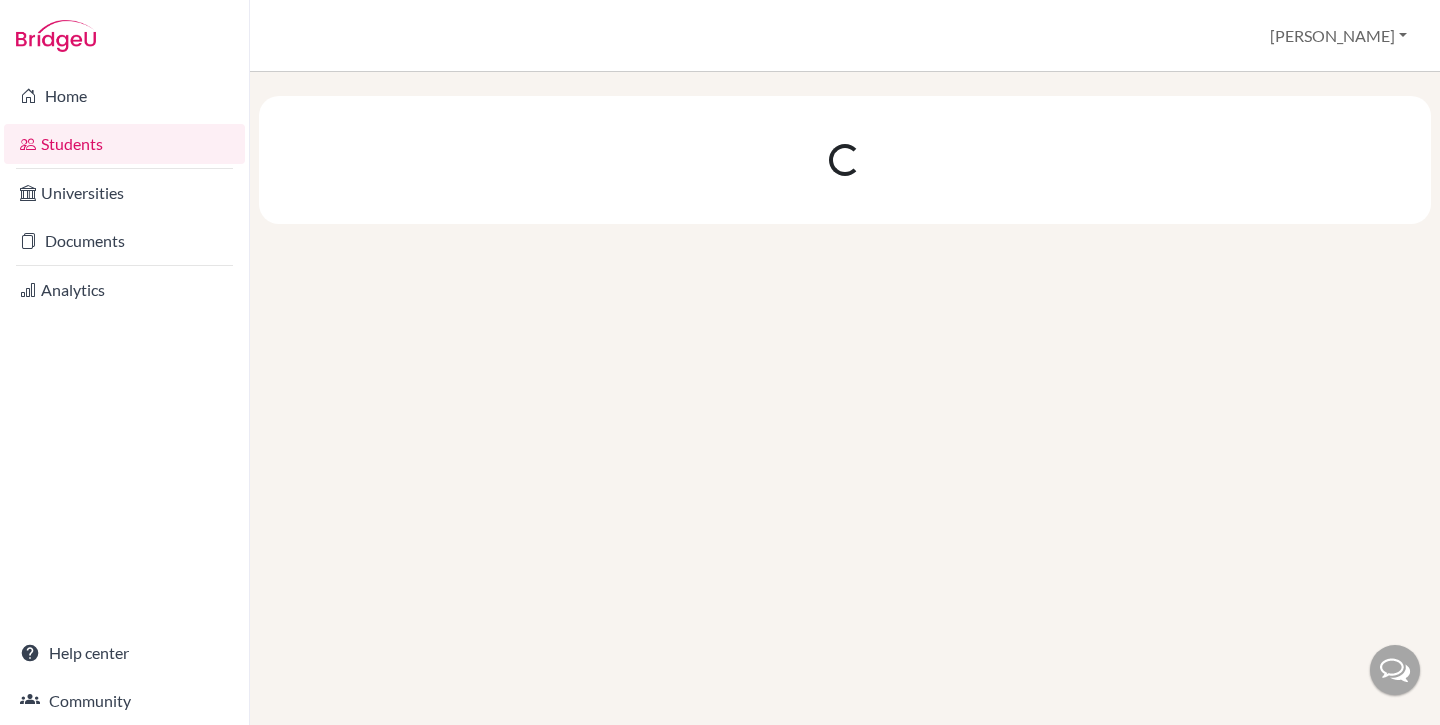 scroll, scrollTop: 0, scrollLeft: 0, axis: both 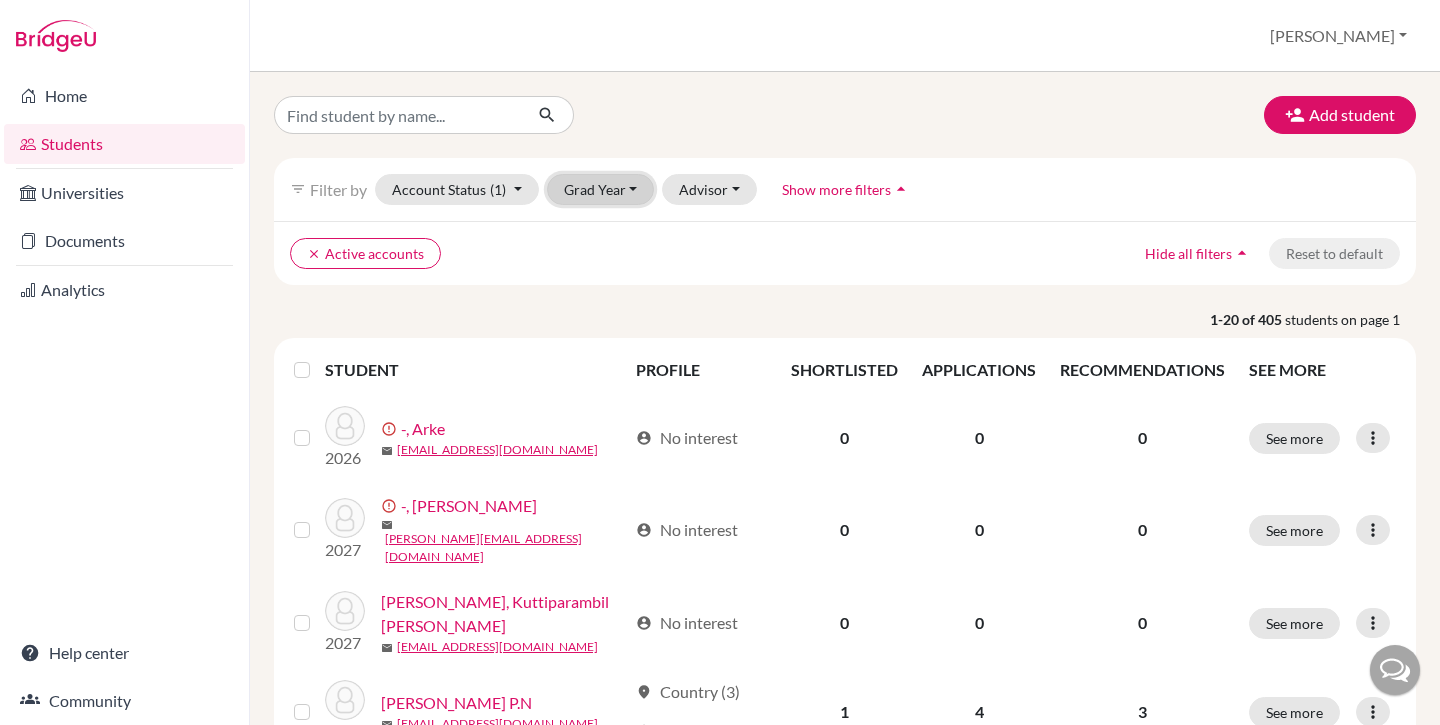 click on "Grad Year" at bounding box center [601, 189] 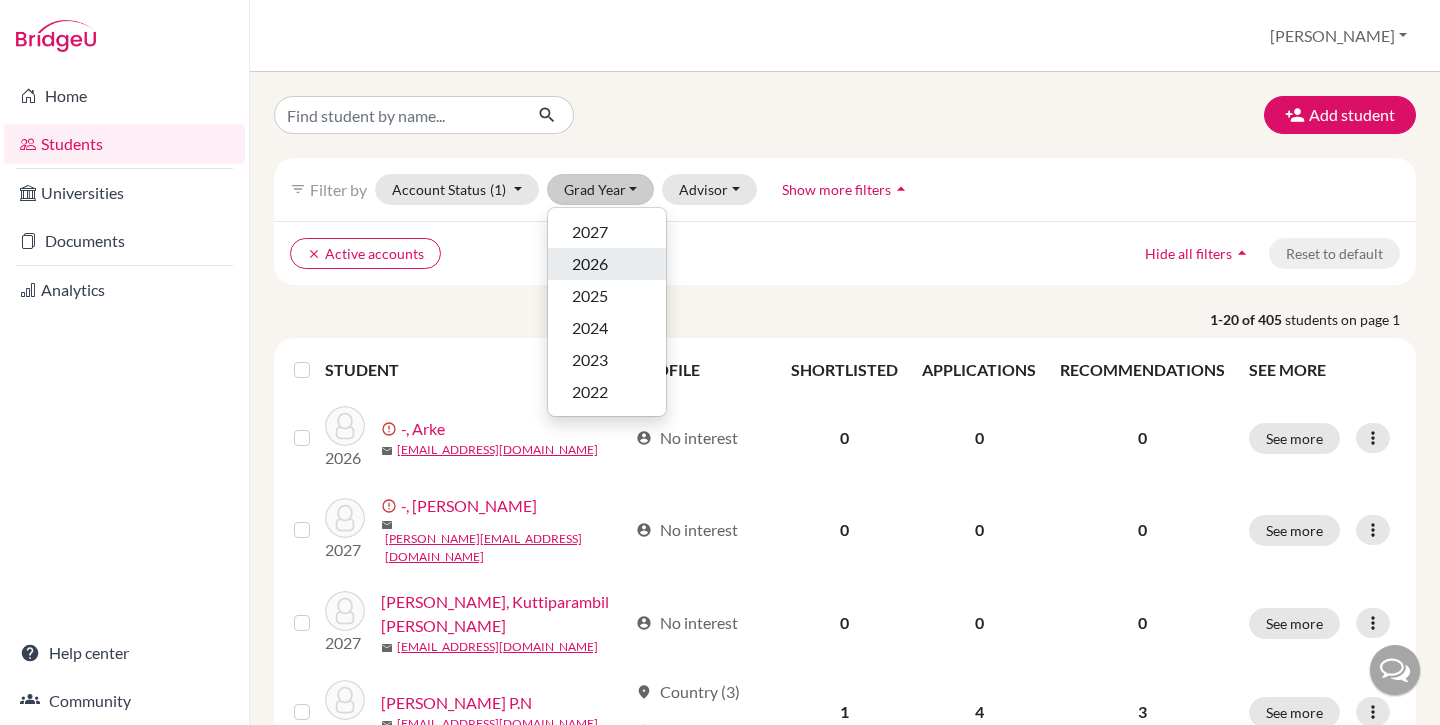 click on "2026" at bounding box center [590, 264] 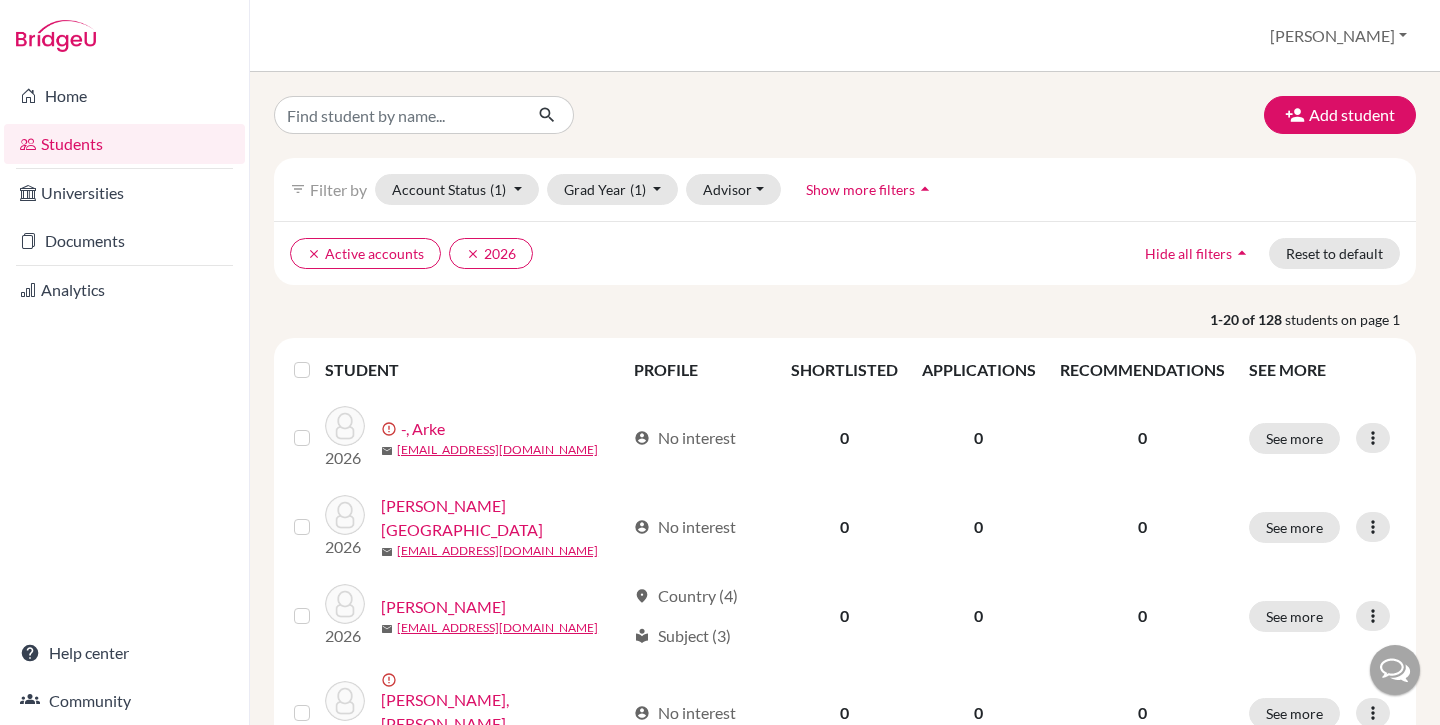 click at bounding box center [318, 358] 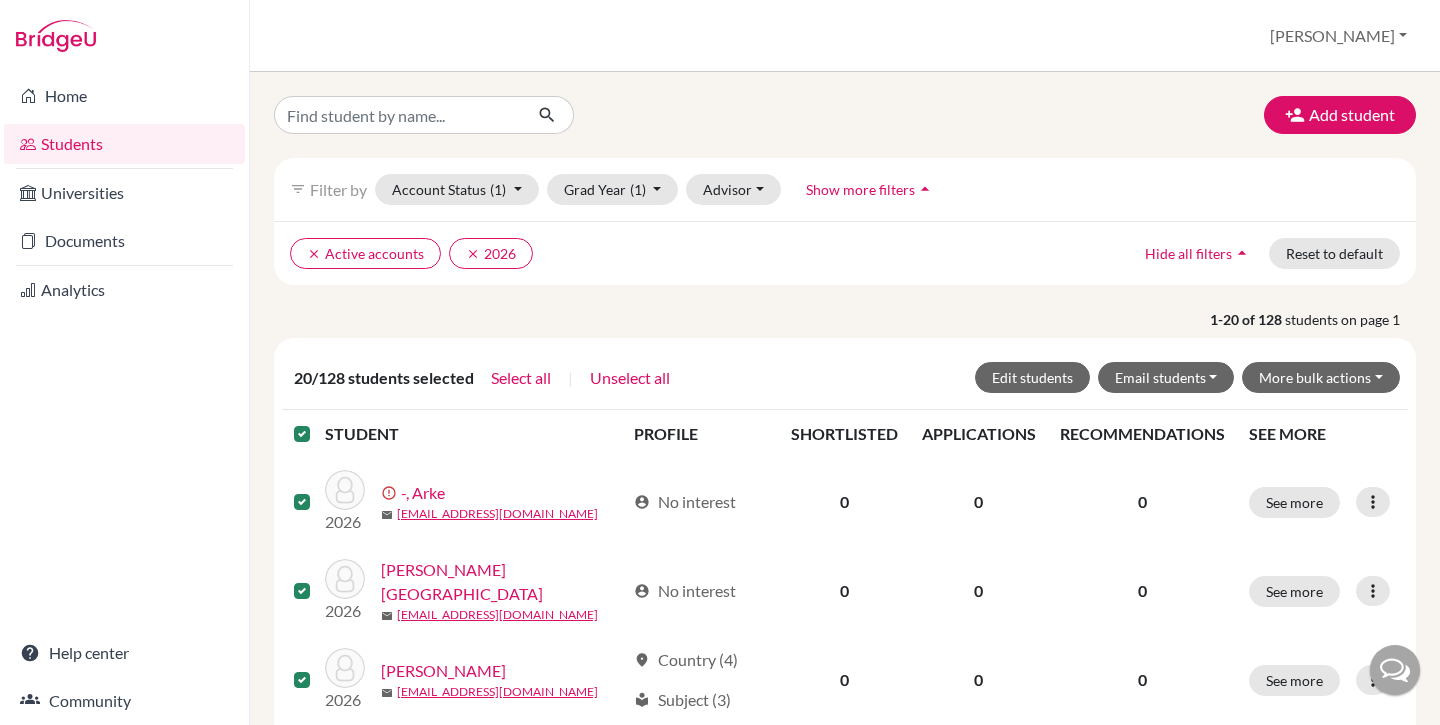 click at bounding box center (318, 422) 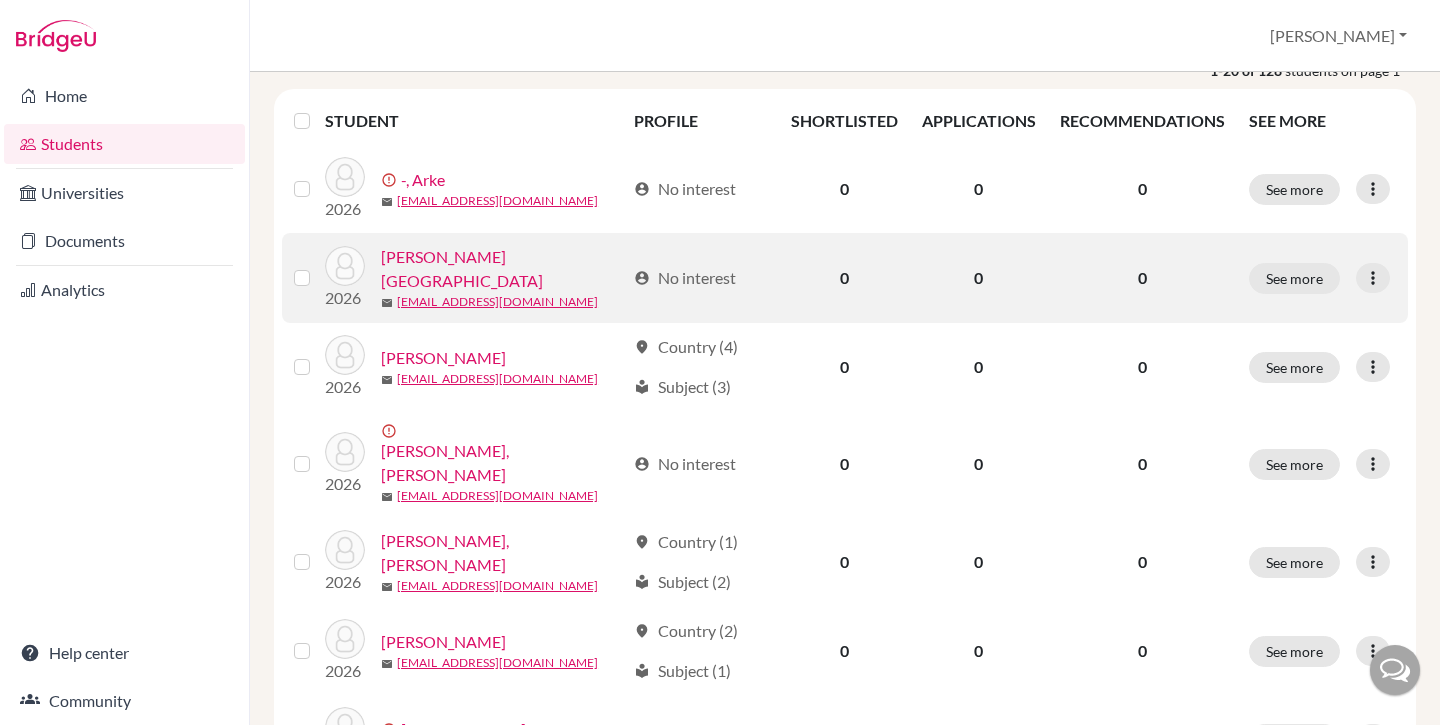 scroll, scrollTop: 0, scrollLeft: 0, axis: both 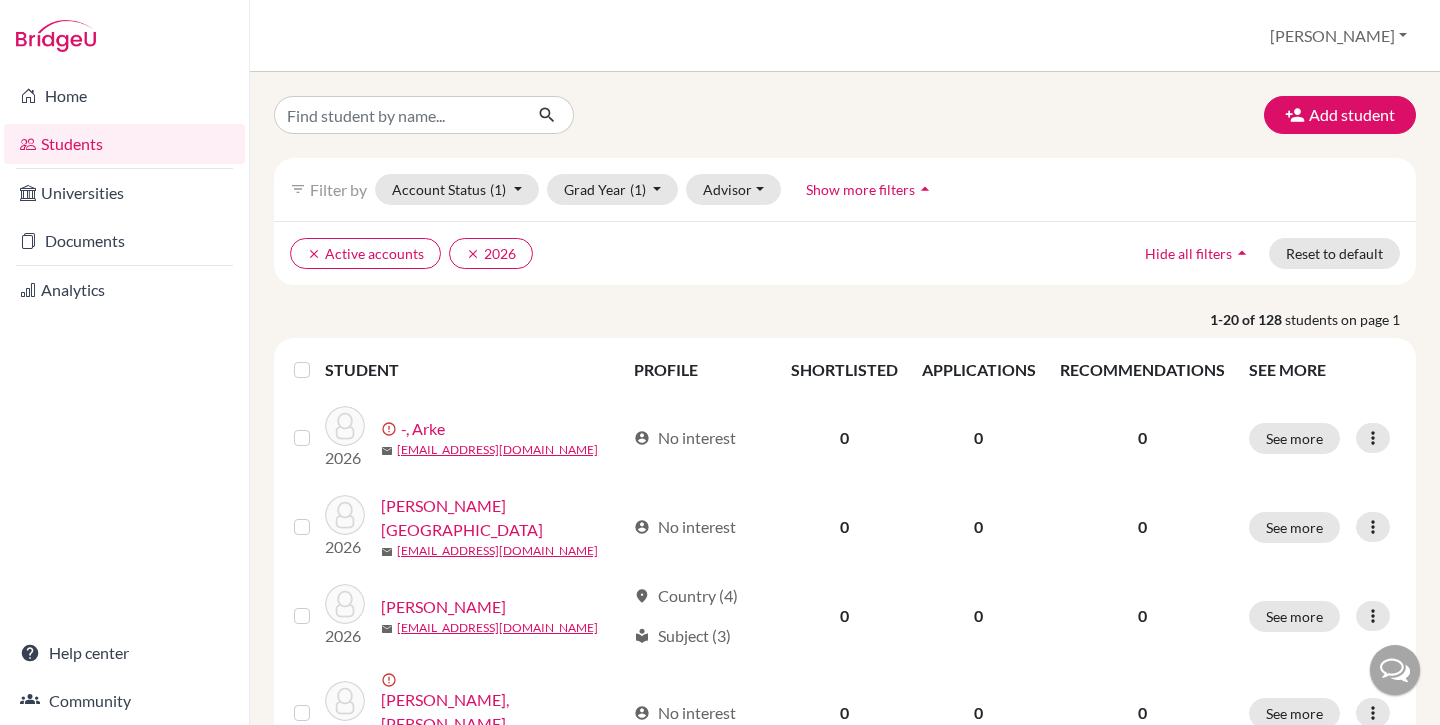 click at bounding box center [318, 358] 